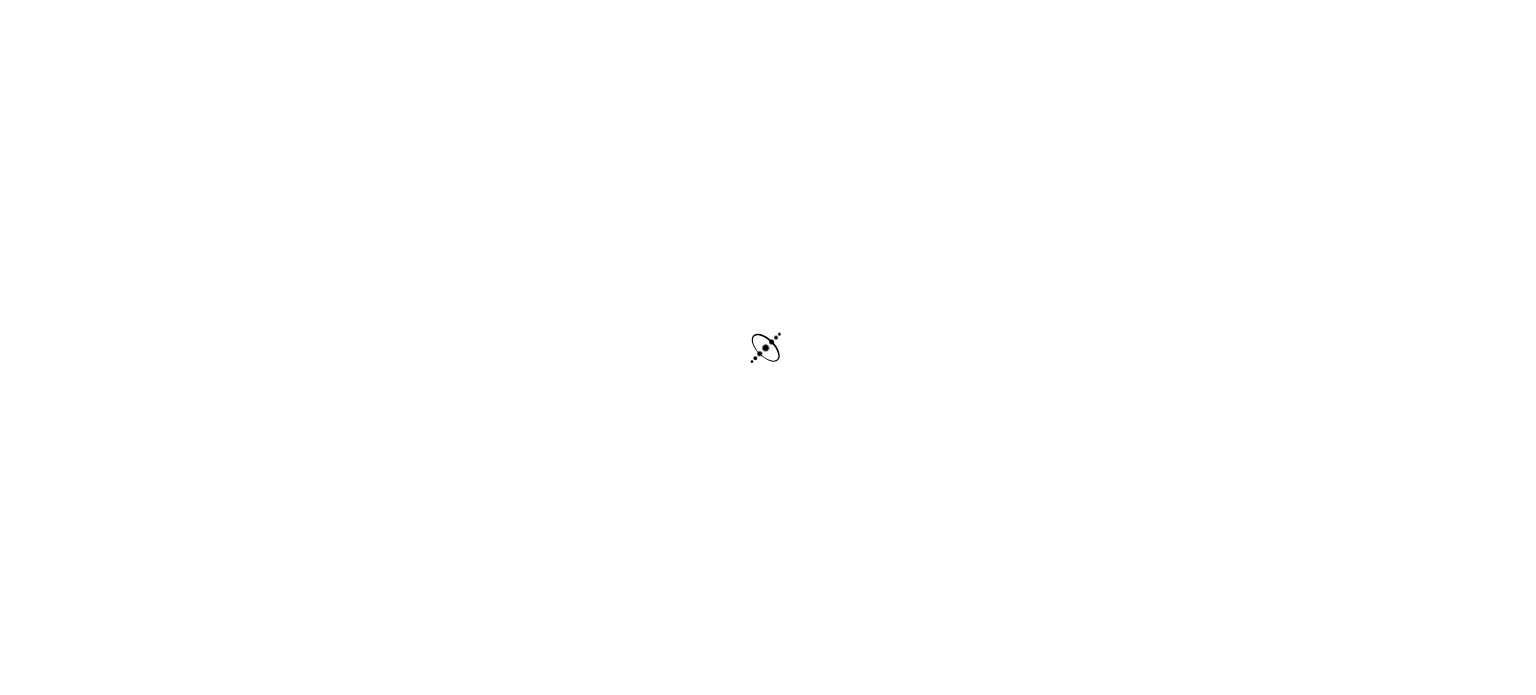 scroll, scrollTop: 0, scrollLeft: 0, axis: both 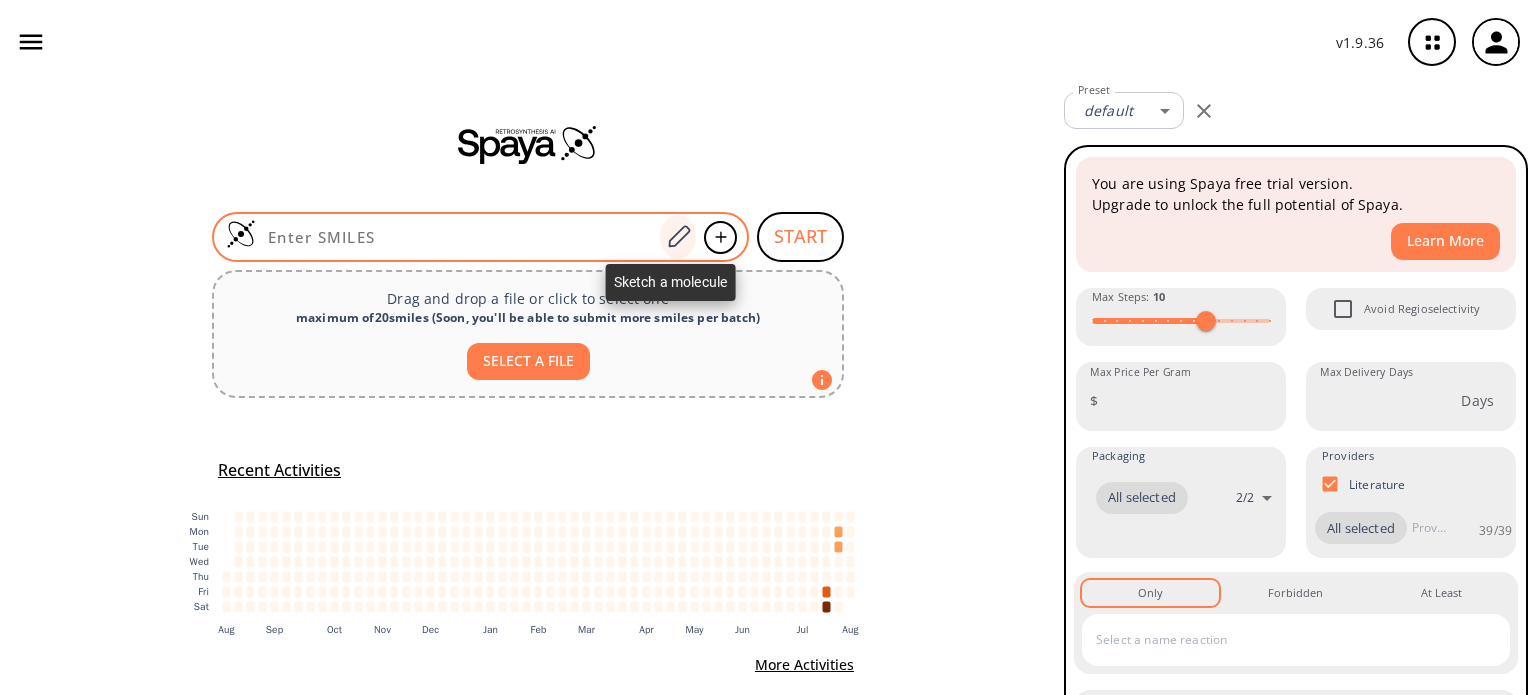 click 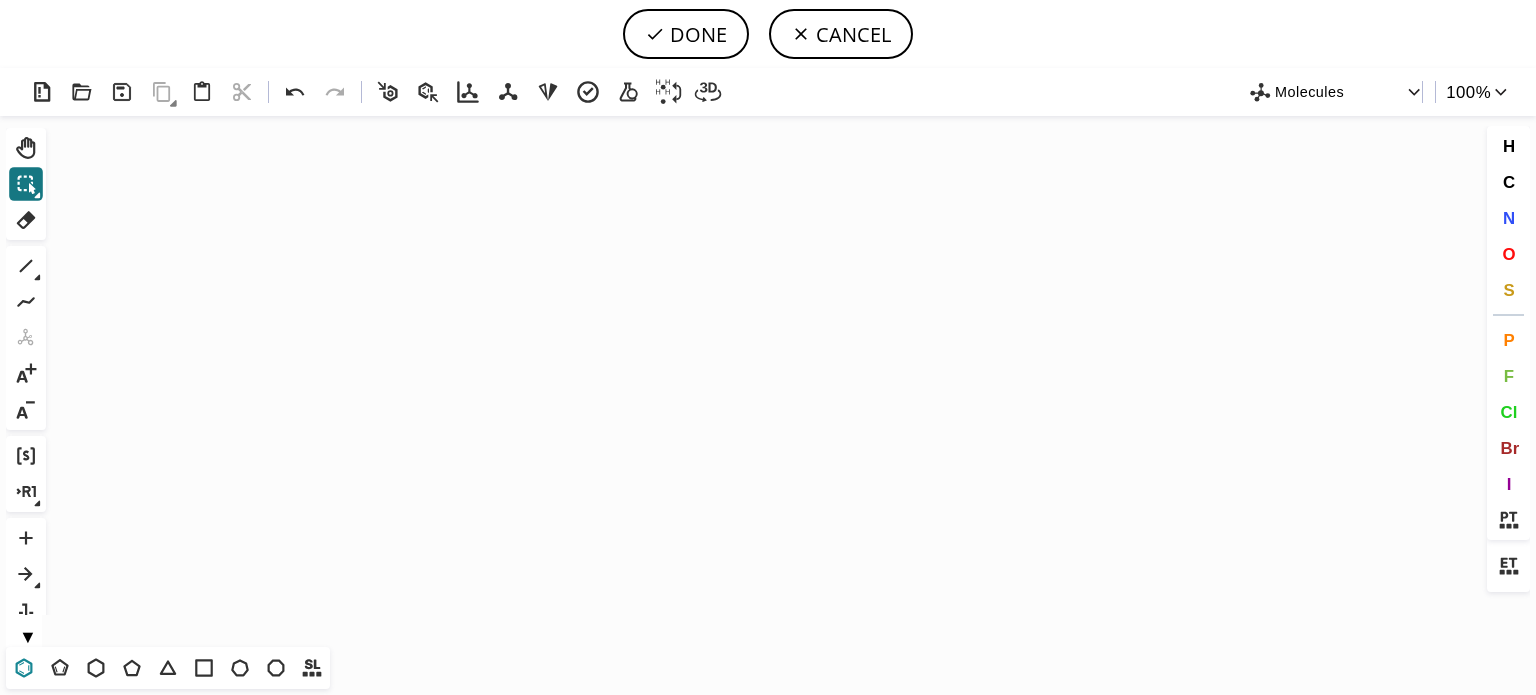 drag, startPoint x: 26, startPoint y: 675, endPoint x: 272, endPoint y: 569, distance: 267.86563 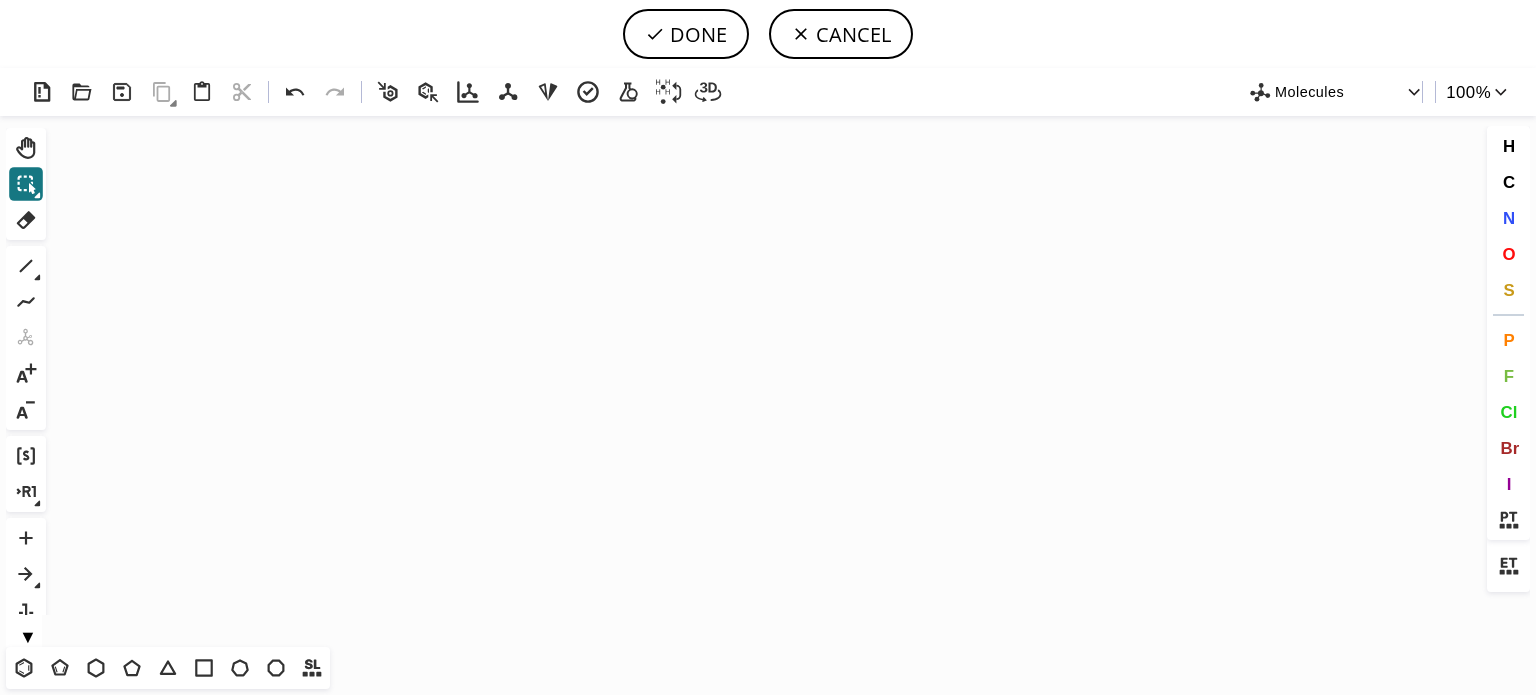 click 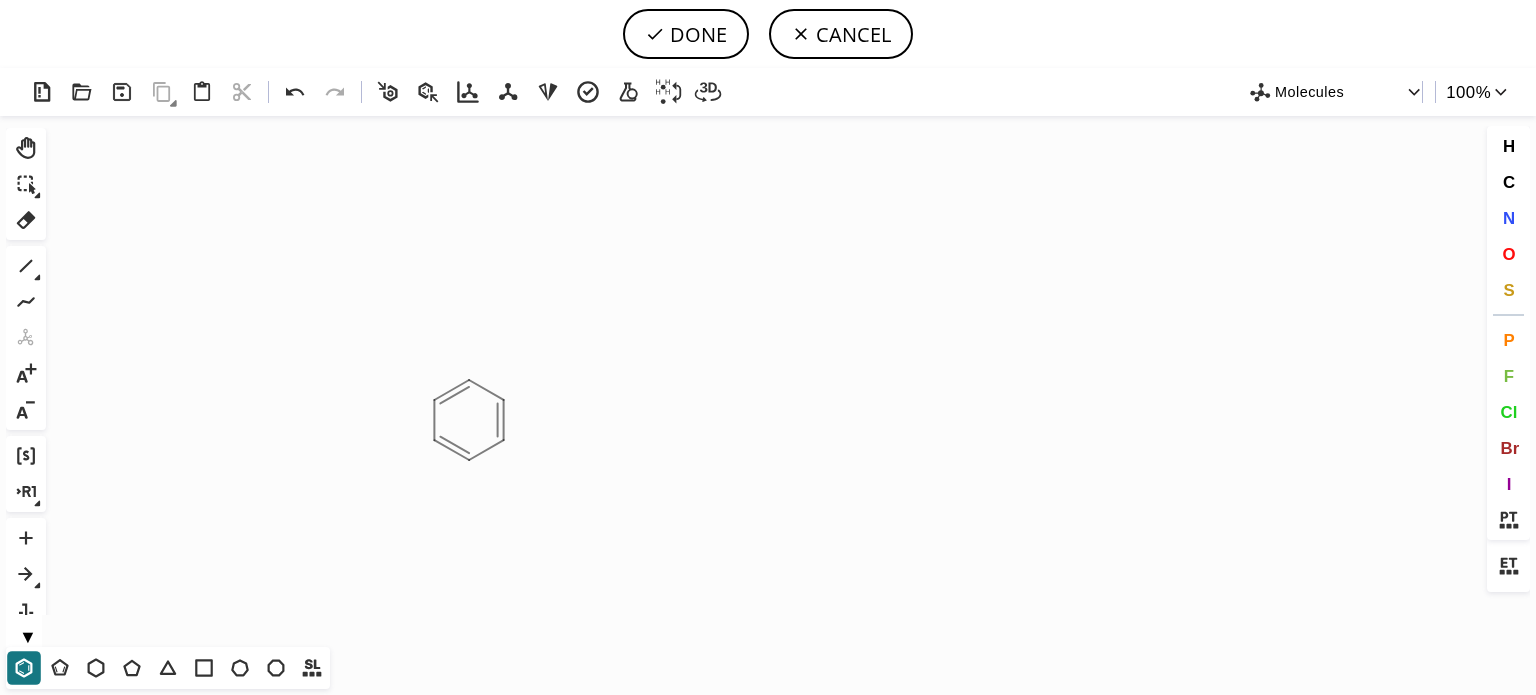 click on "Created with Raphaël 2.3.0" 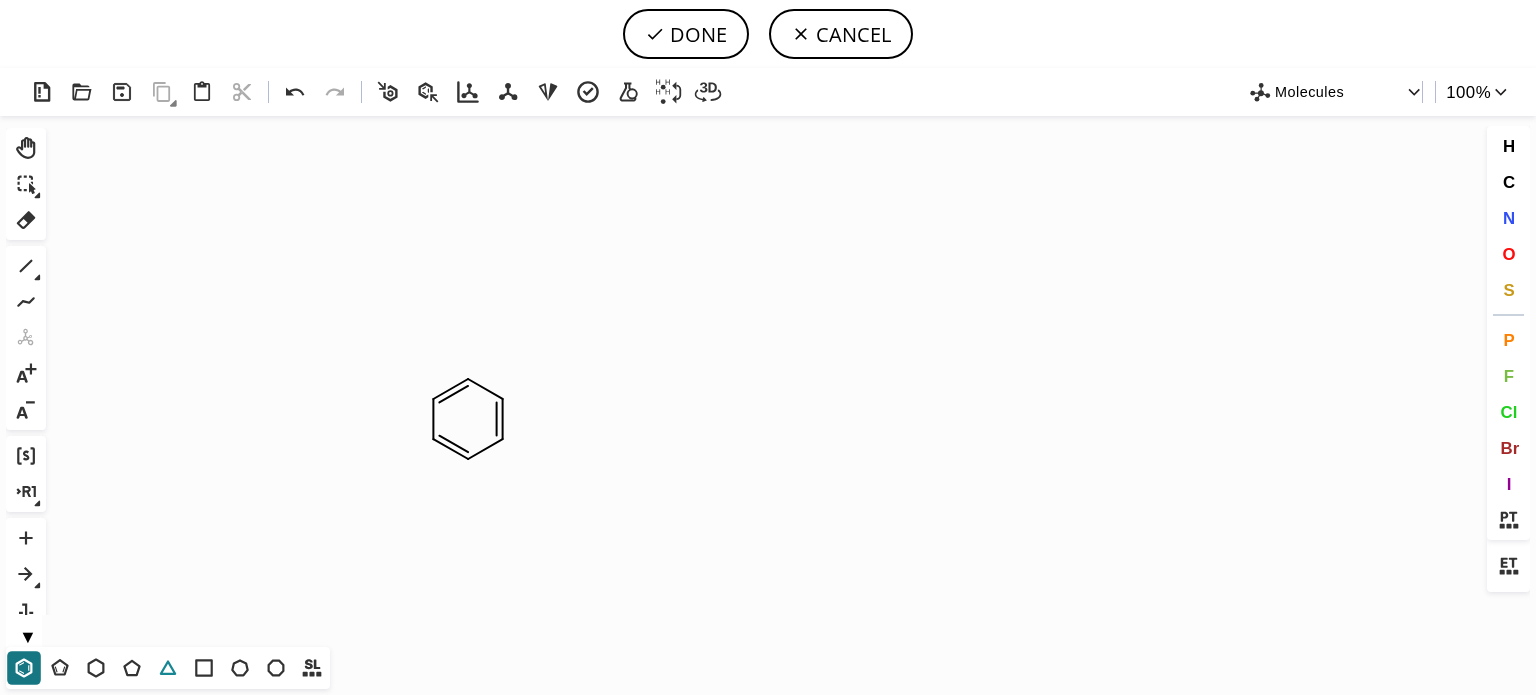 drag, startPoint x: 134, startPoint y: 674, endPoint x: 180, endPoint y: 651, distance: 51.42956 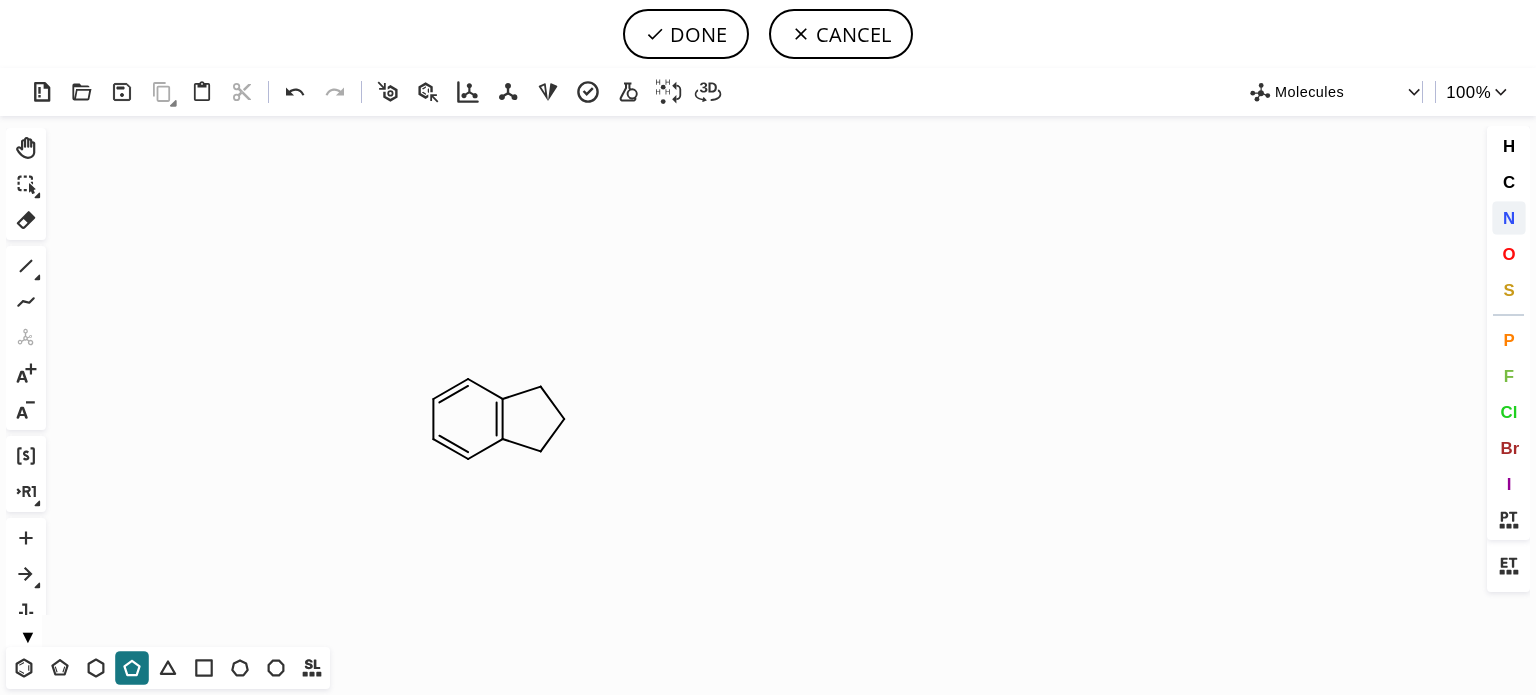 click on "N" at bounding box center (1509, 218) 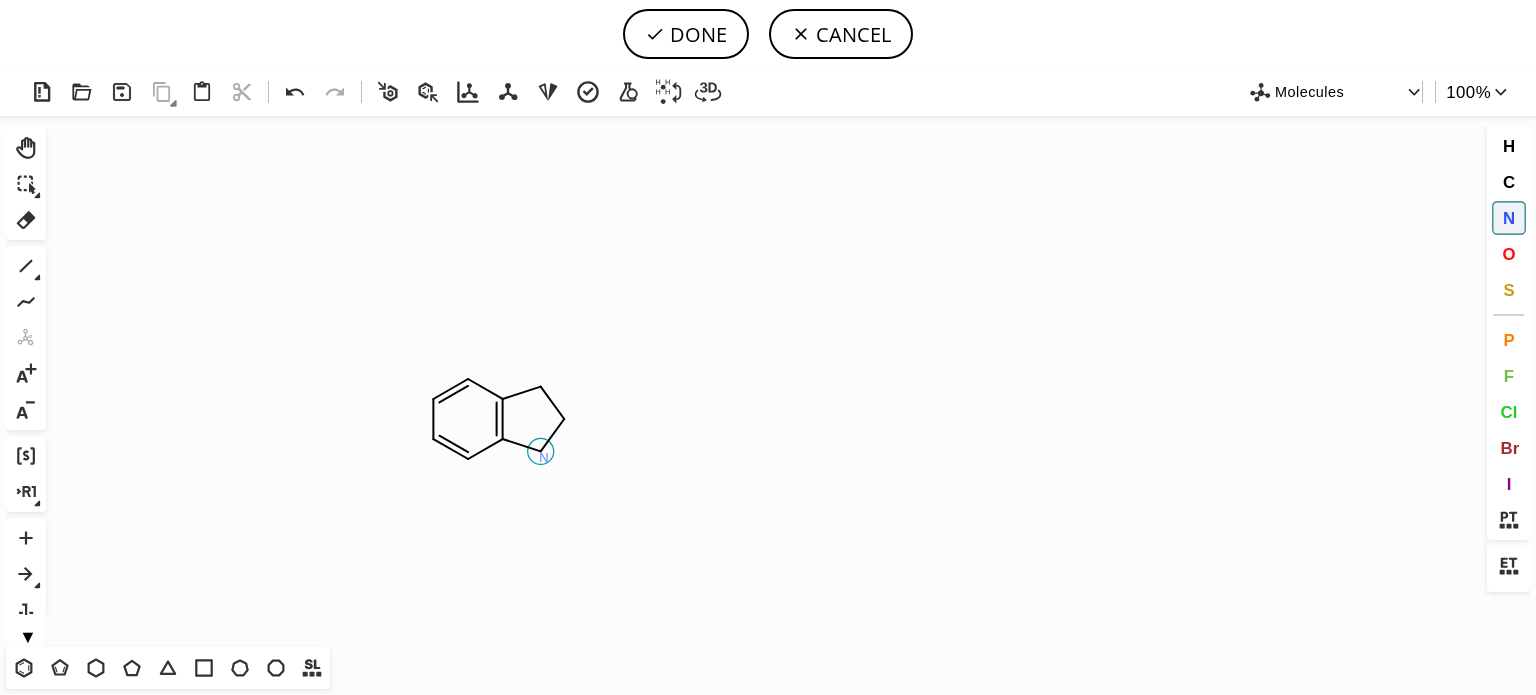 click on "N" 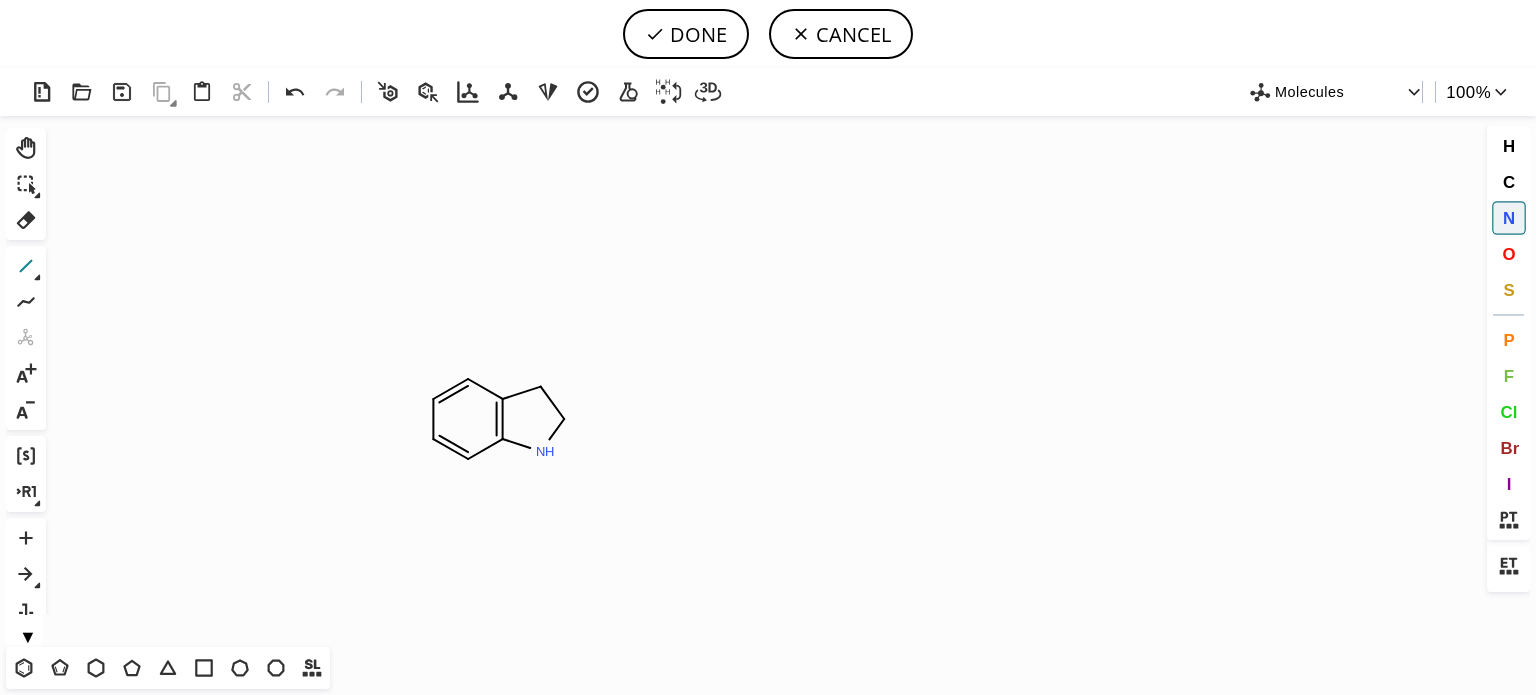 click 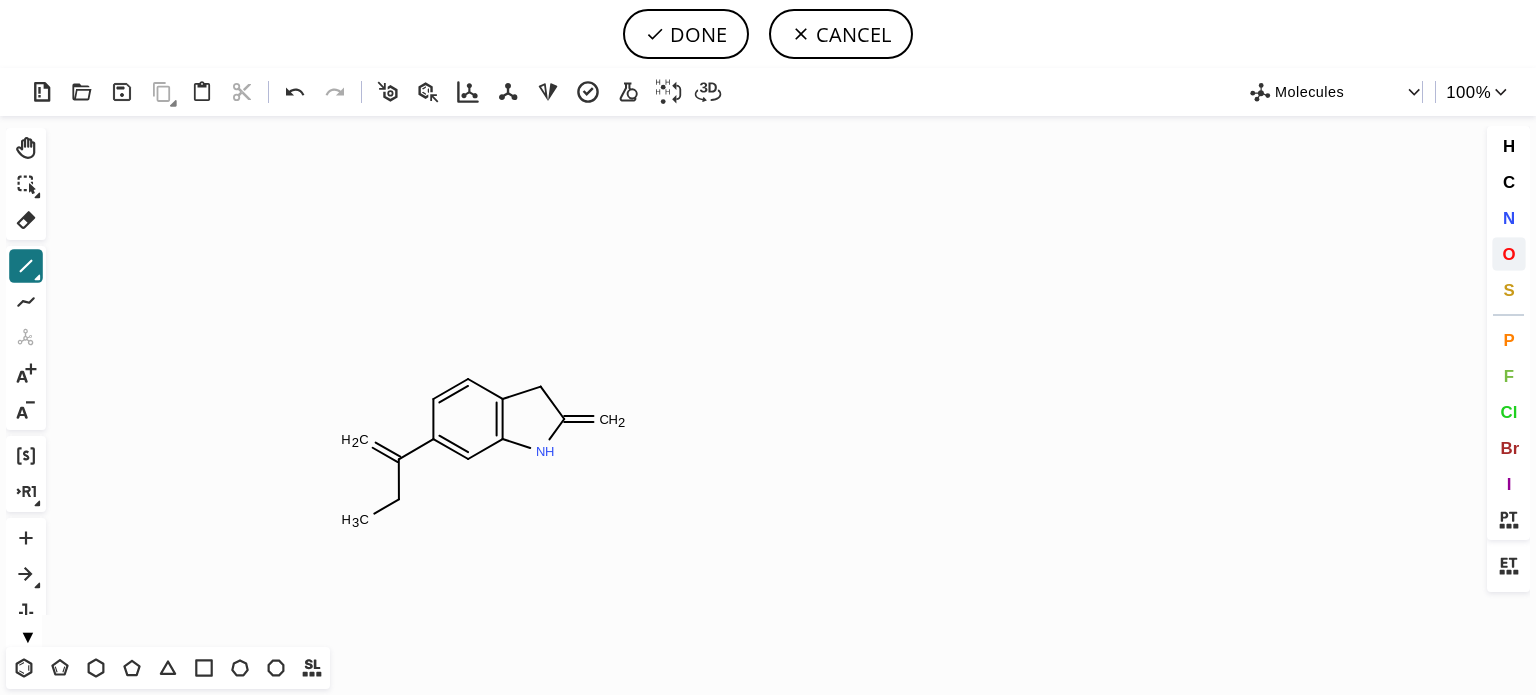 click on "O" at bounding box center (1509, 254) 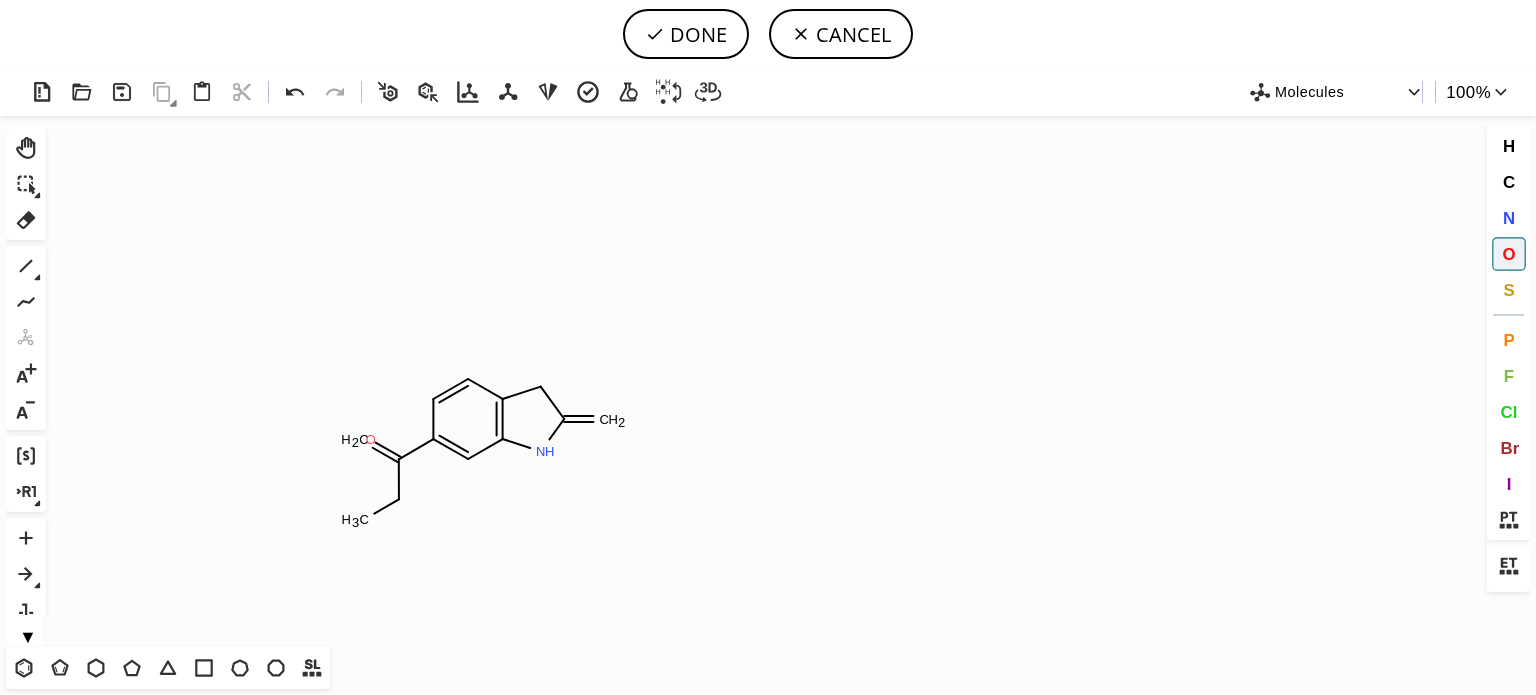 click on "O" 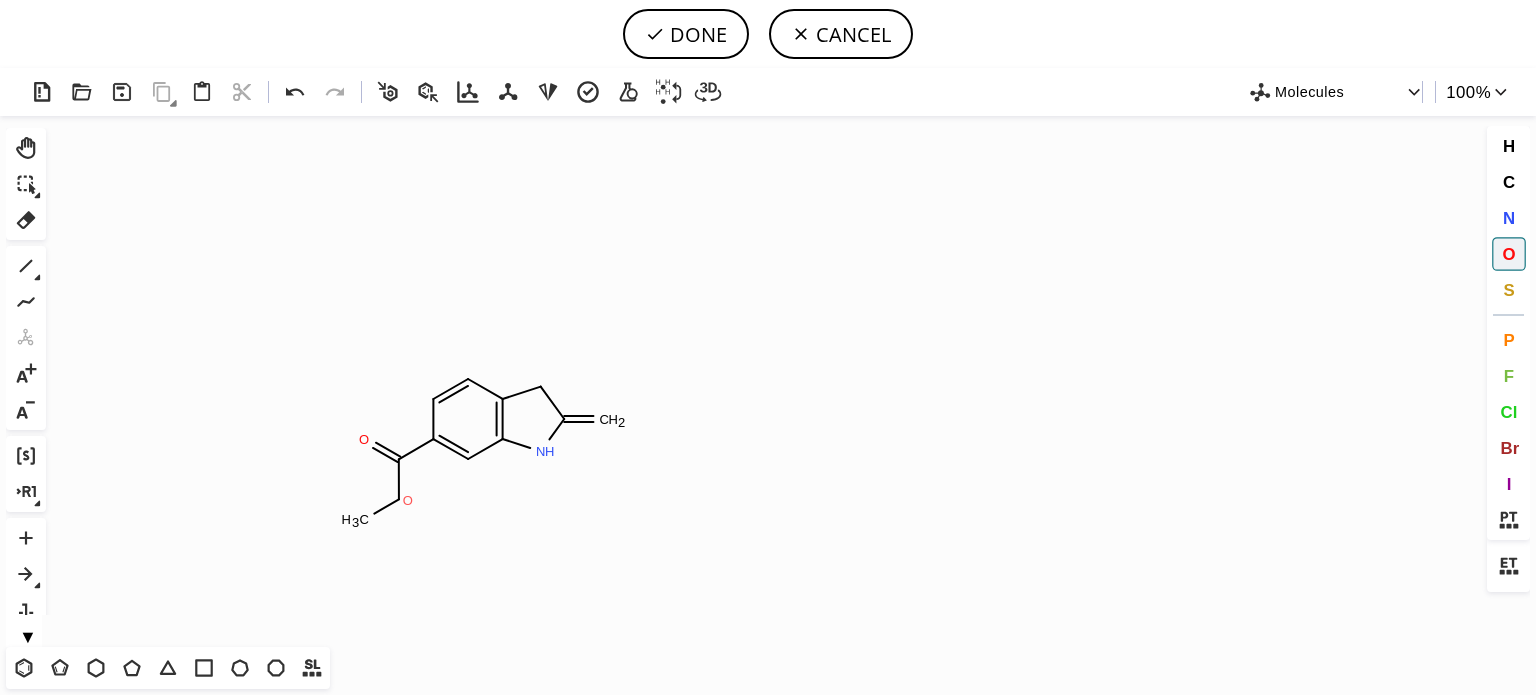 click on "O" 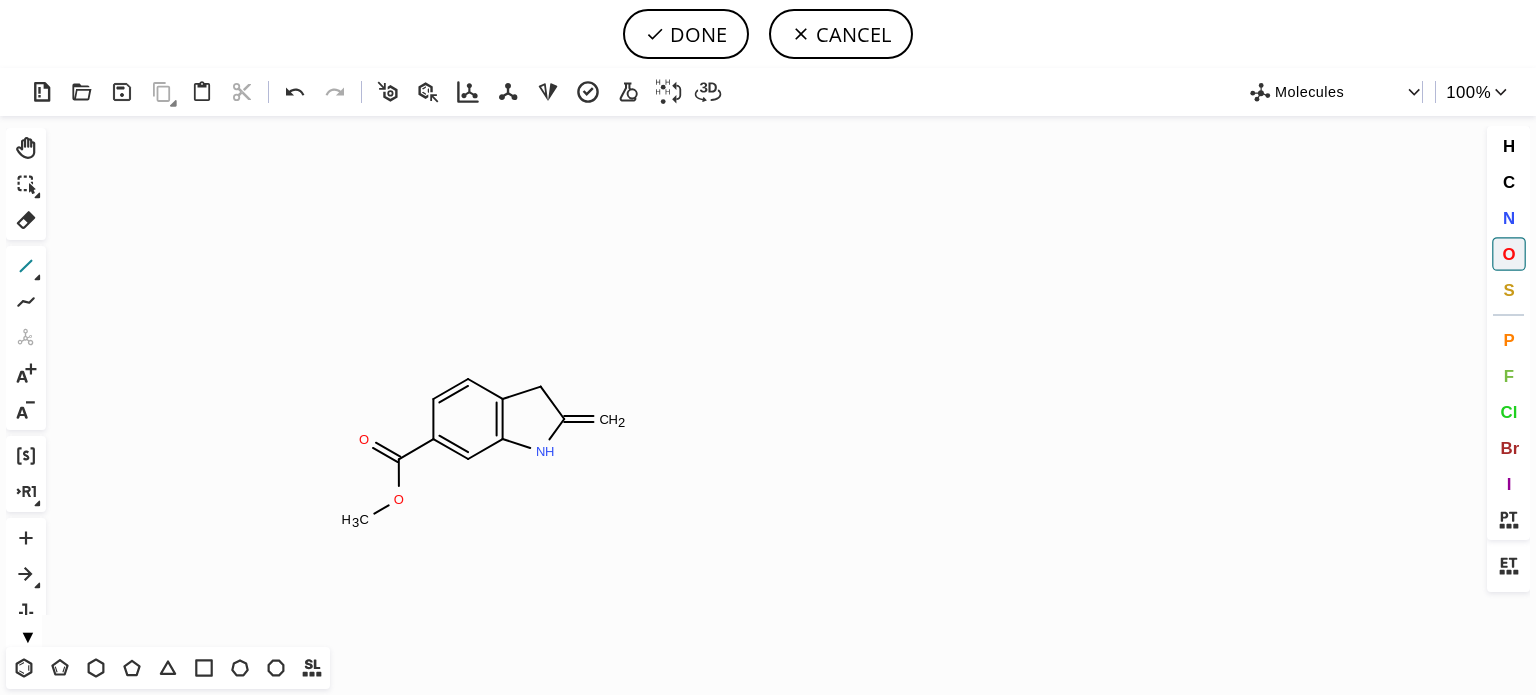 click 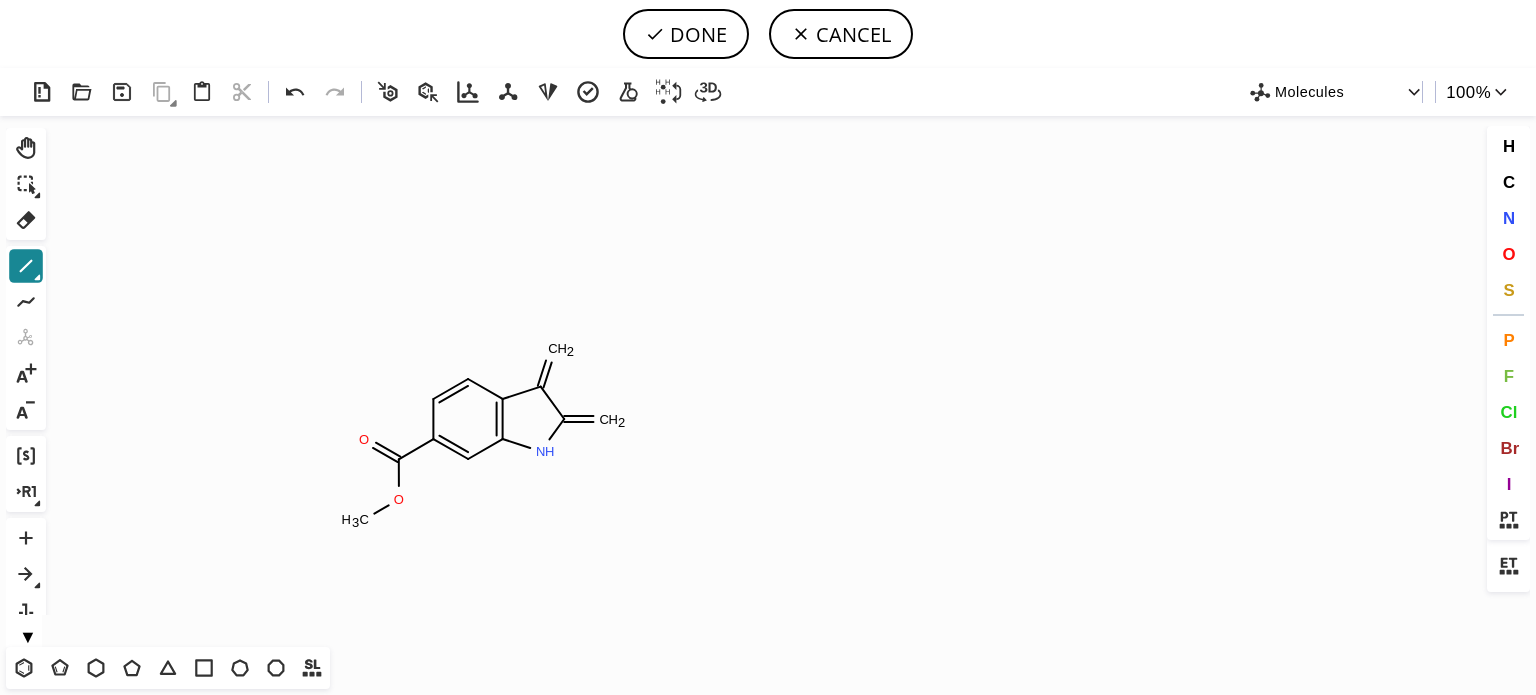 click 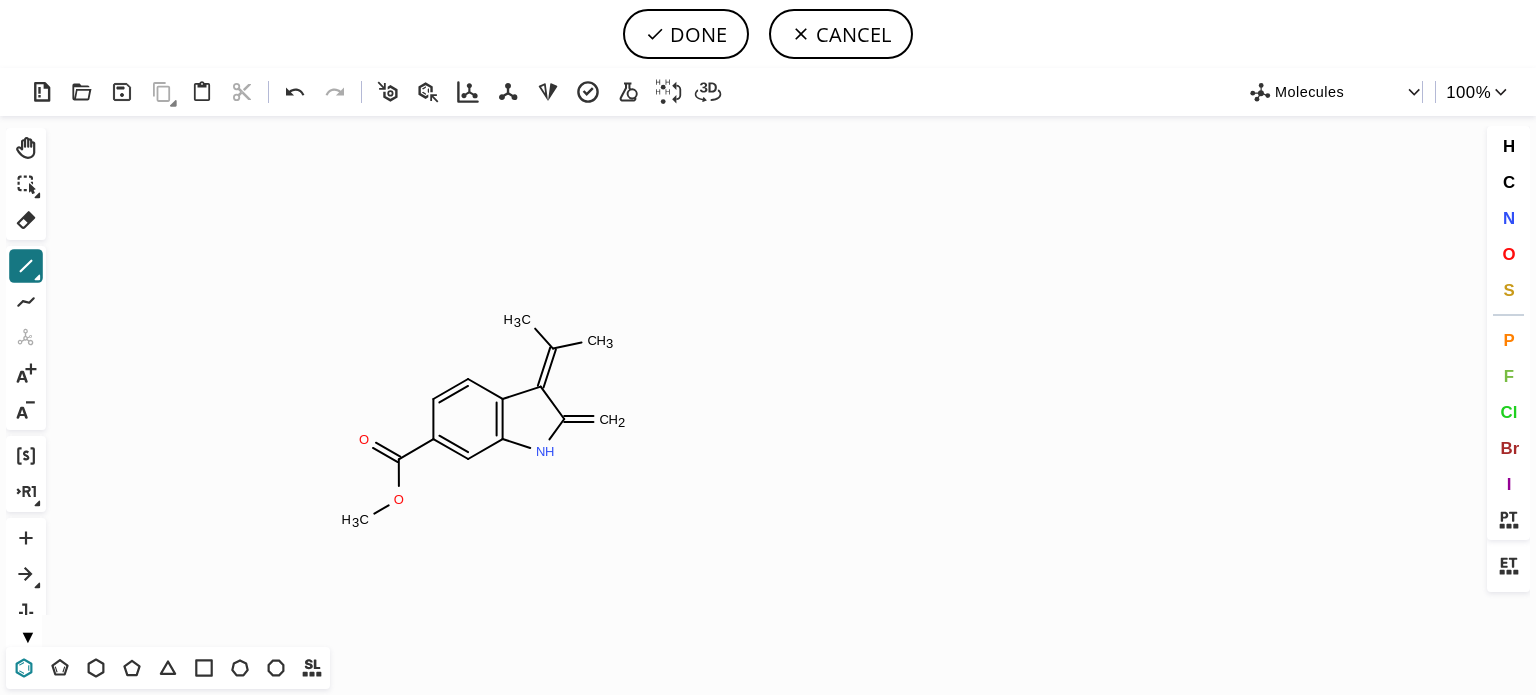 click 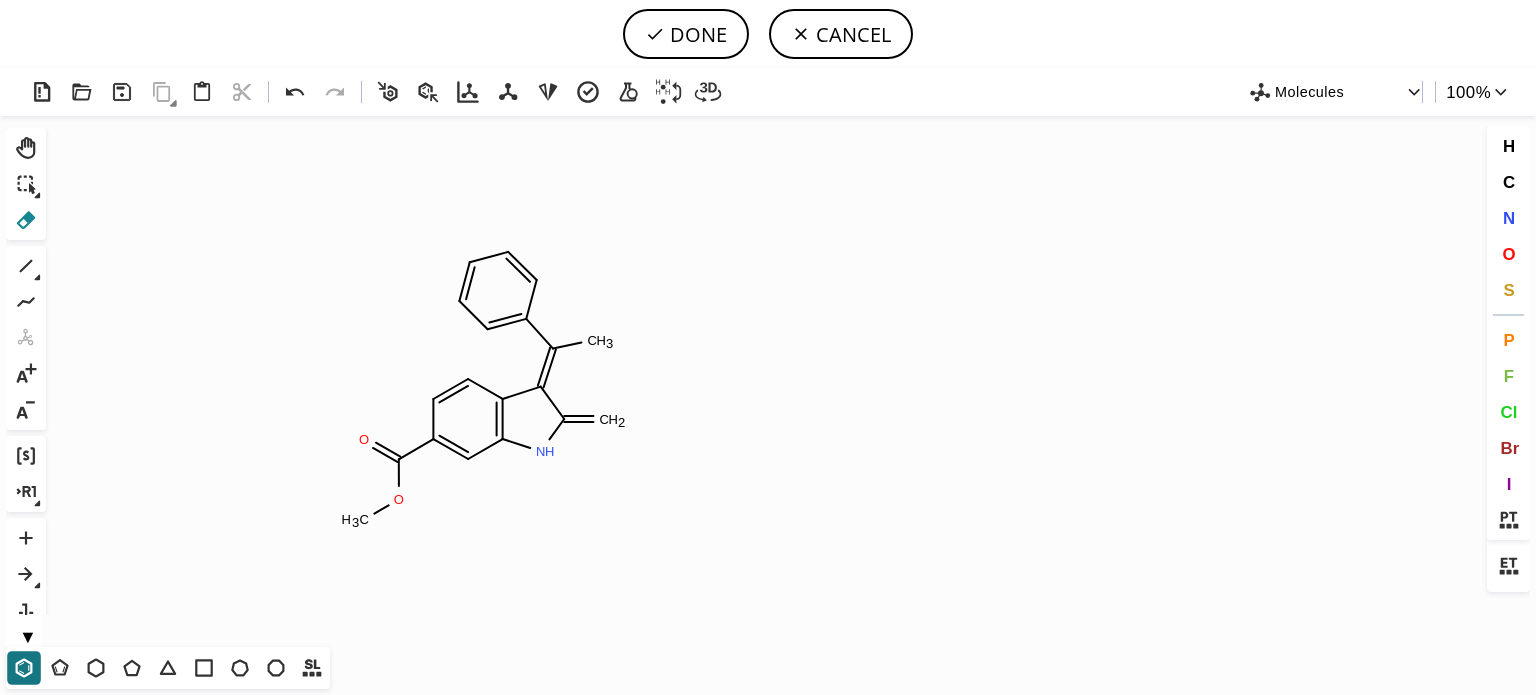 click 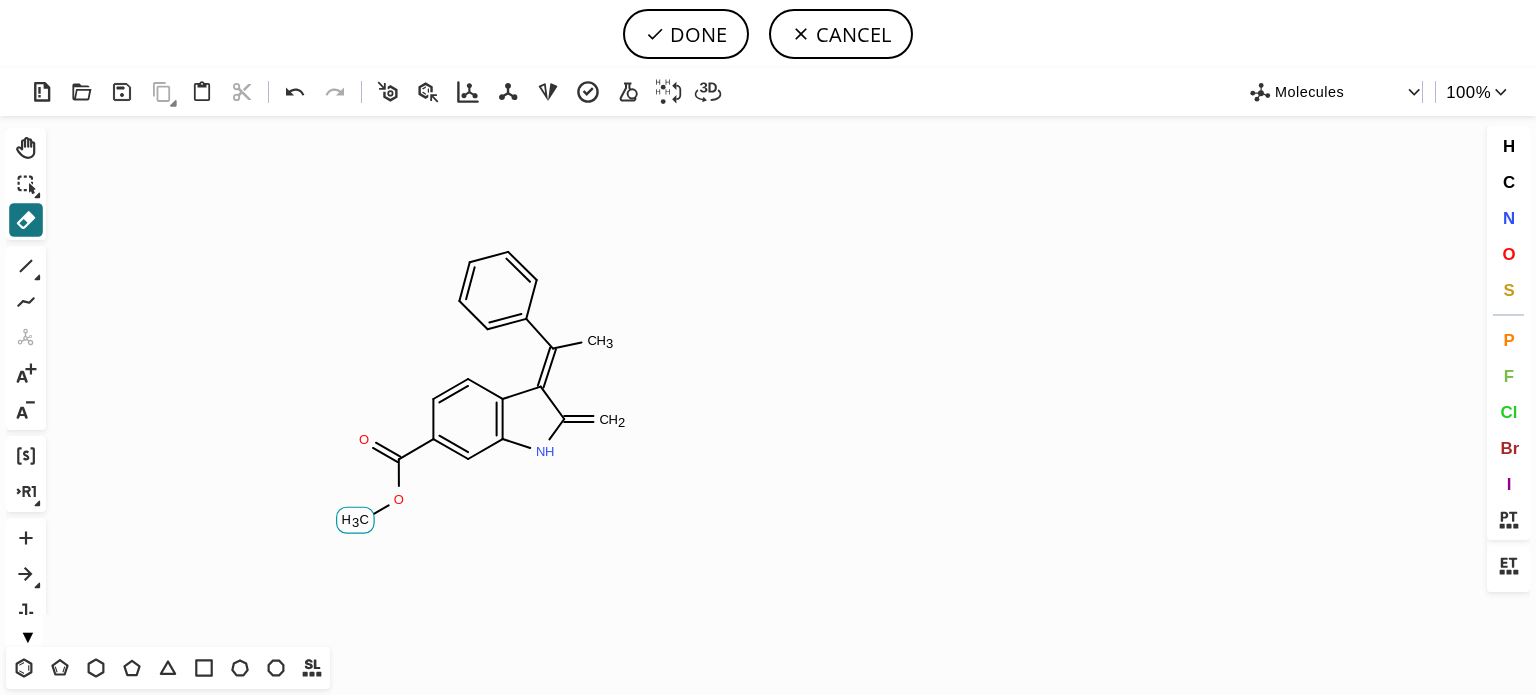 click on "C" 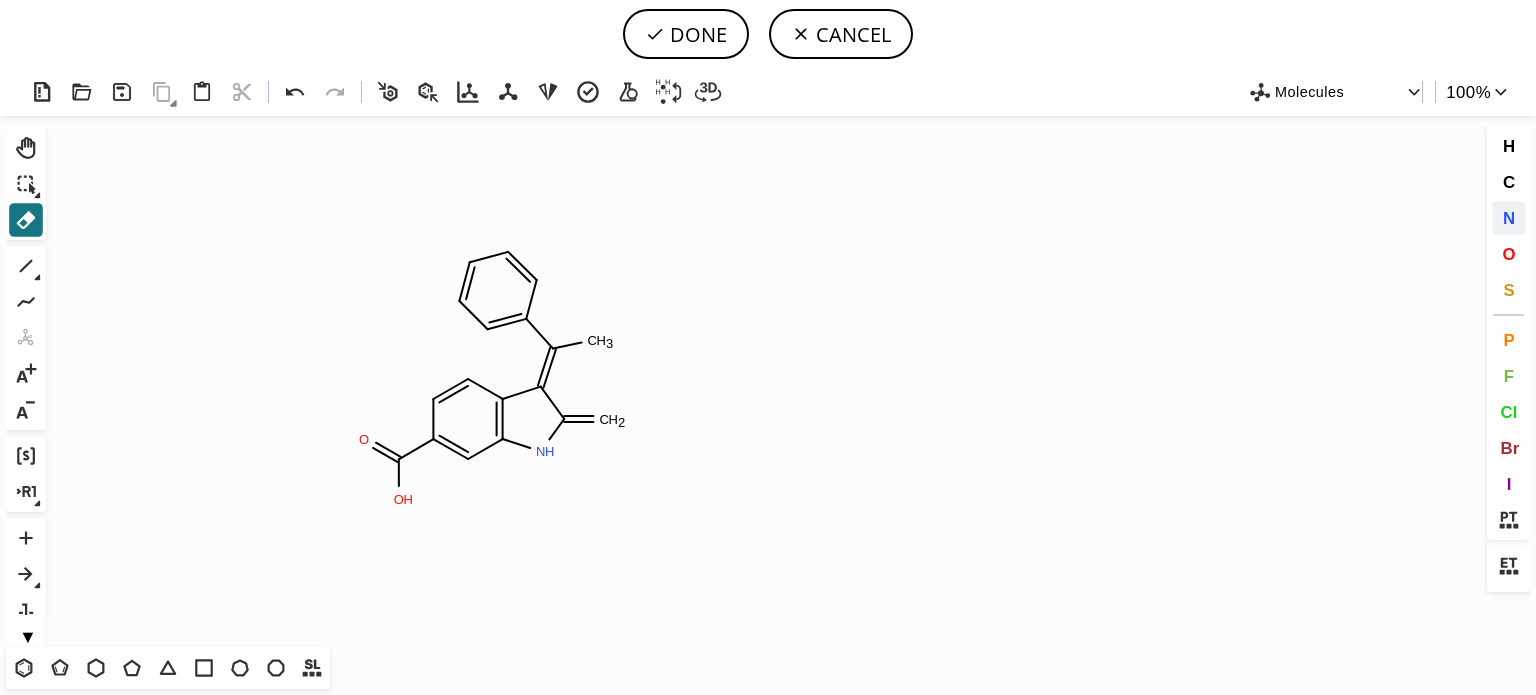click on "N" at bounding box center [1508, 217] 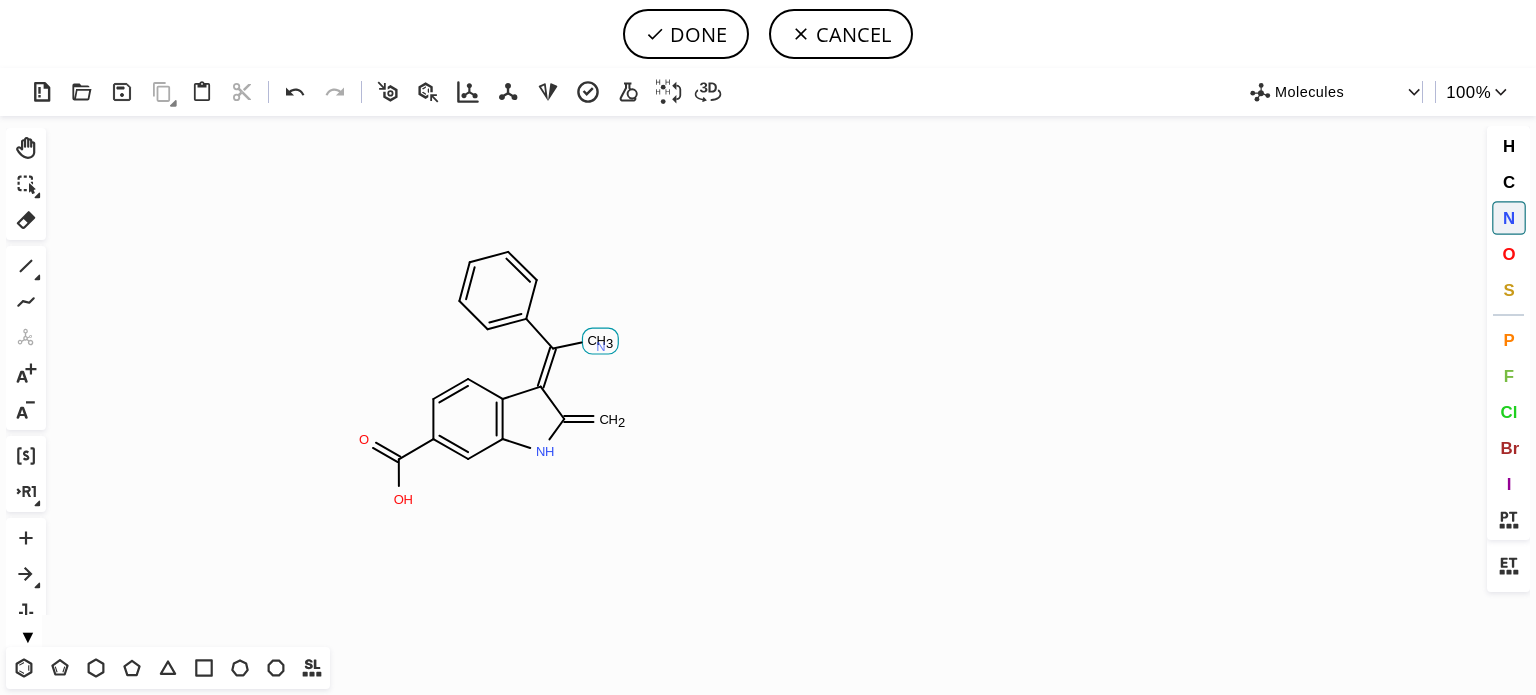 click on "N" 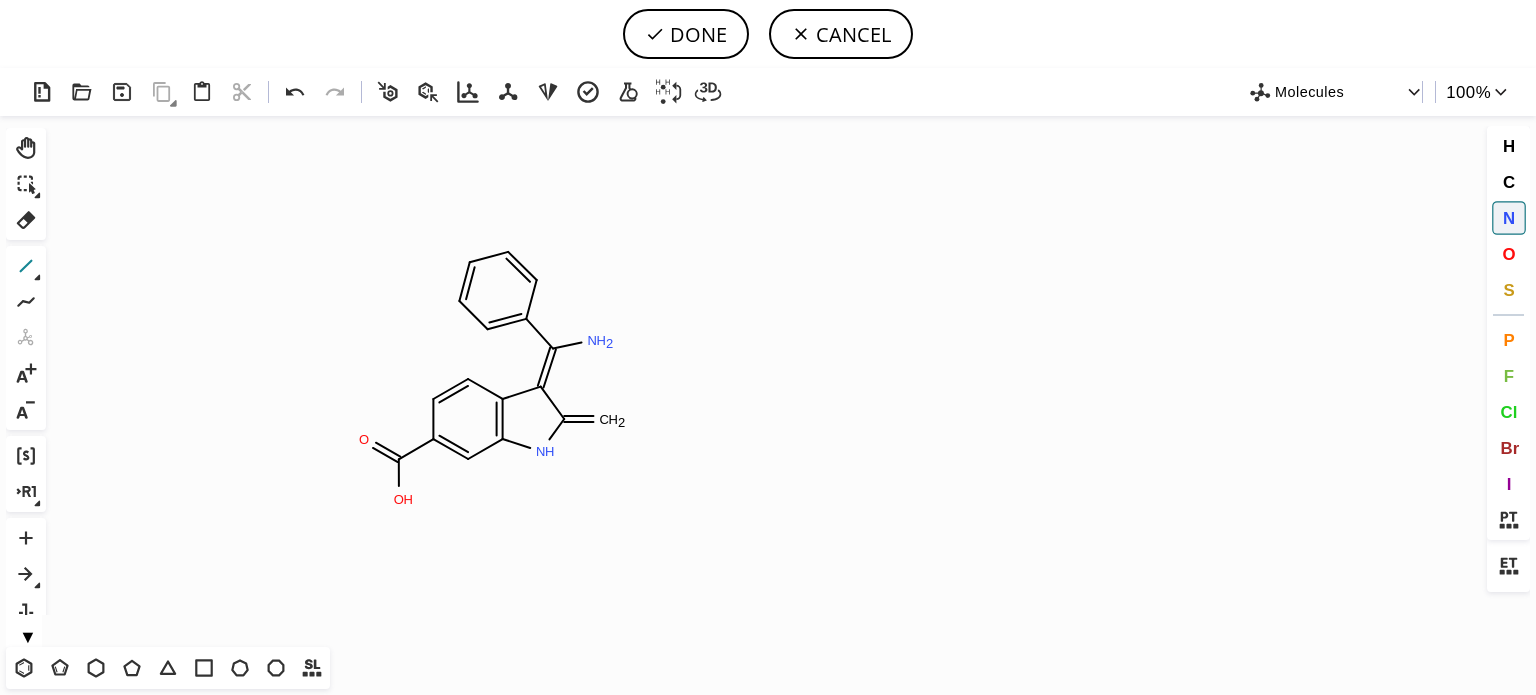 click 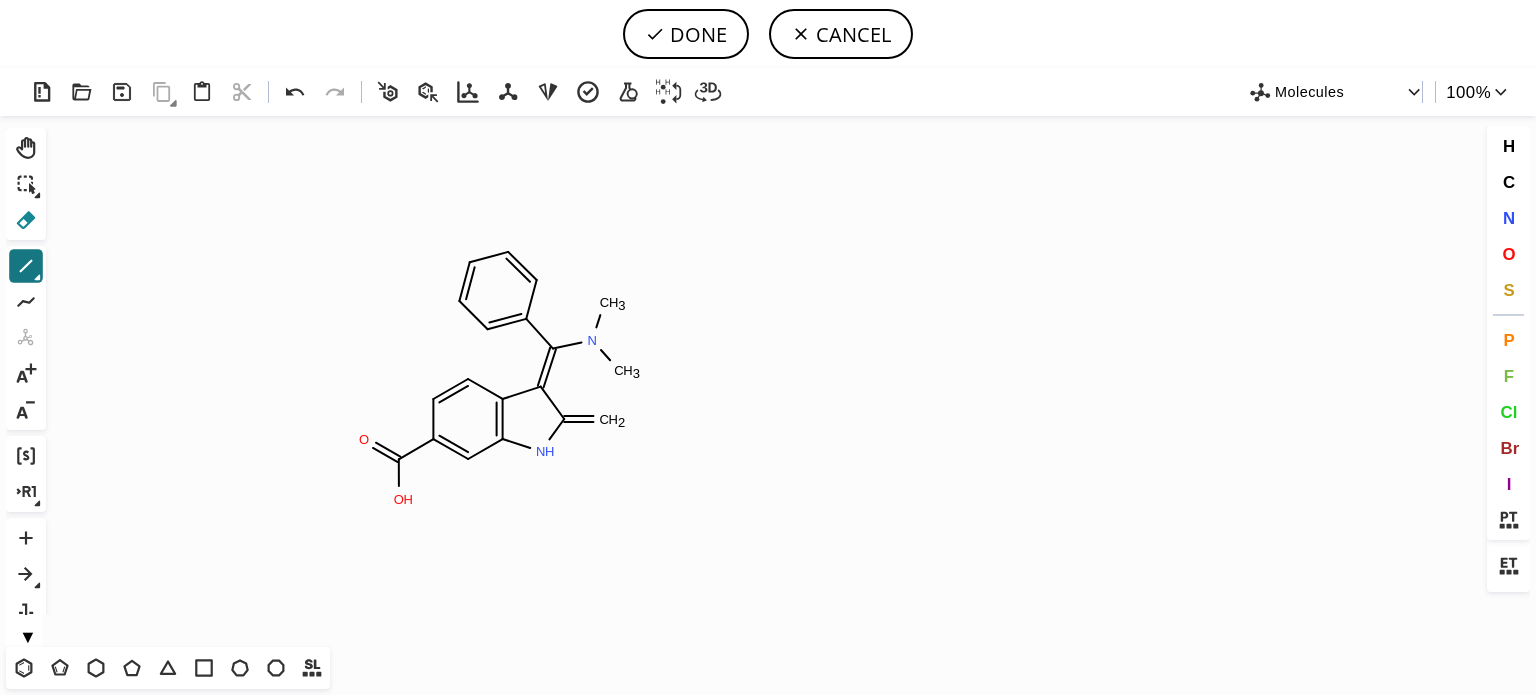 click 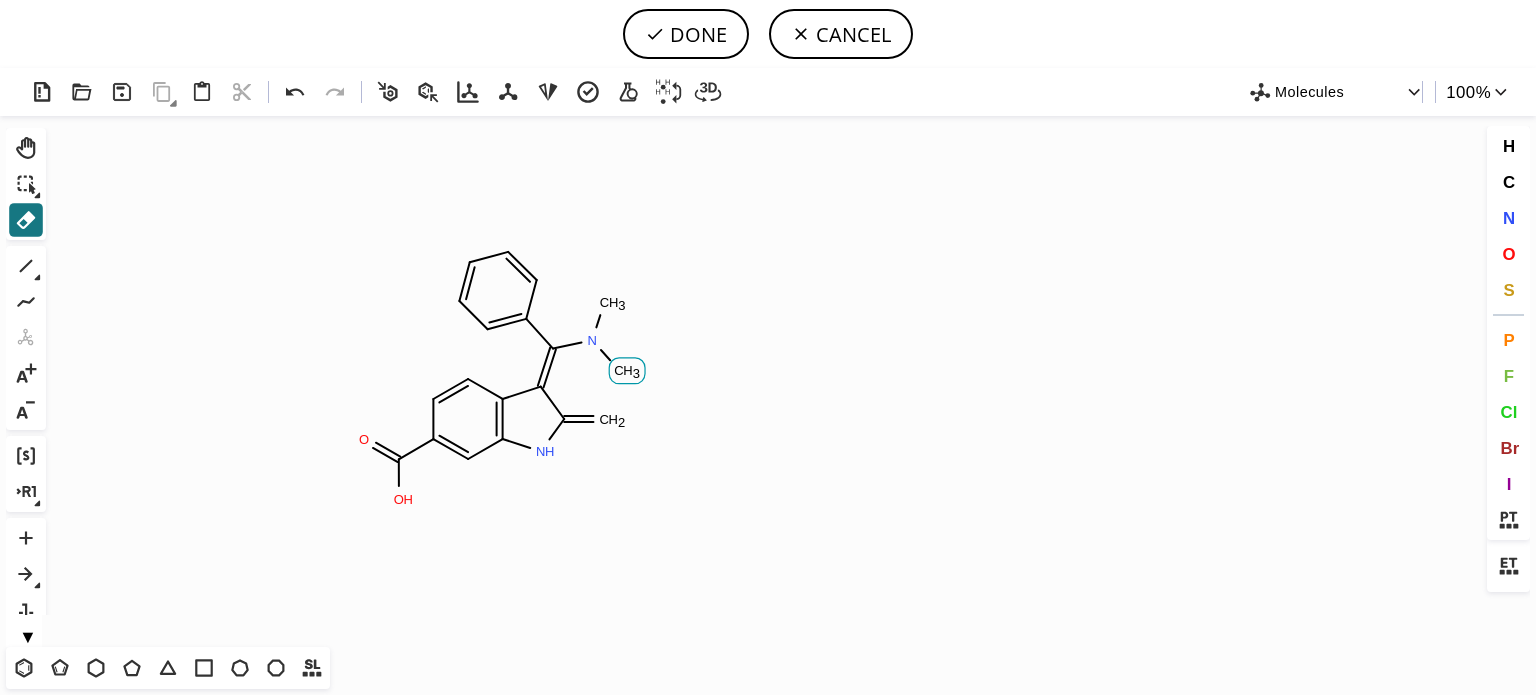 click on "3" 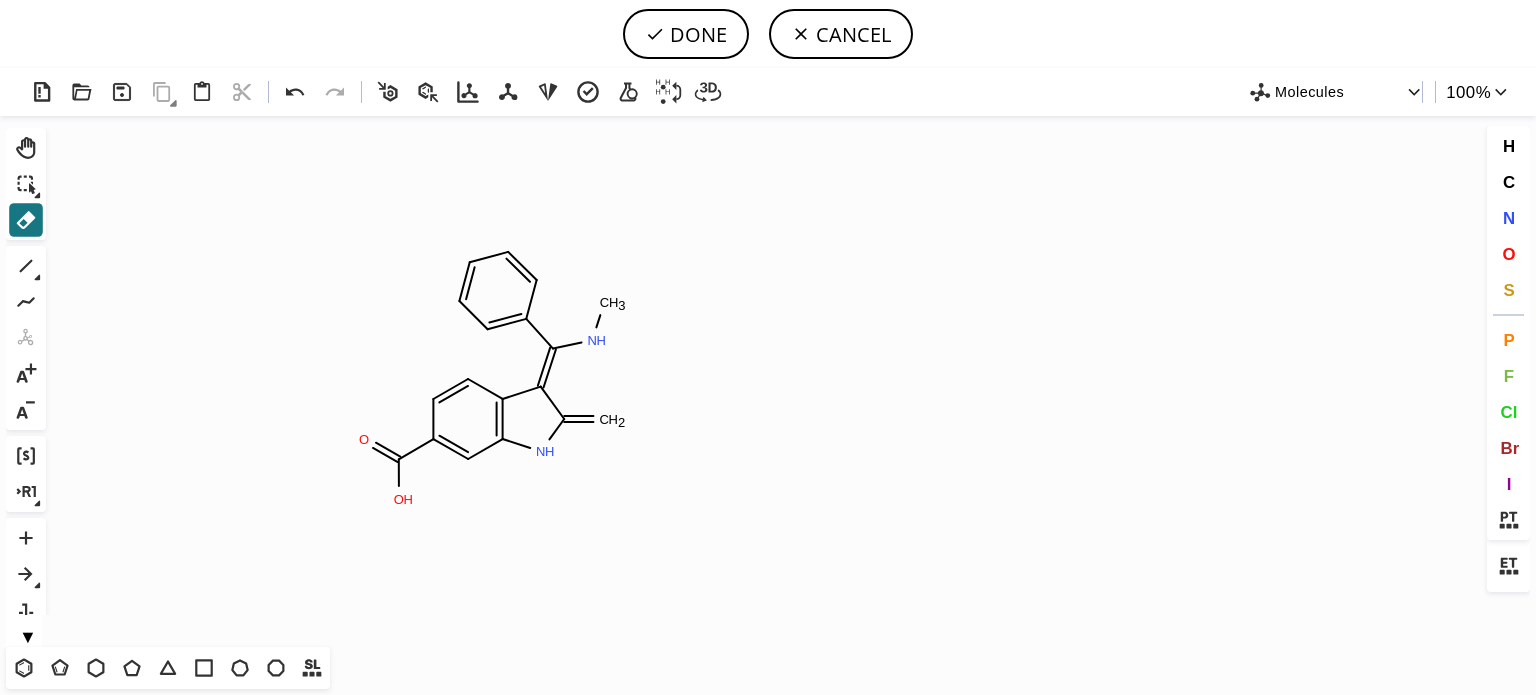 drag, startPoint x: 32, startPoint y: 669, endPoint x: 588, endPoint y: 259, distance: 690.8227 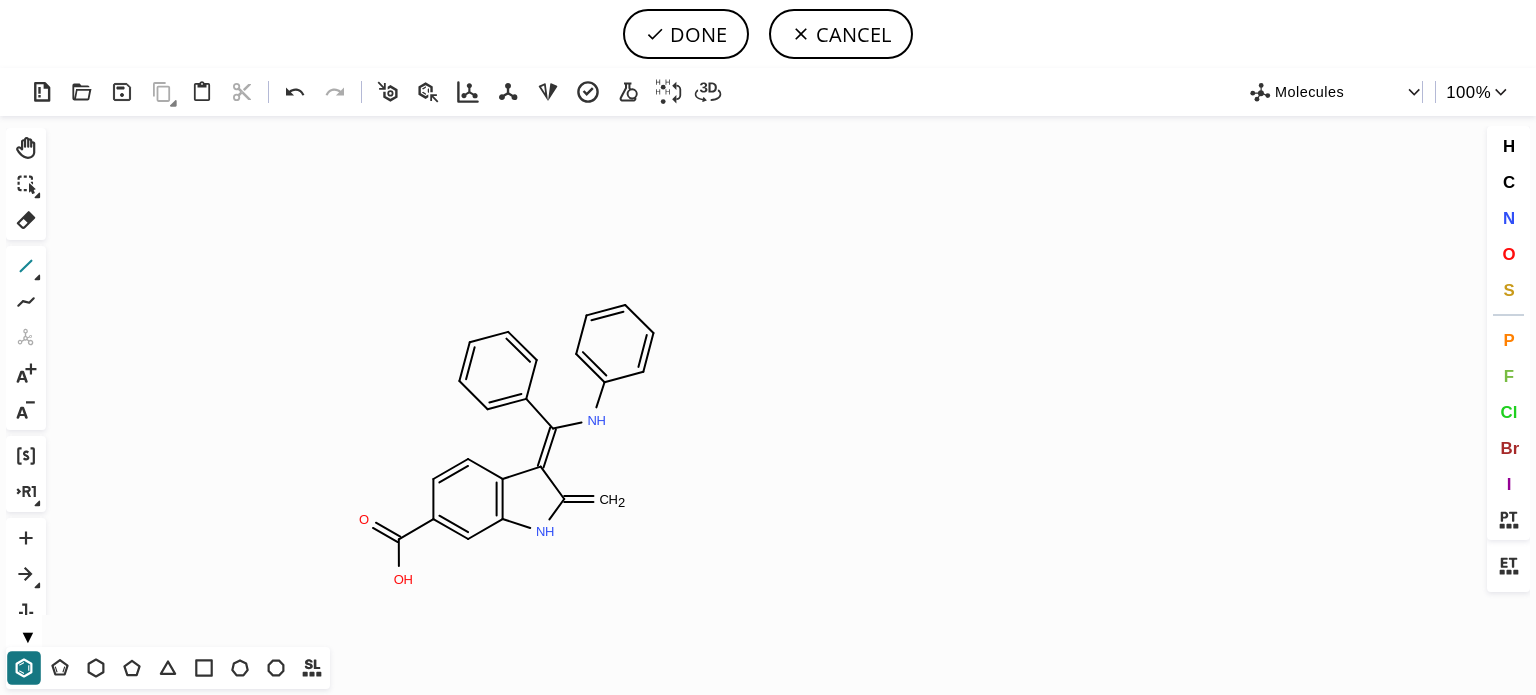 click 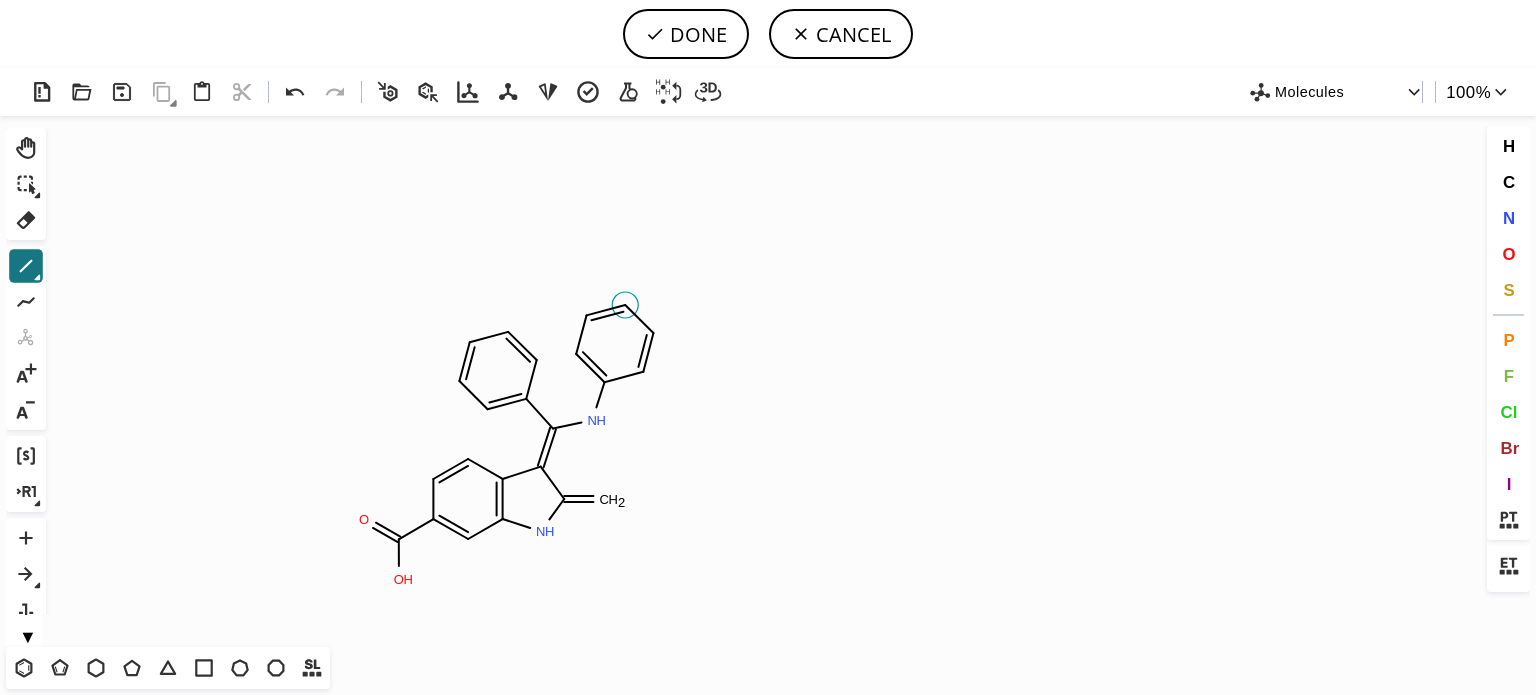 click on "Created with Raphaël 2.3.0 N H C H 2 O O H N H N" 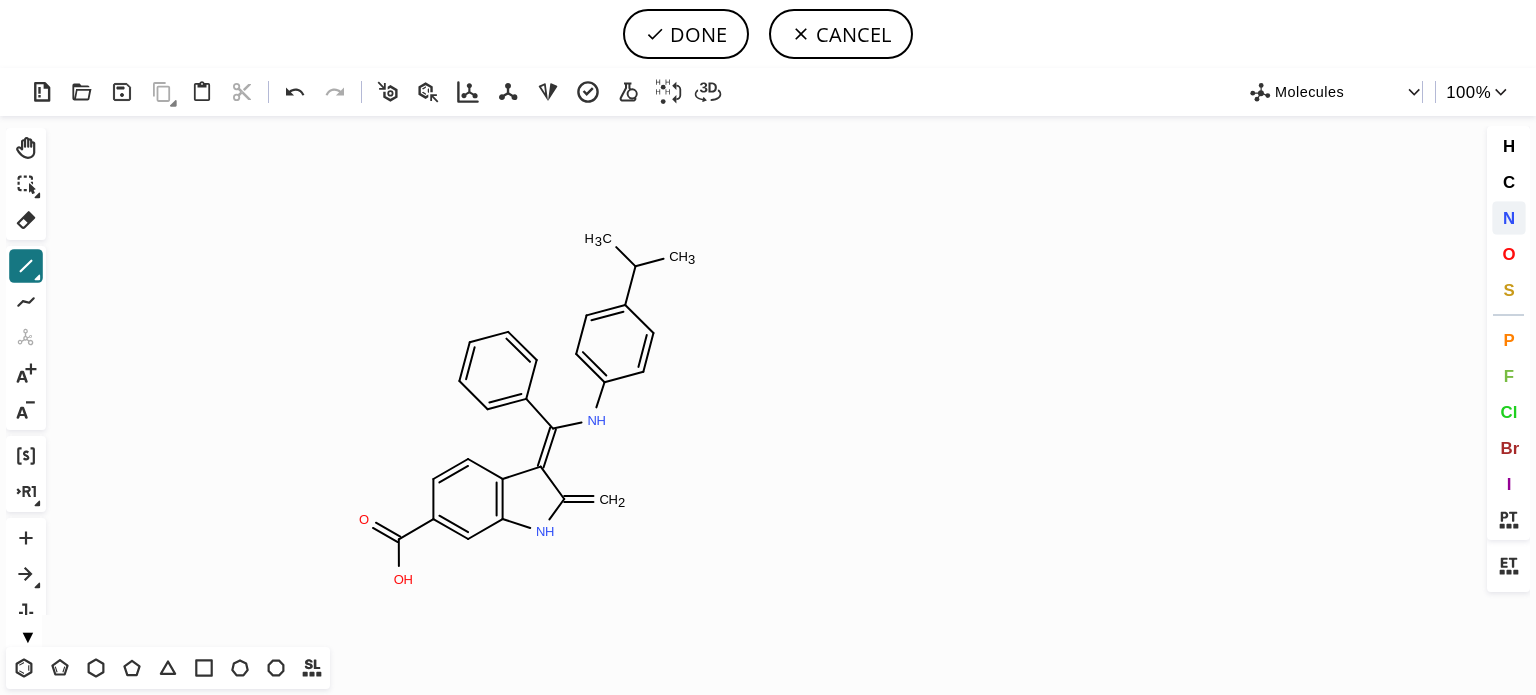 click on "N" at bounding box center (1508, 217) 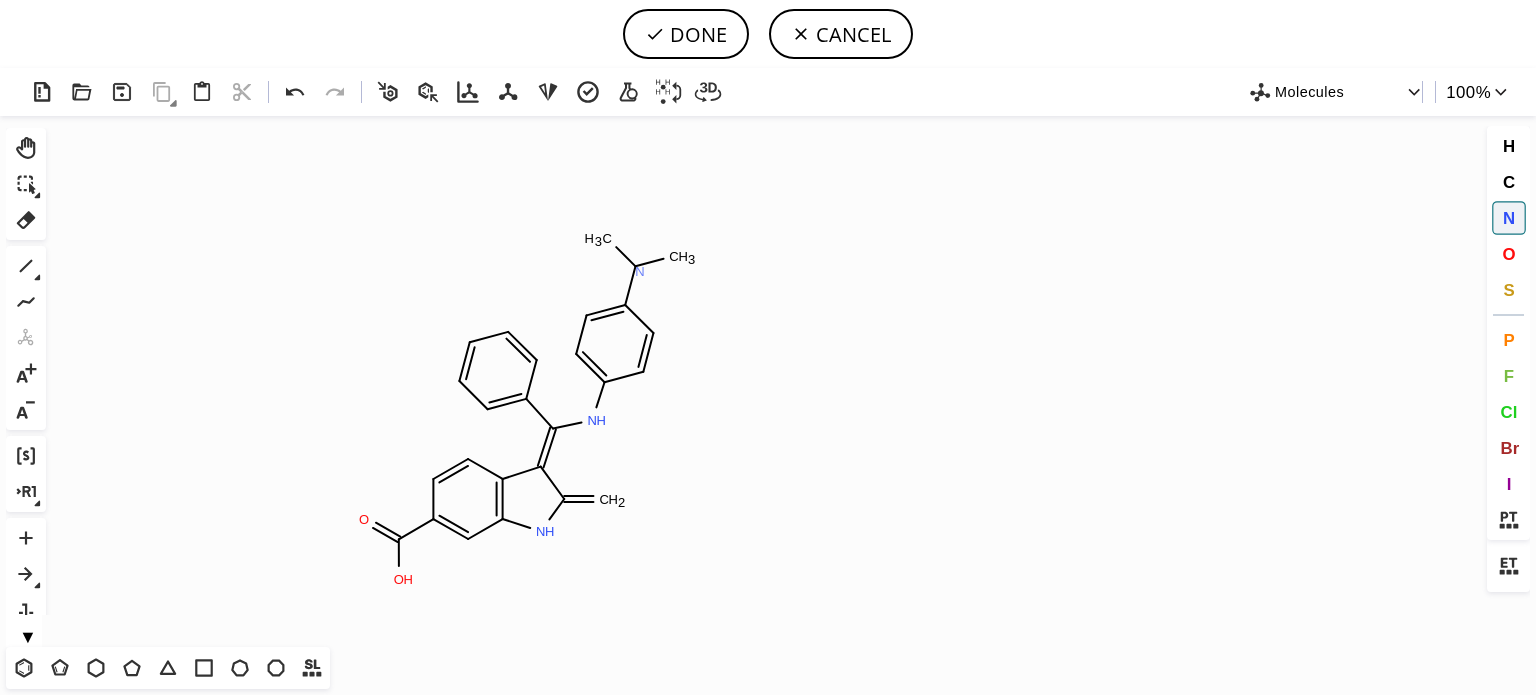 click on "N" 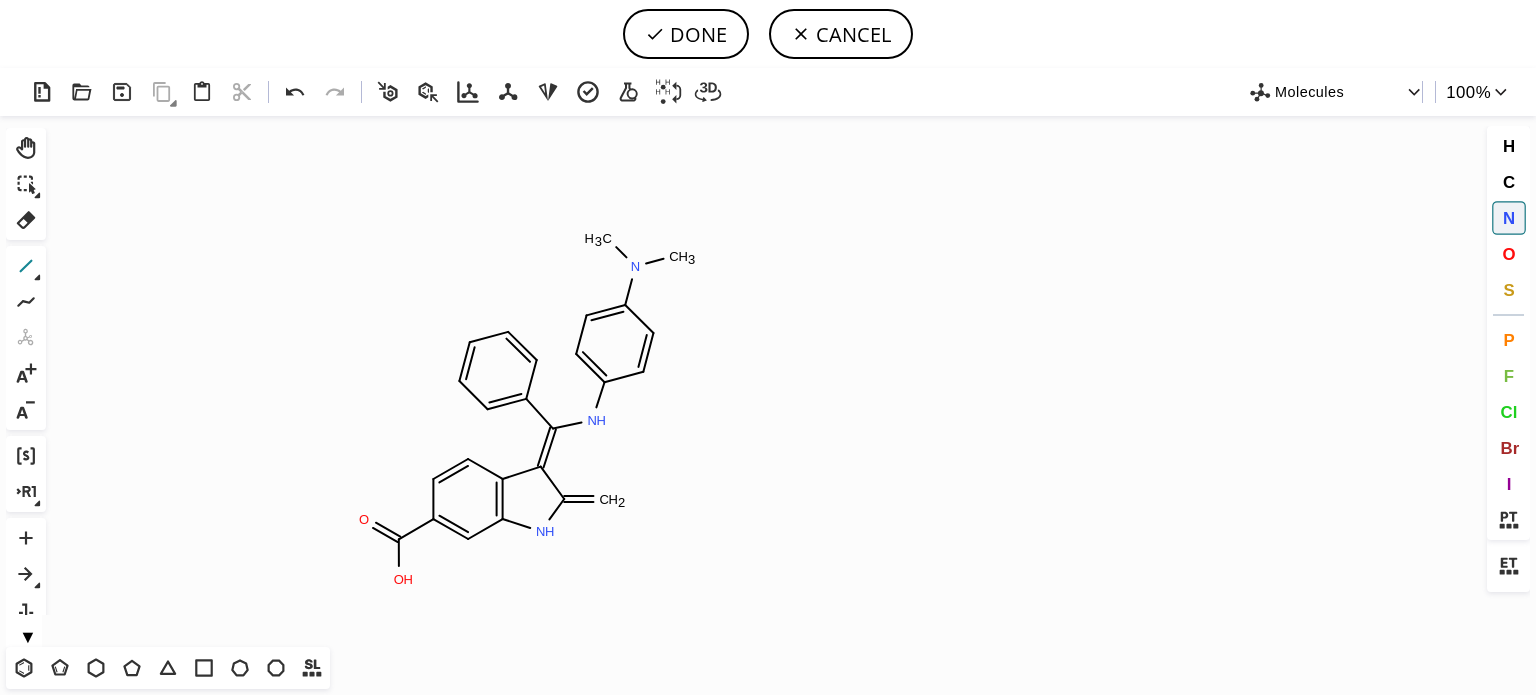 click 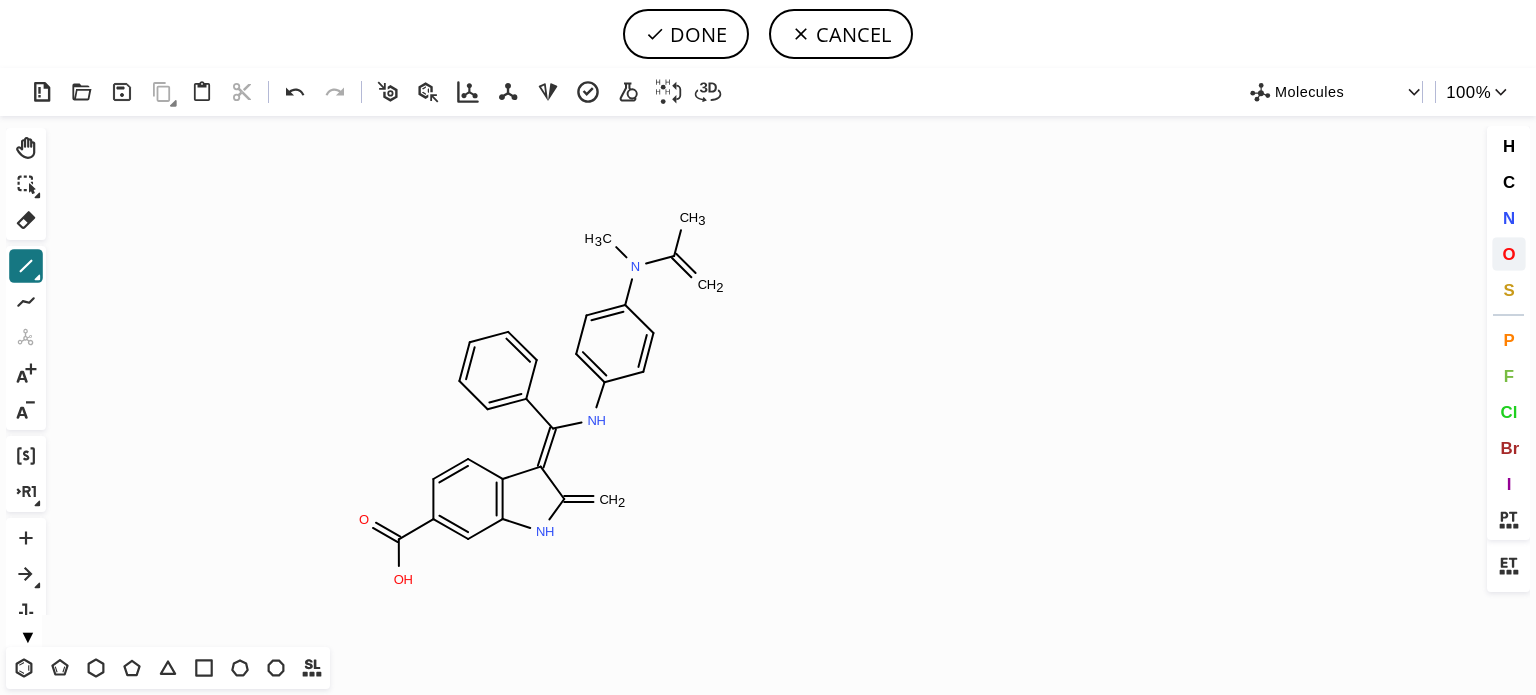 click on "O" at bounding box center (1509, 254) 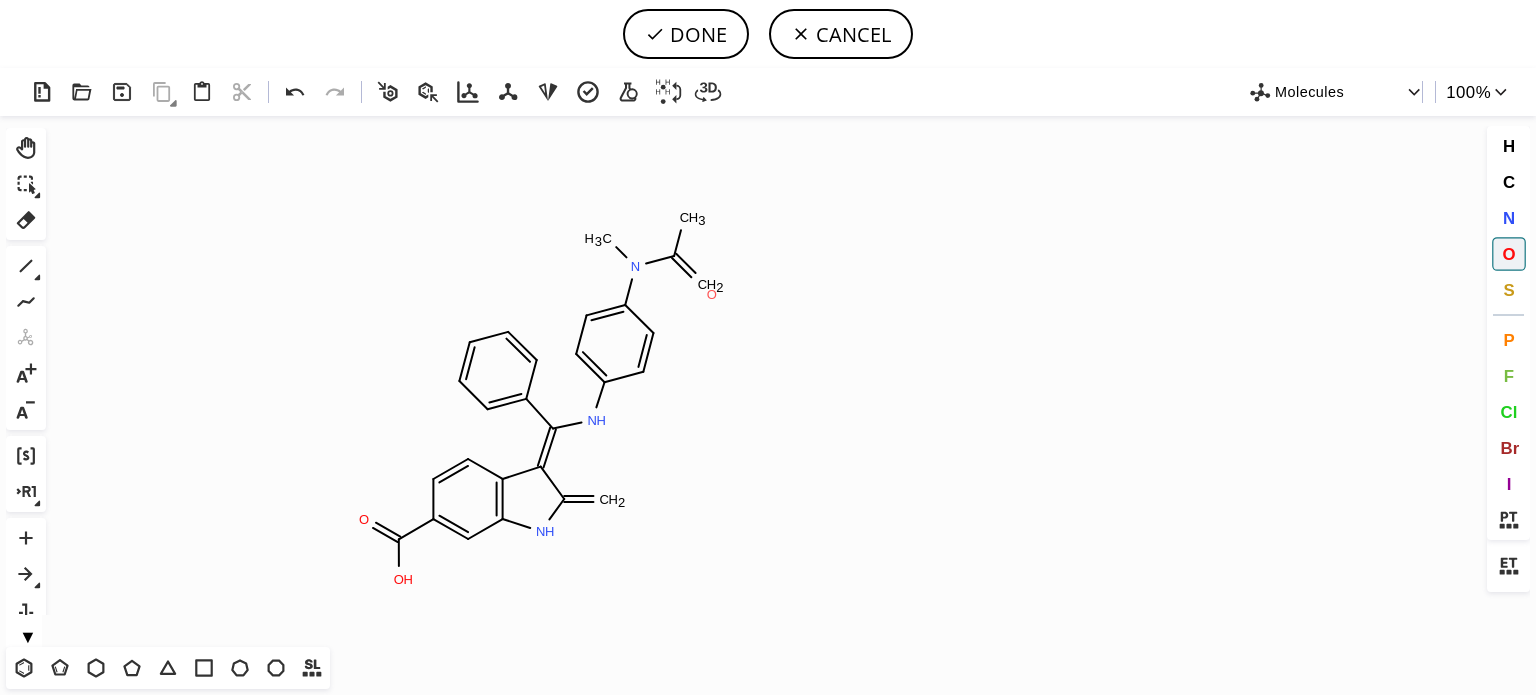 click on "O" 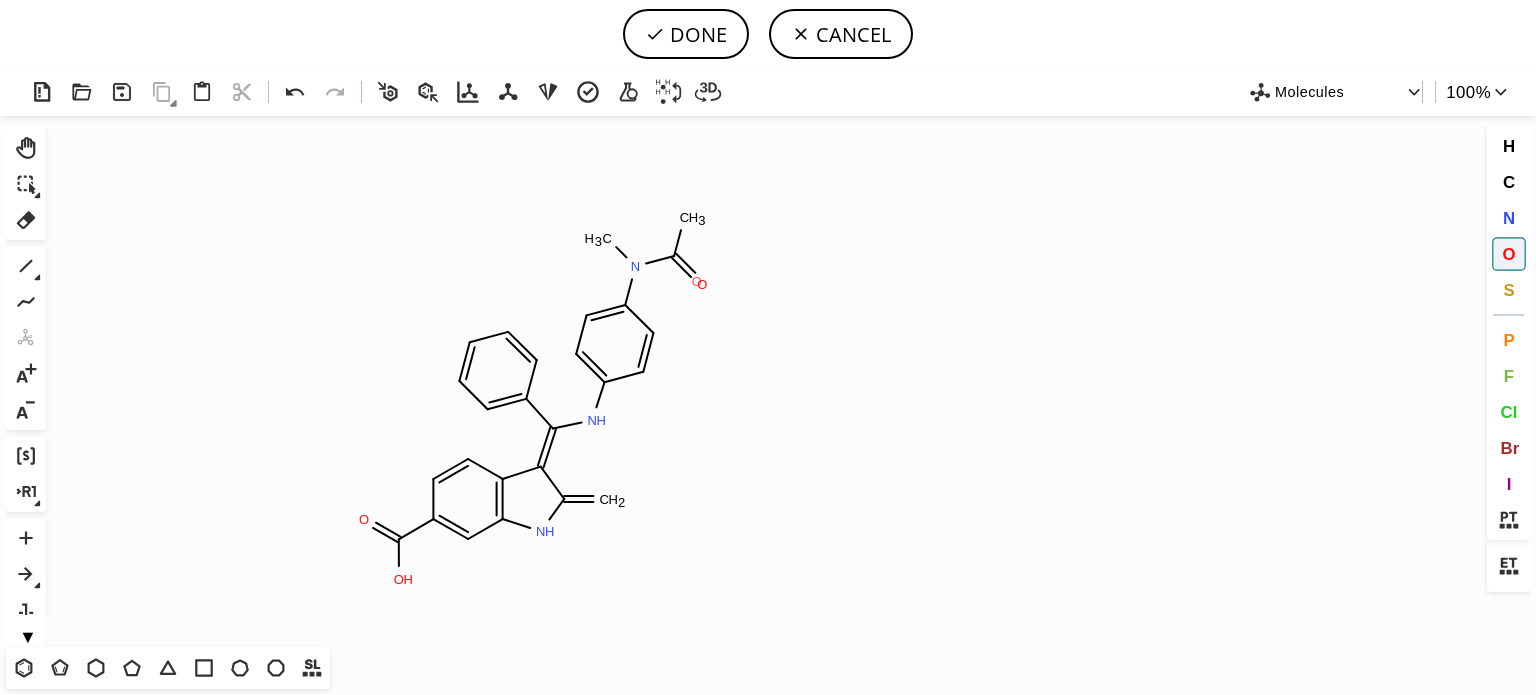 drag, startPoint x: 697, startPoint y: 281, endPoint x: 685, endPoint y: 281, distance: 12 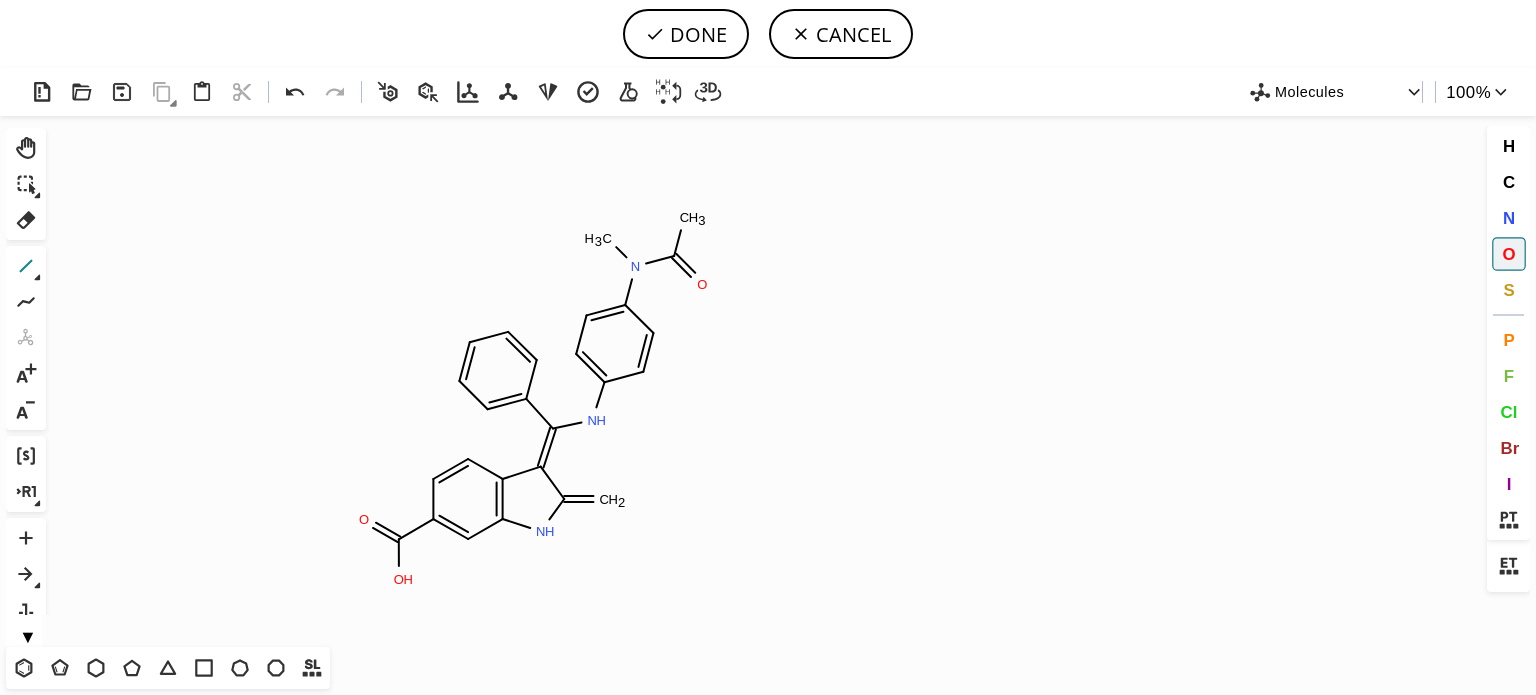click 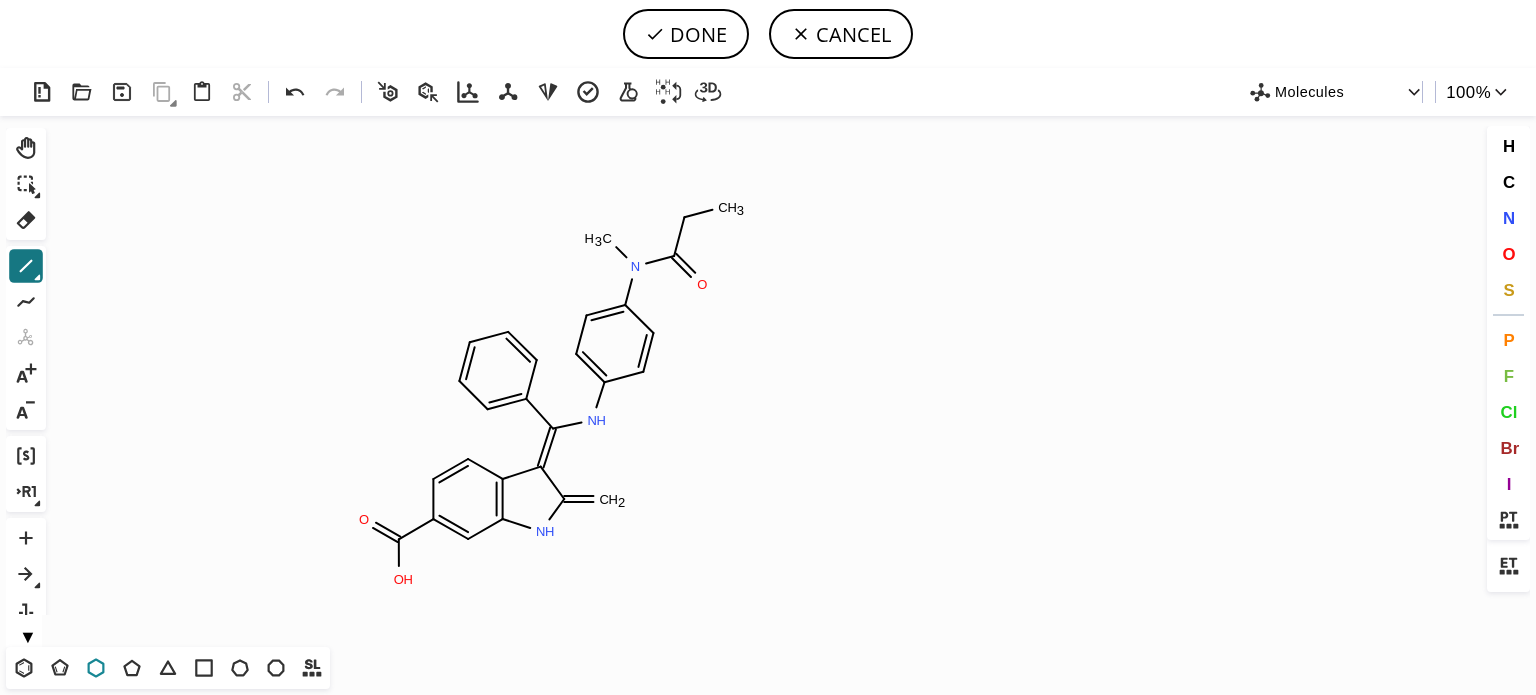 click 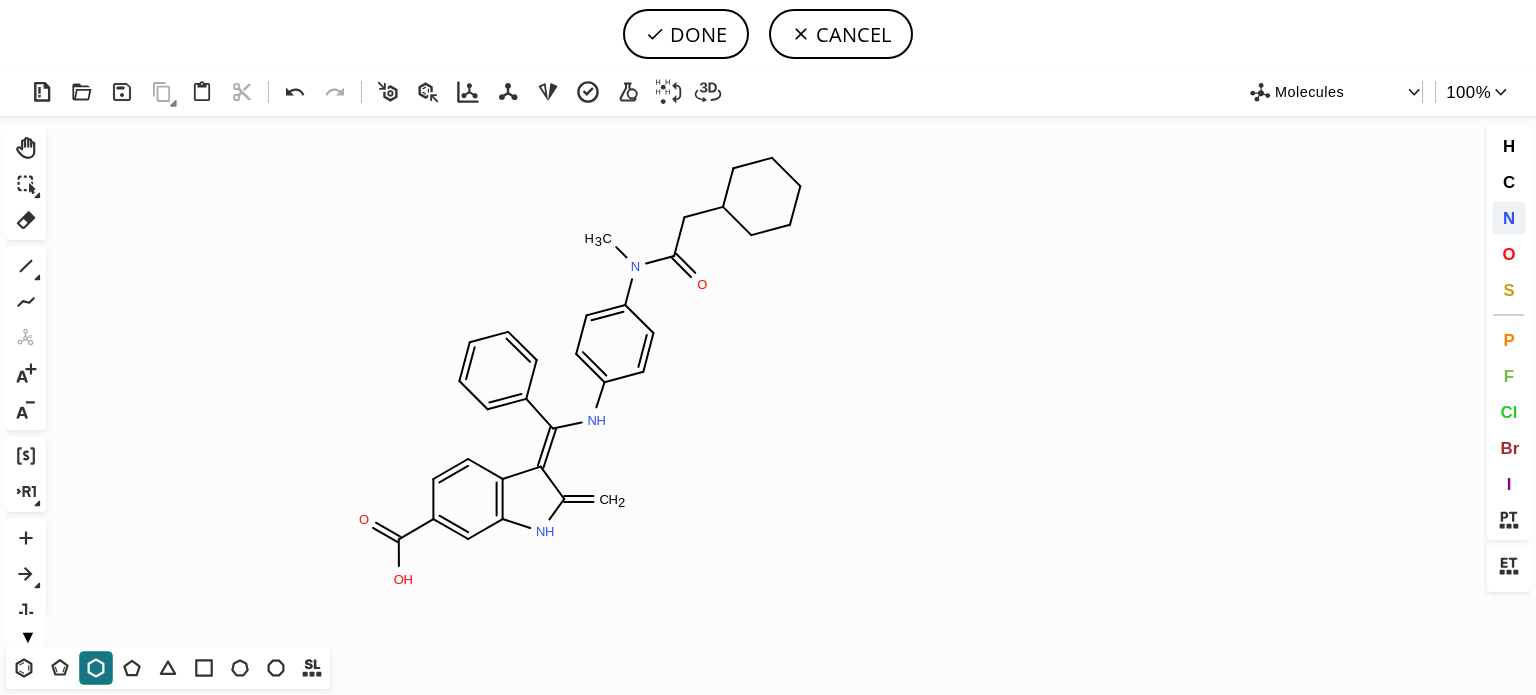 click on "N" at bounding box center [1508, 217] 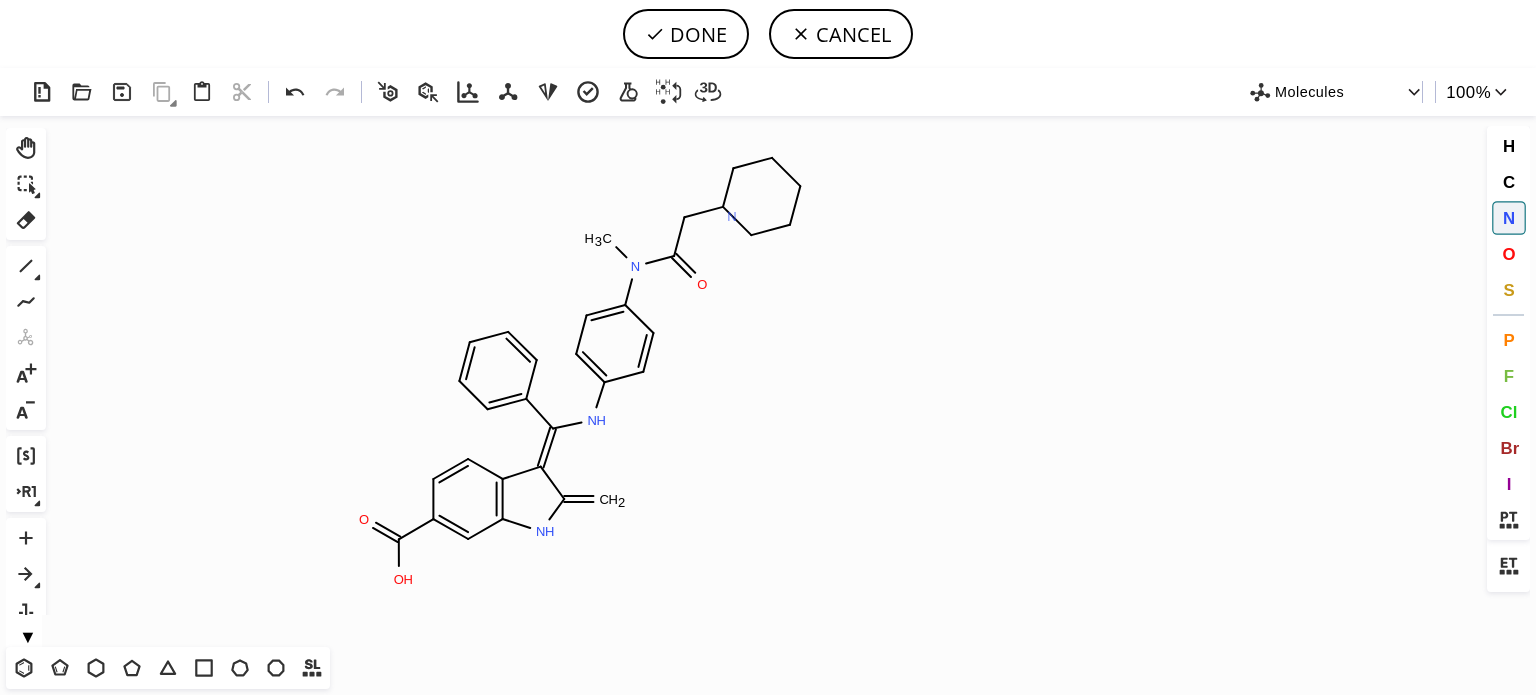 click on "N" 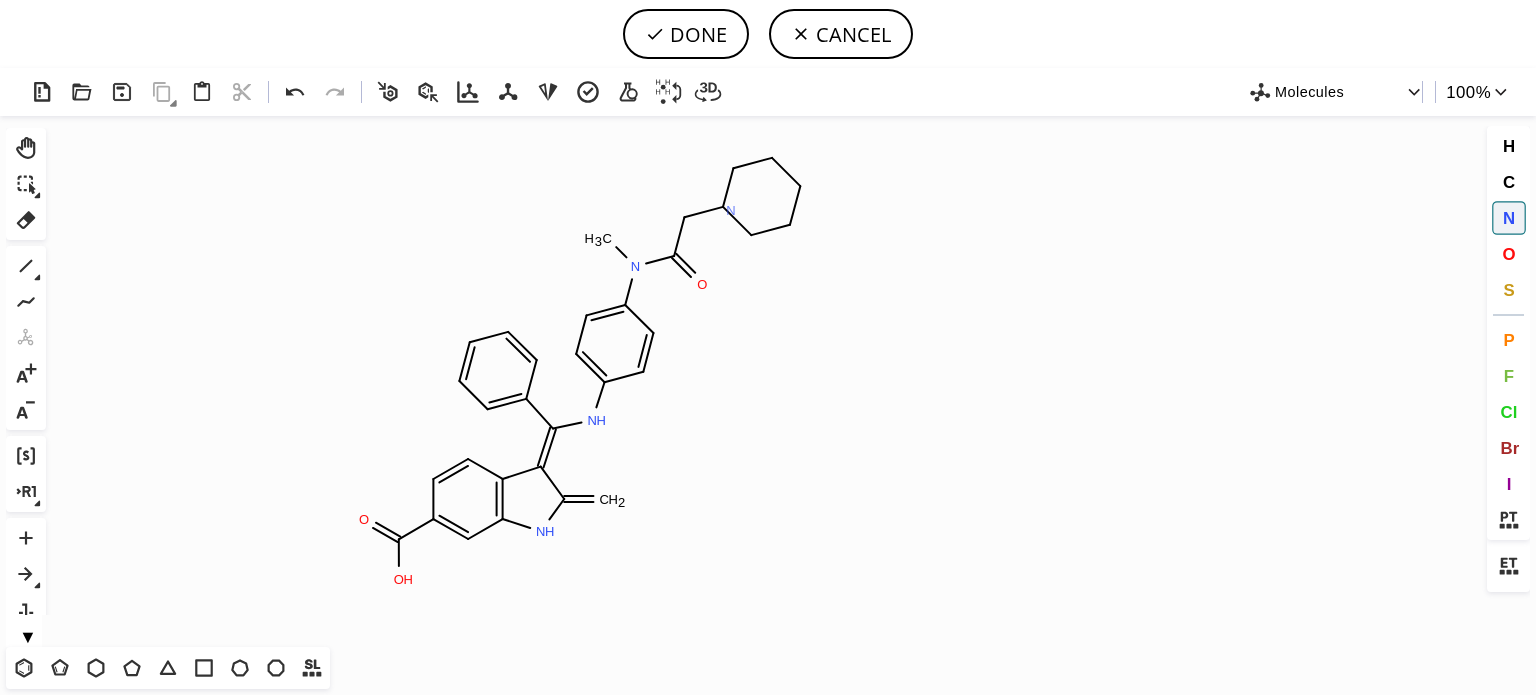 click on "N" 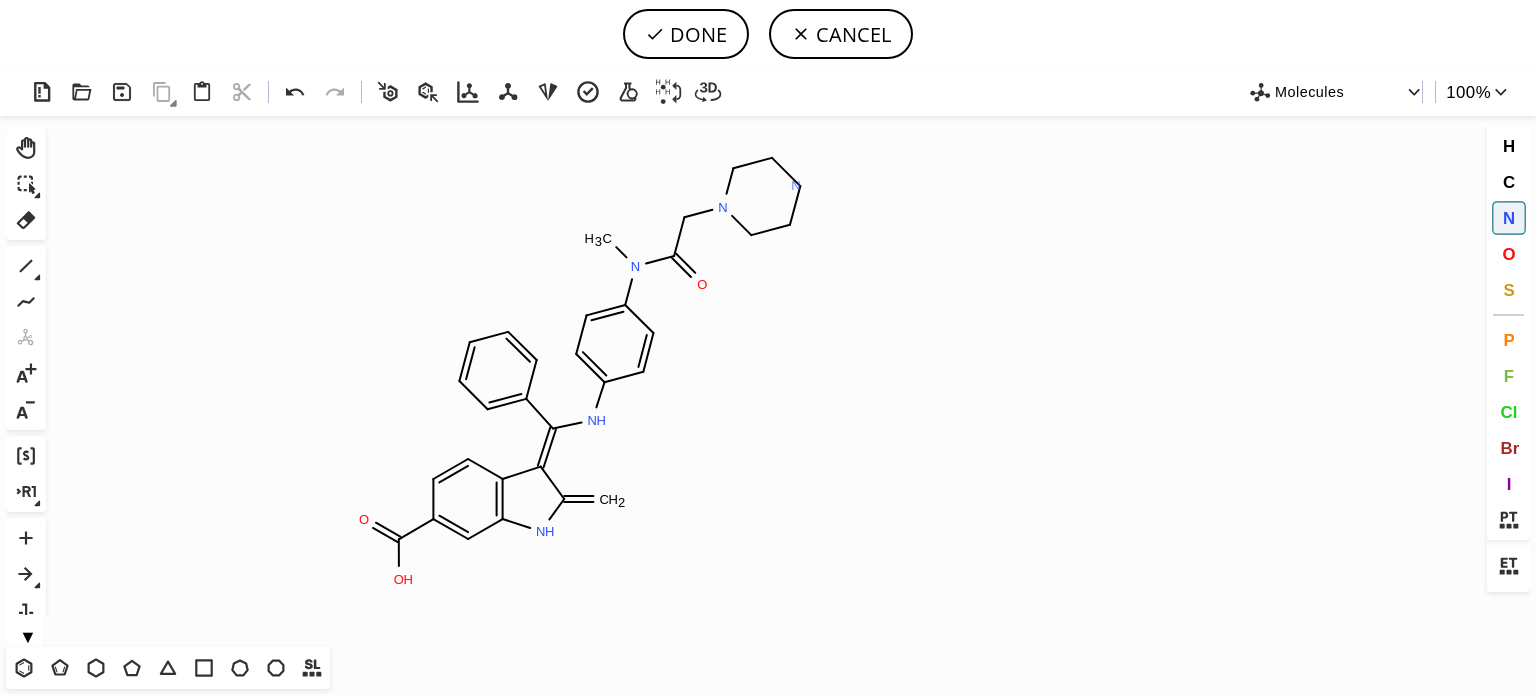 click on "N" 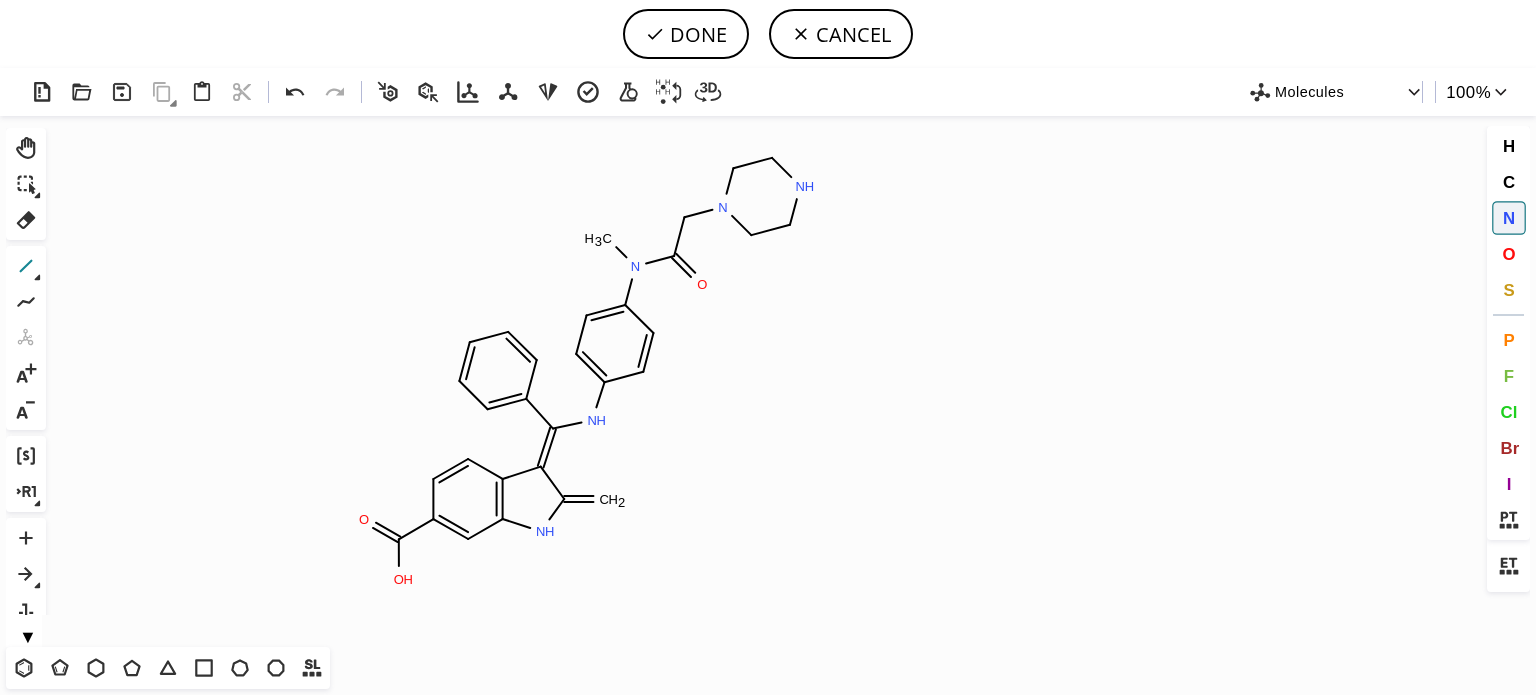 click 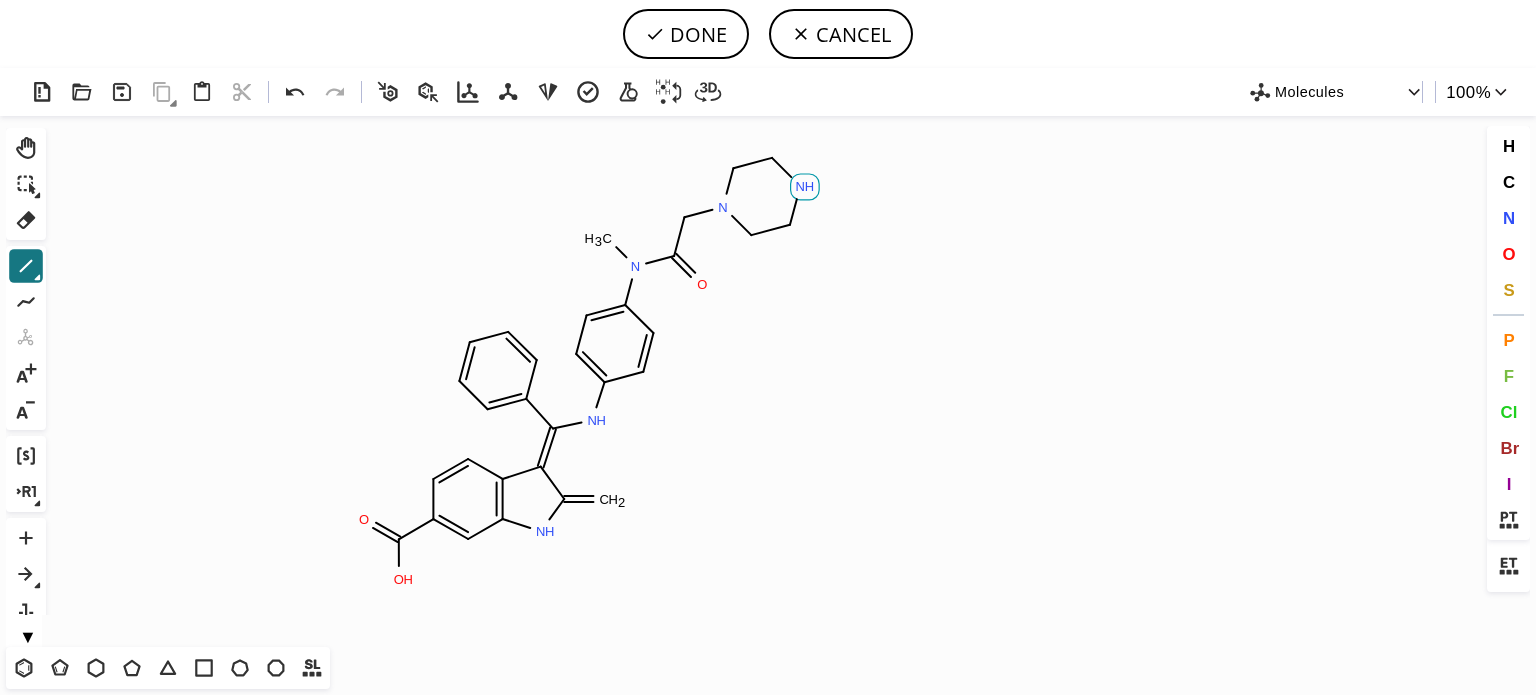 drag, startPoint x: 803, startPoint y: 188, endPoint x: 823, endPoint y: 195, distance: 21.189621 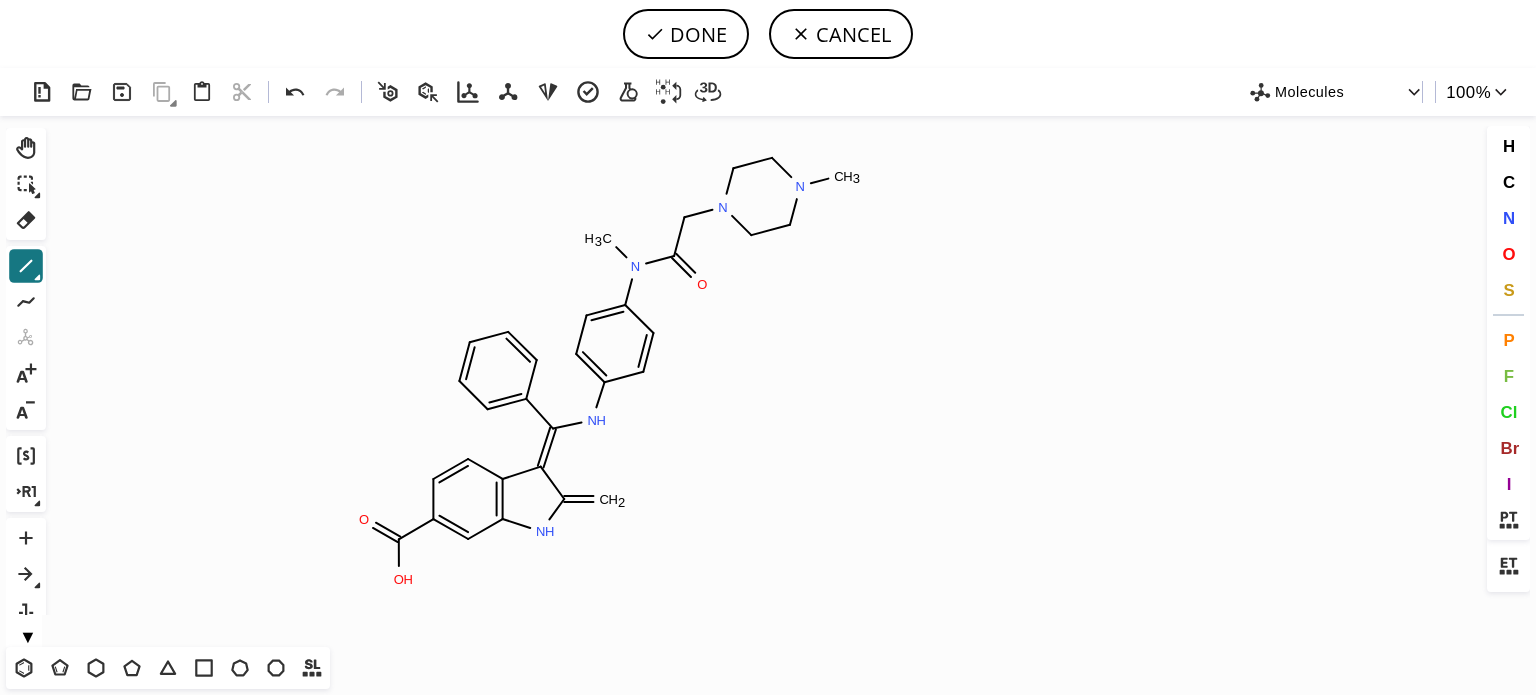 click on "C N O S" at bounding box center (1508, 236) 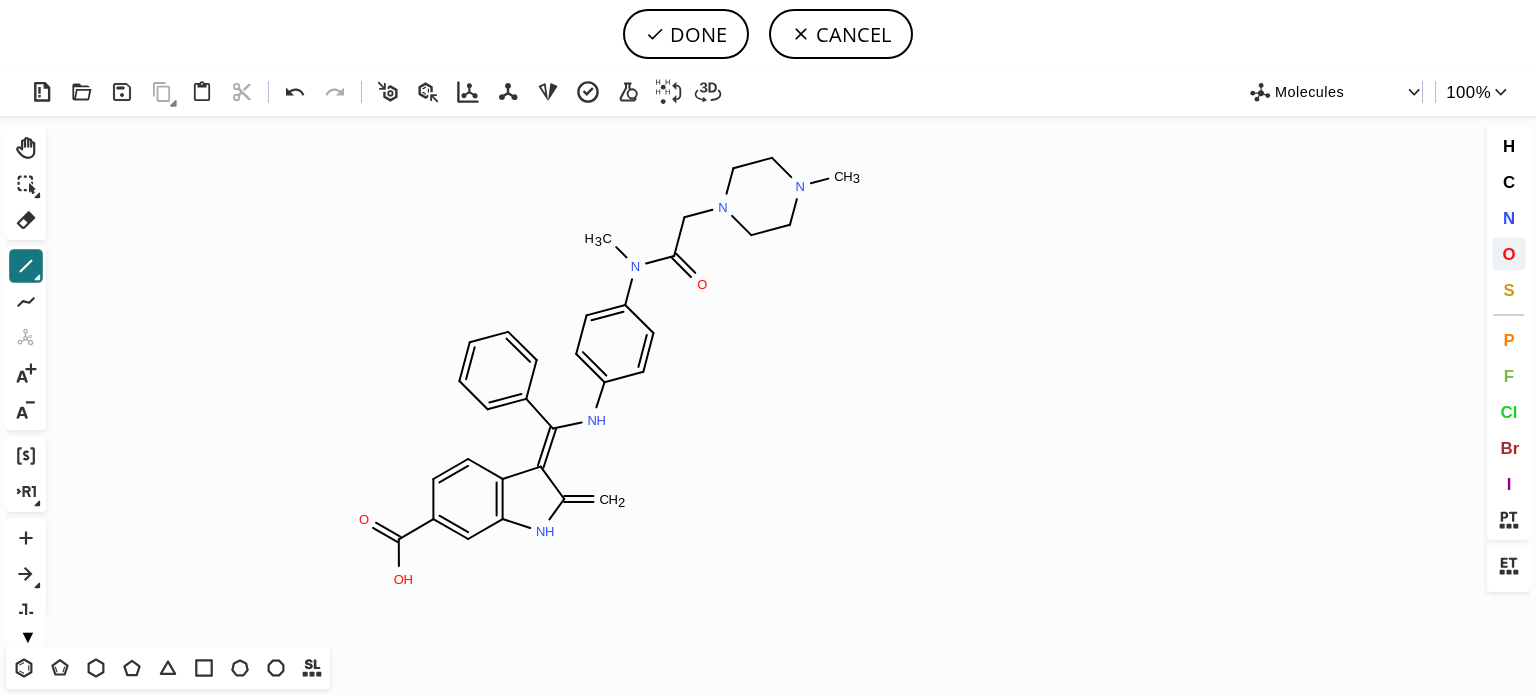 click on "O" at bounding box center (1508, 253) 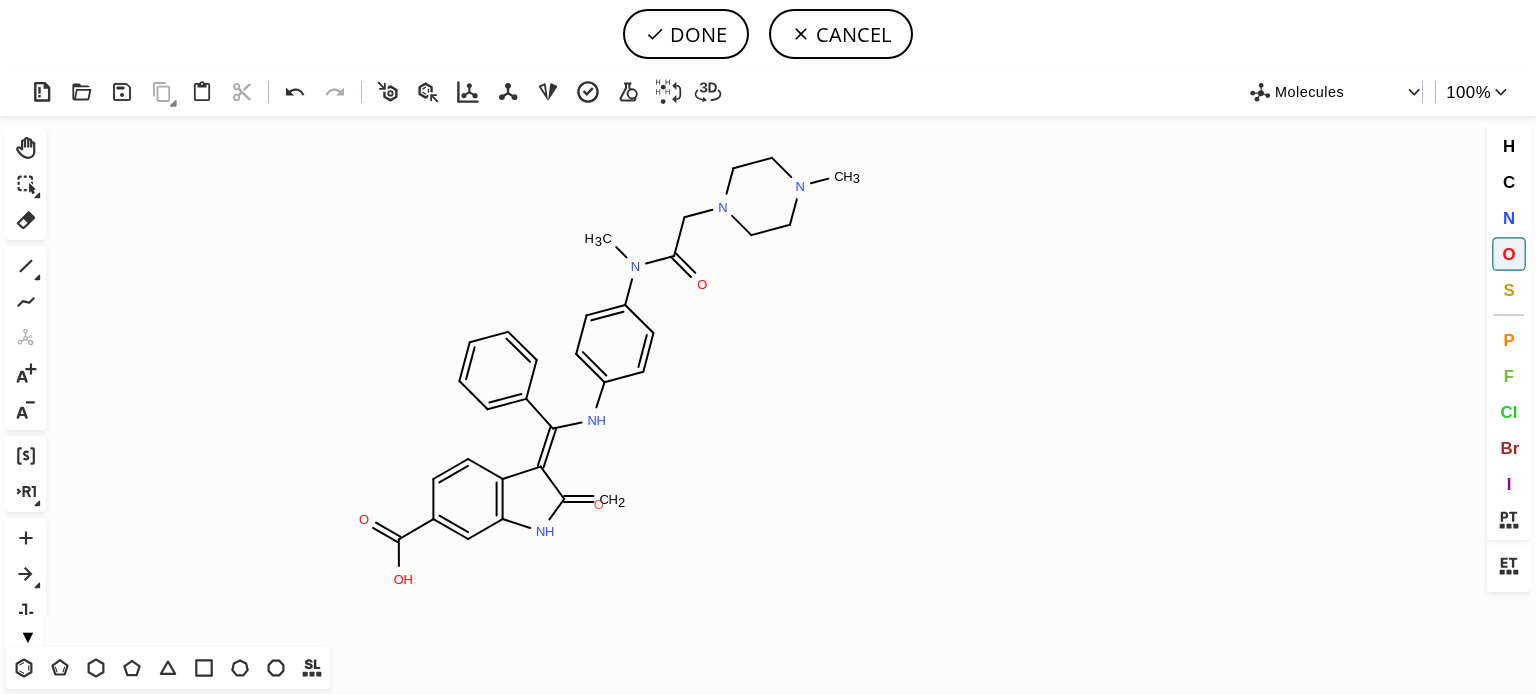 click on "O" 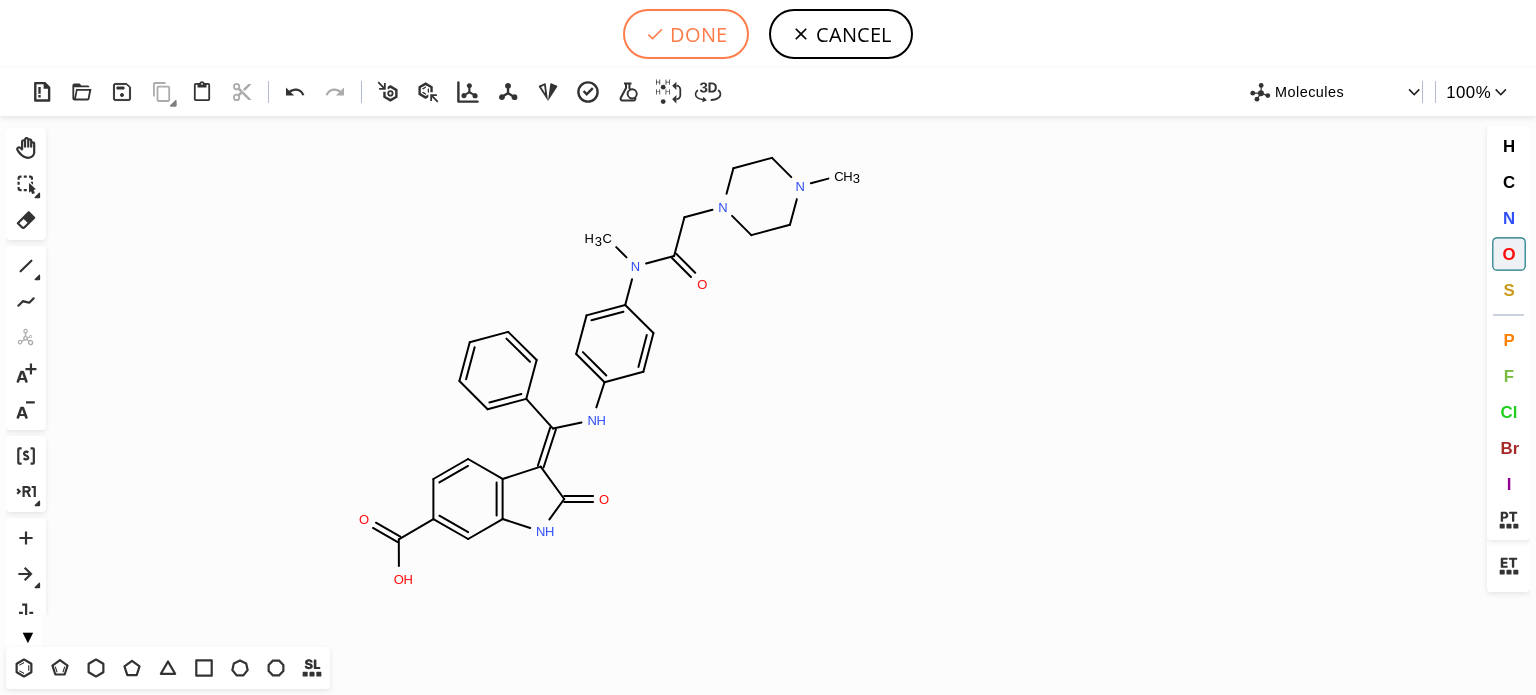 click on "DONE" at bounding box center [686, 34] 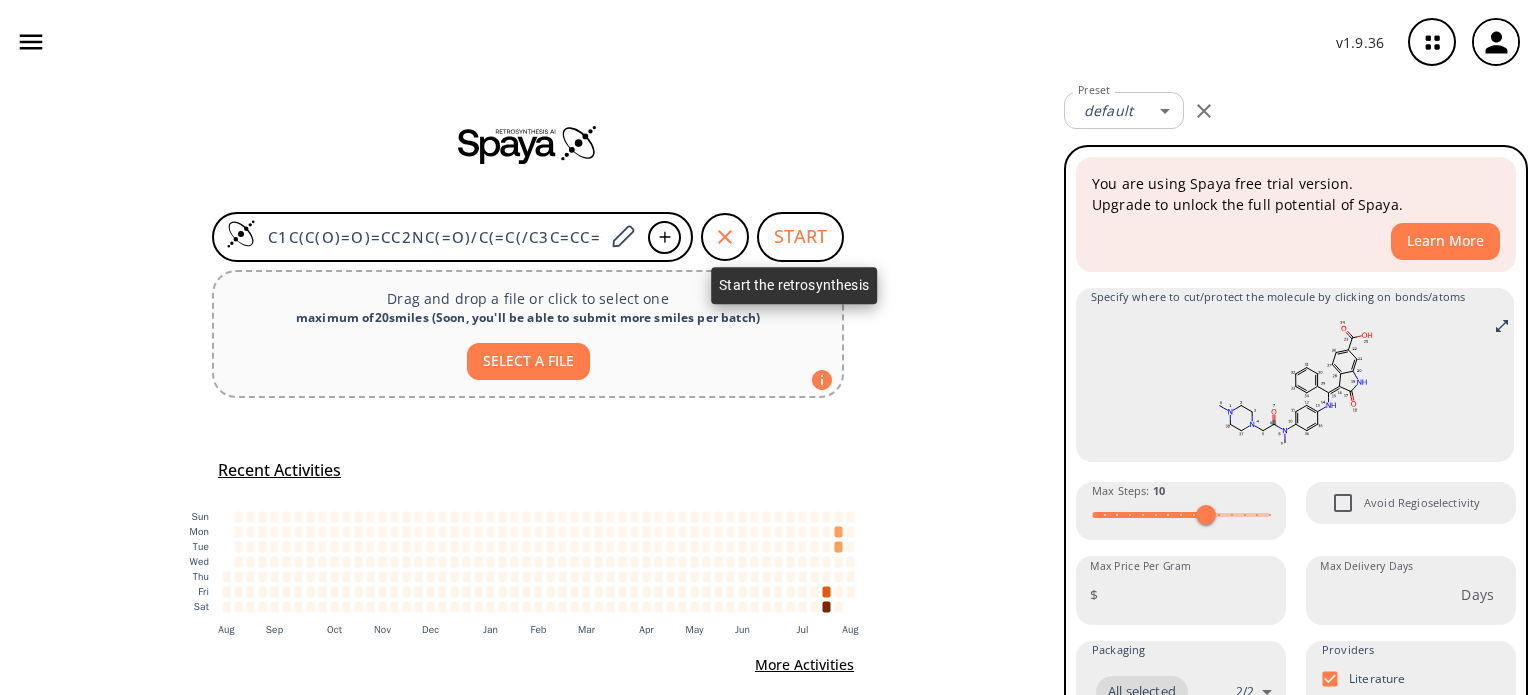 click on "START" at bounding box center (800, 237) 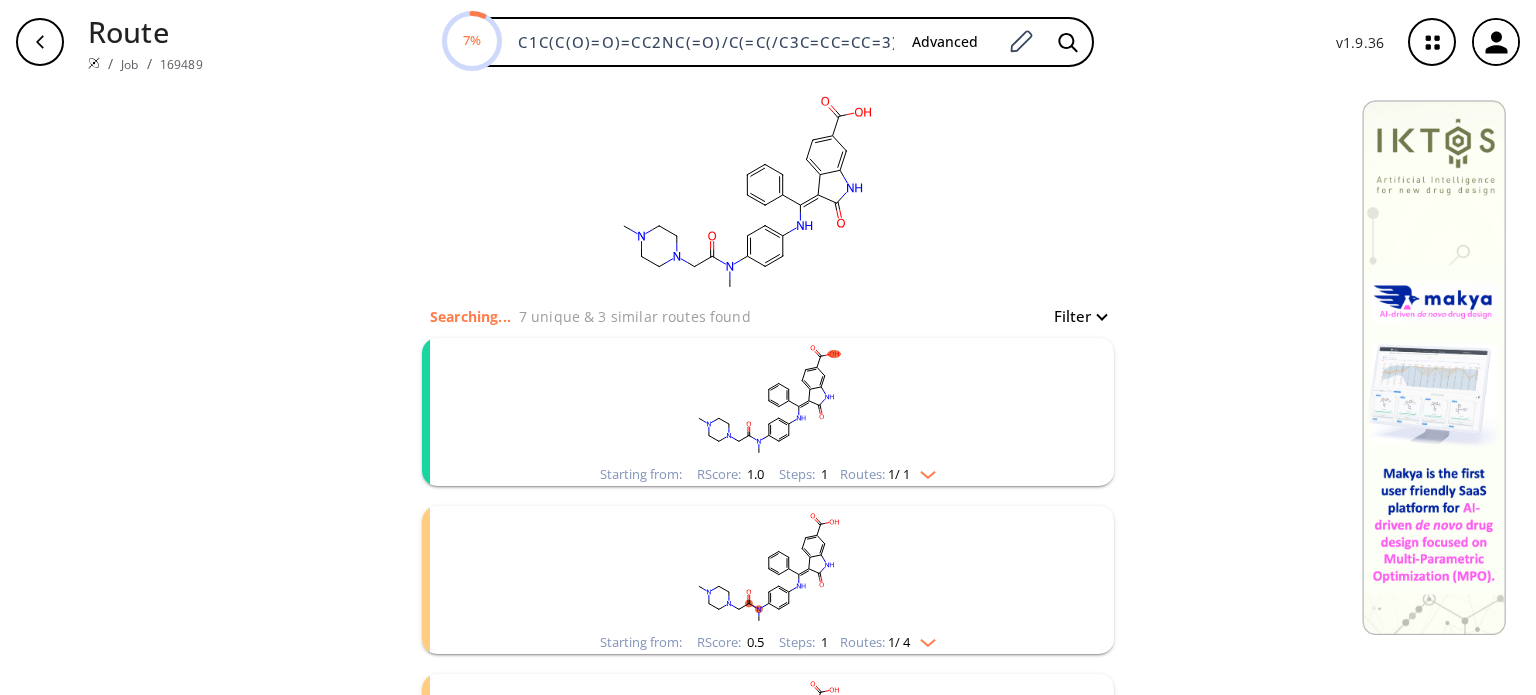 click at bounding box center (923, 471) 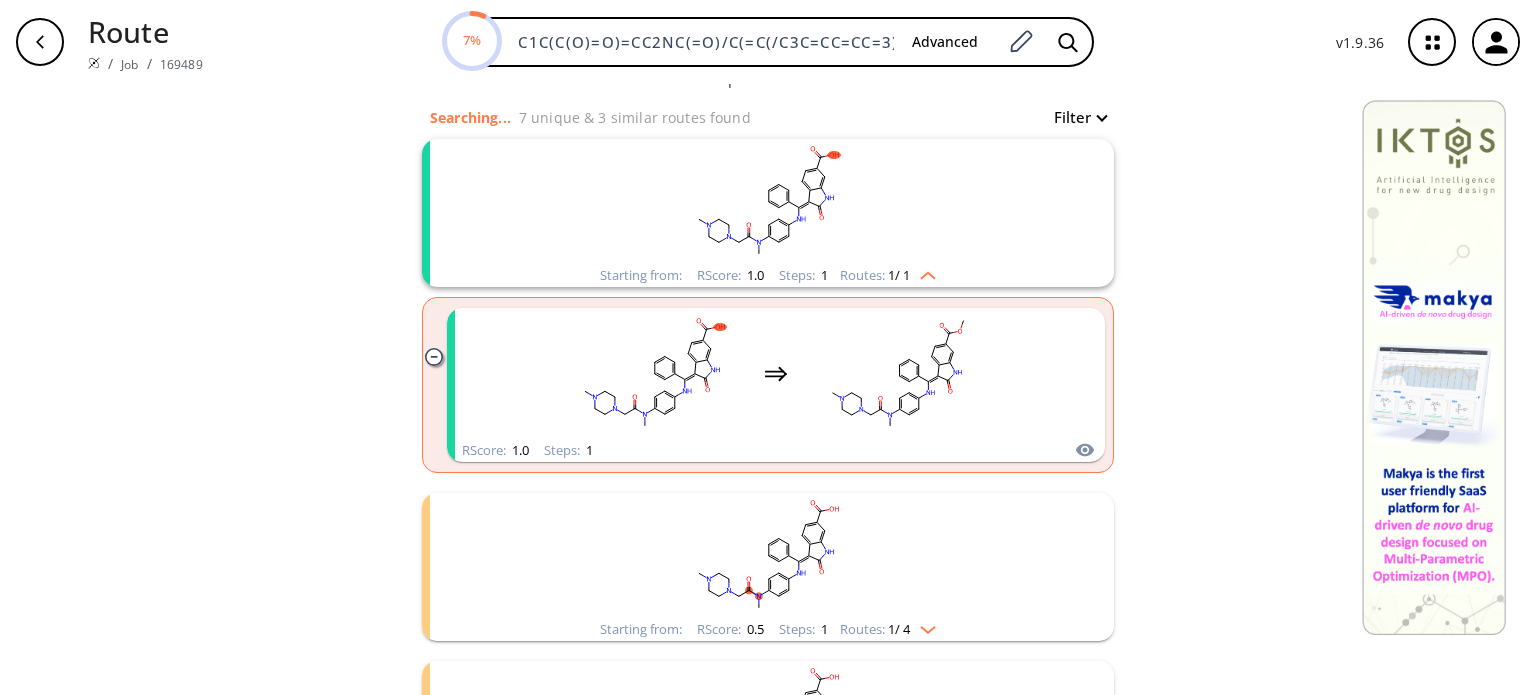 scroll, scrollTop: 200, scrollLeft: 0, axis: vertical 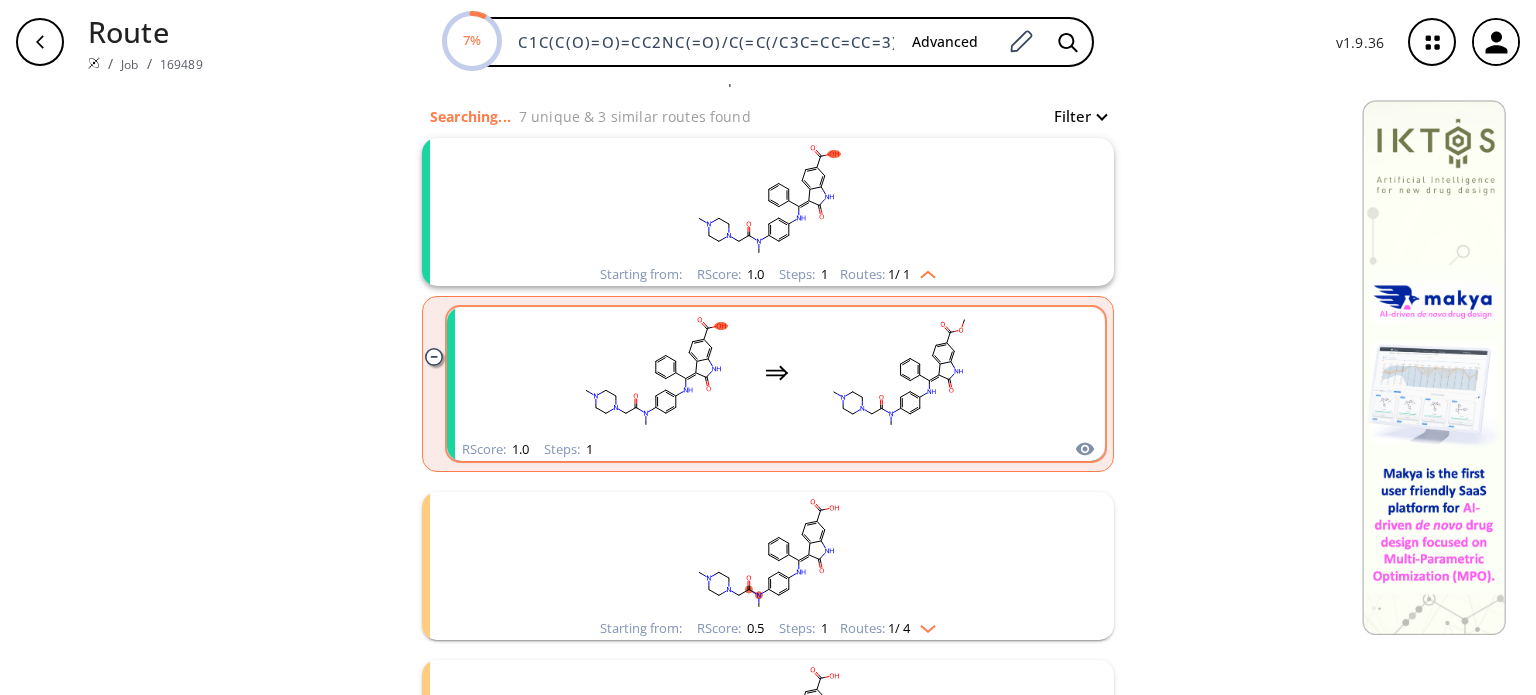 click at bounding box center [777, 372] 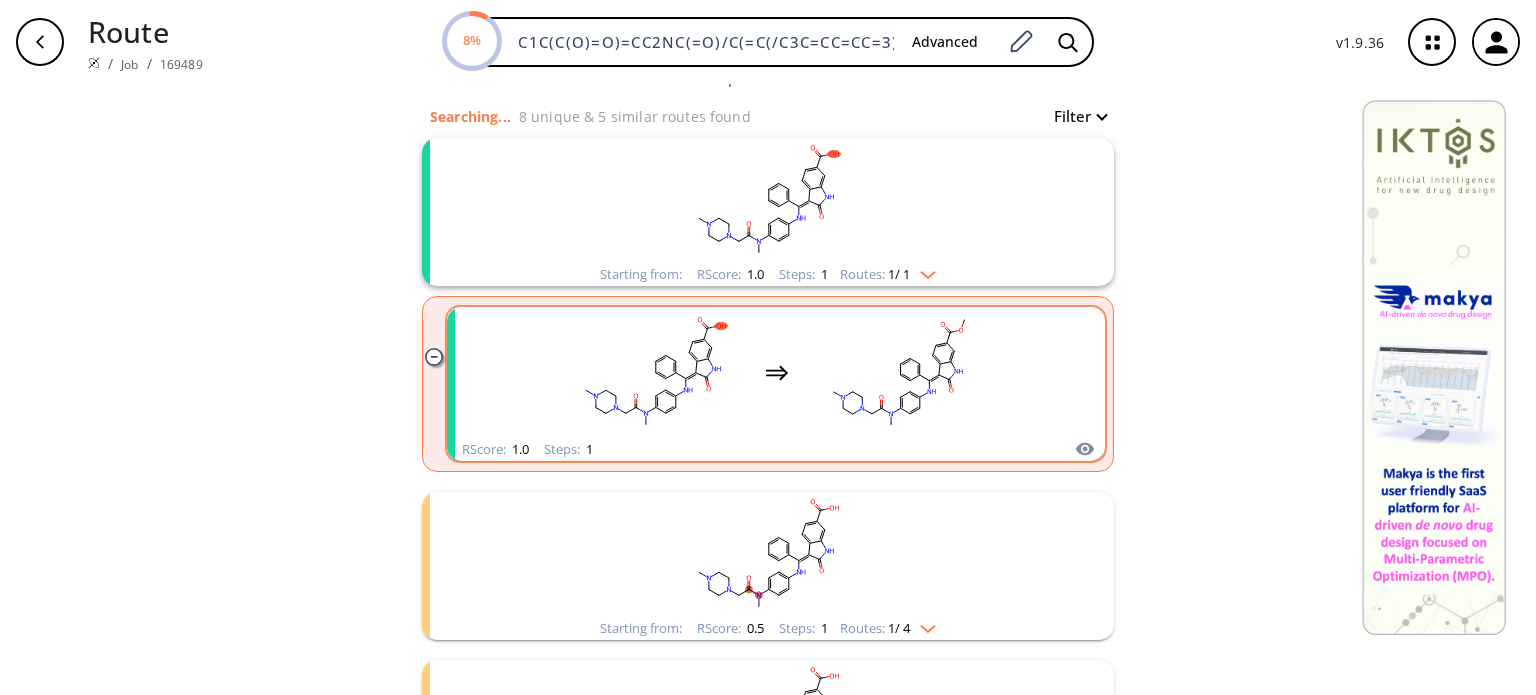scroll, scrollTop: 0, scrollLeft: 0, axis: both 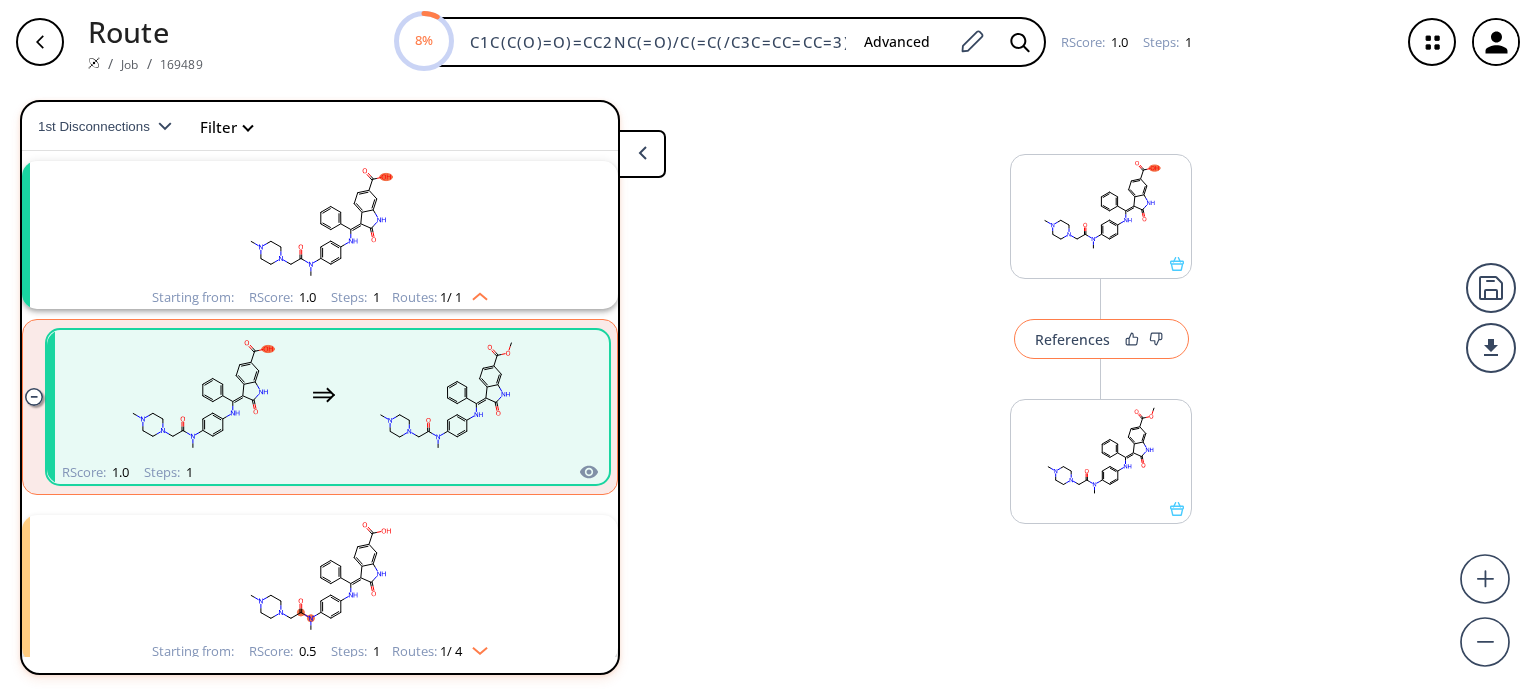click on "References" at bounding box center (1072, 339) 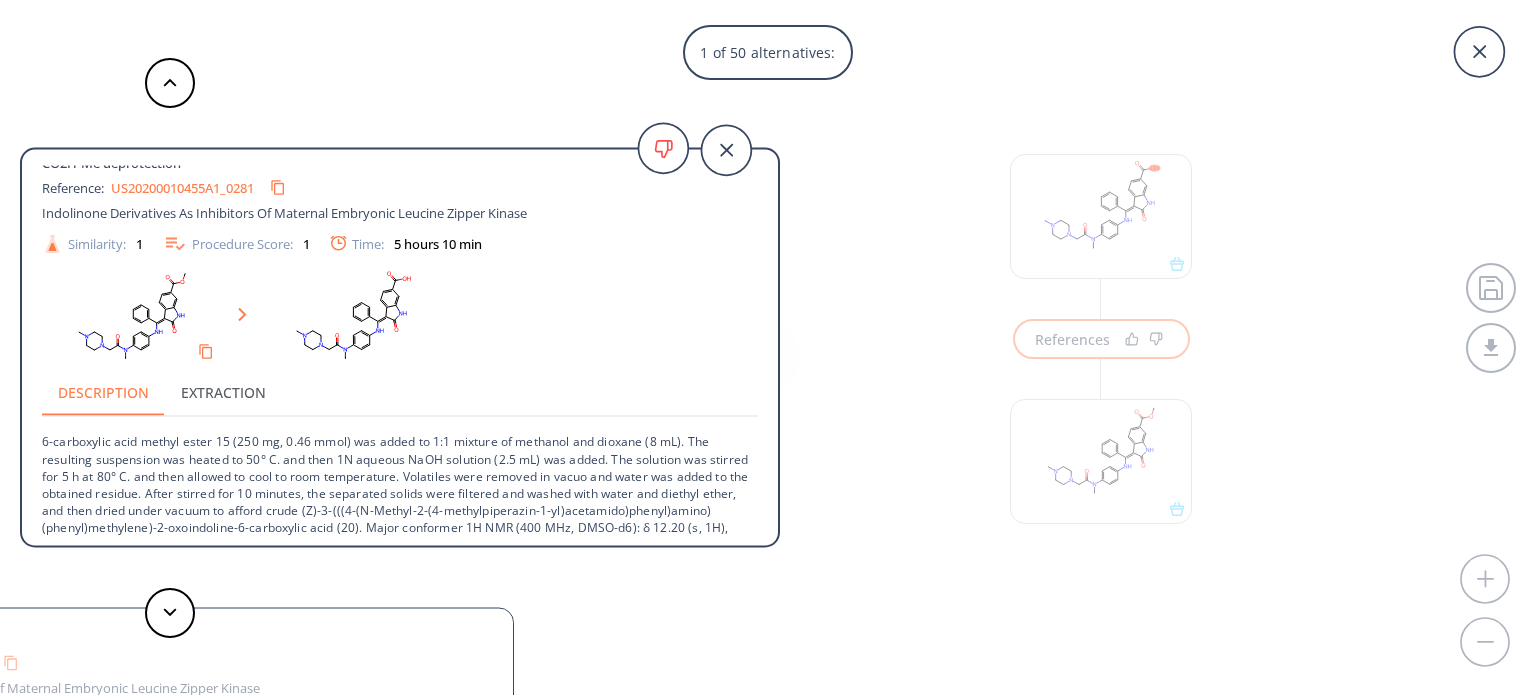 scroll, scrollTop: 17, scrollLeft: 0, axis: vertical 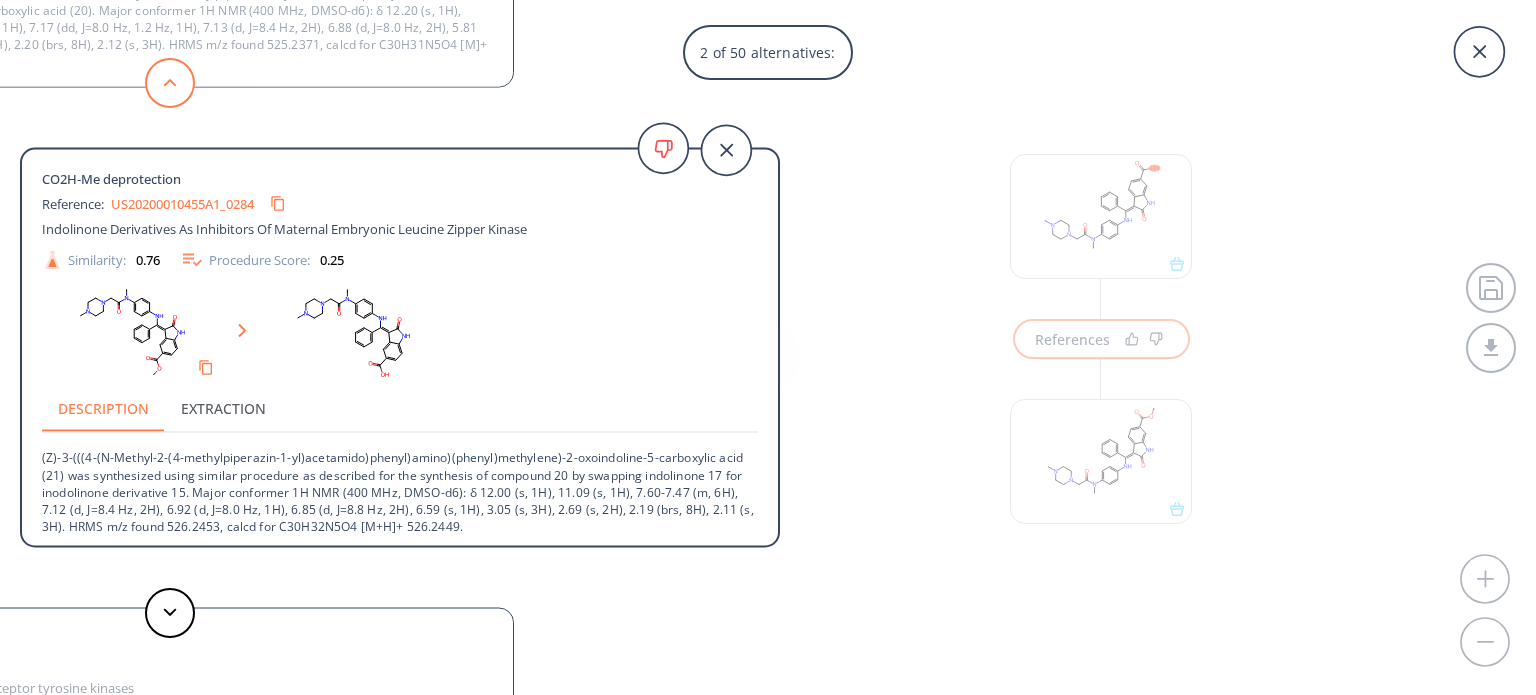 click at bounding box center [170, 83] 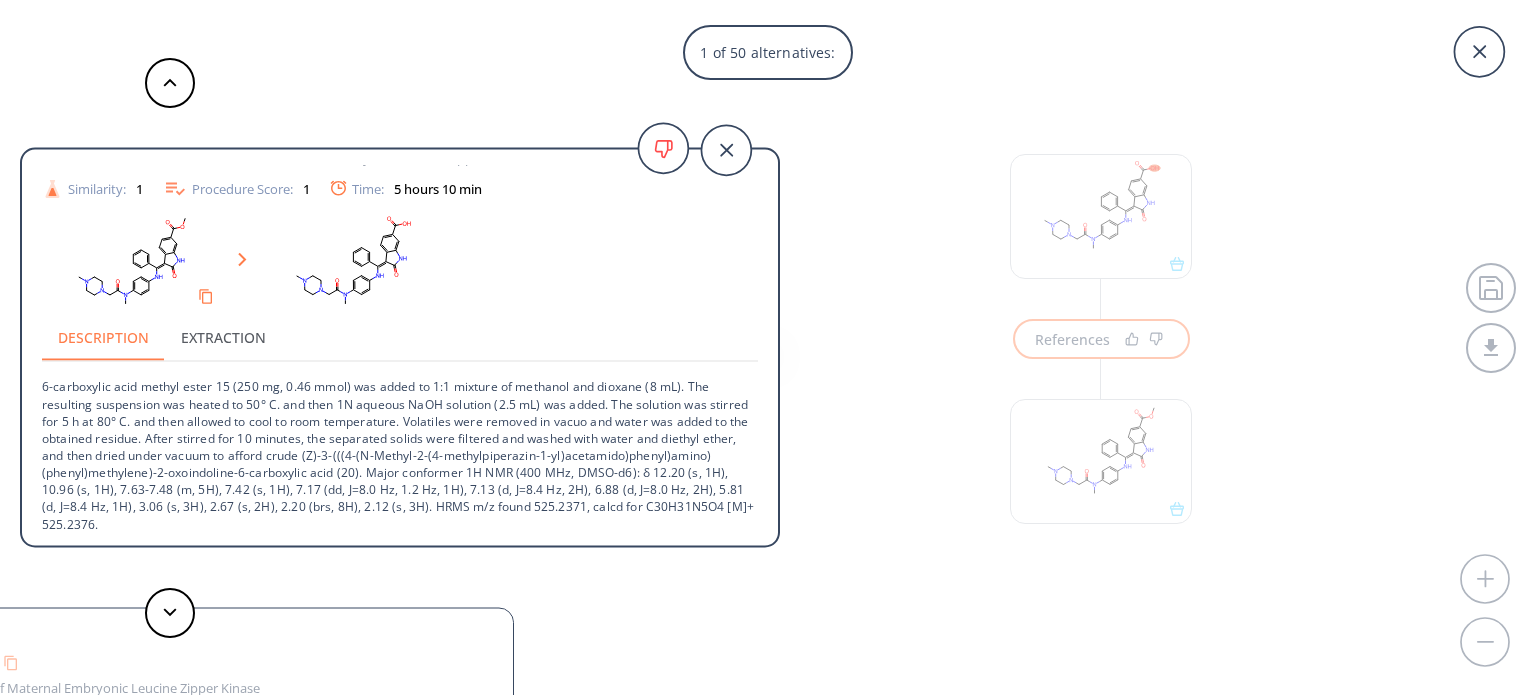type 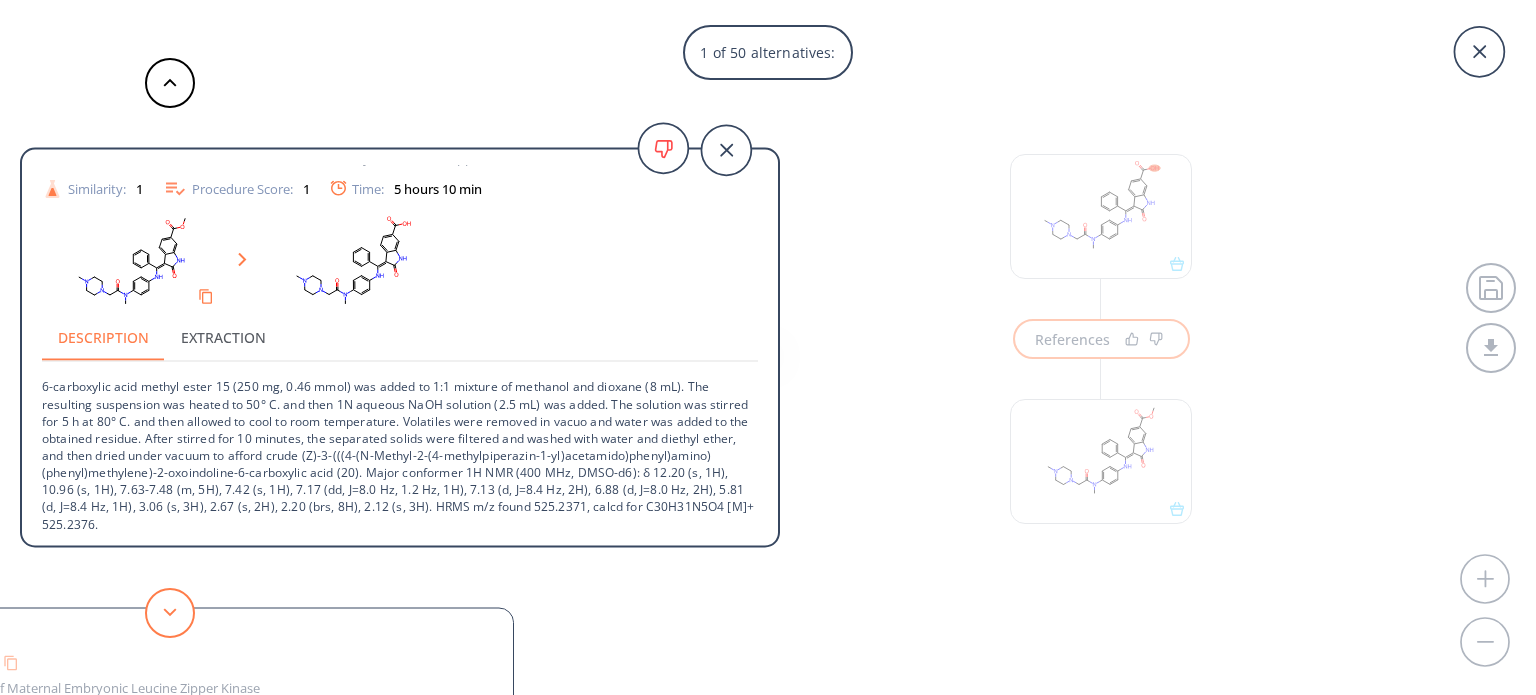 click at bounding box center (170, 613) 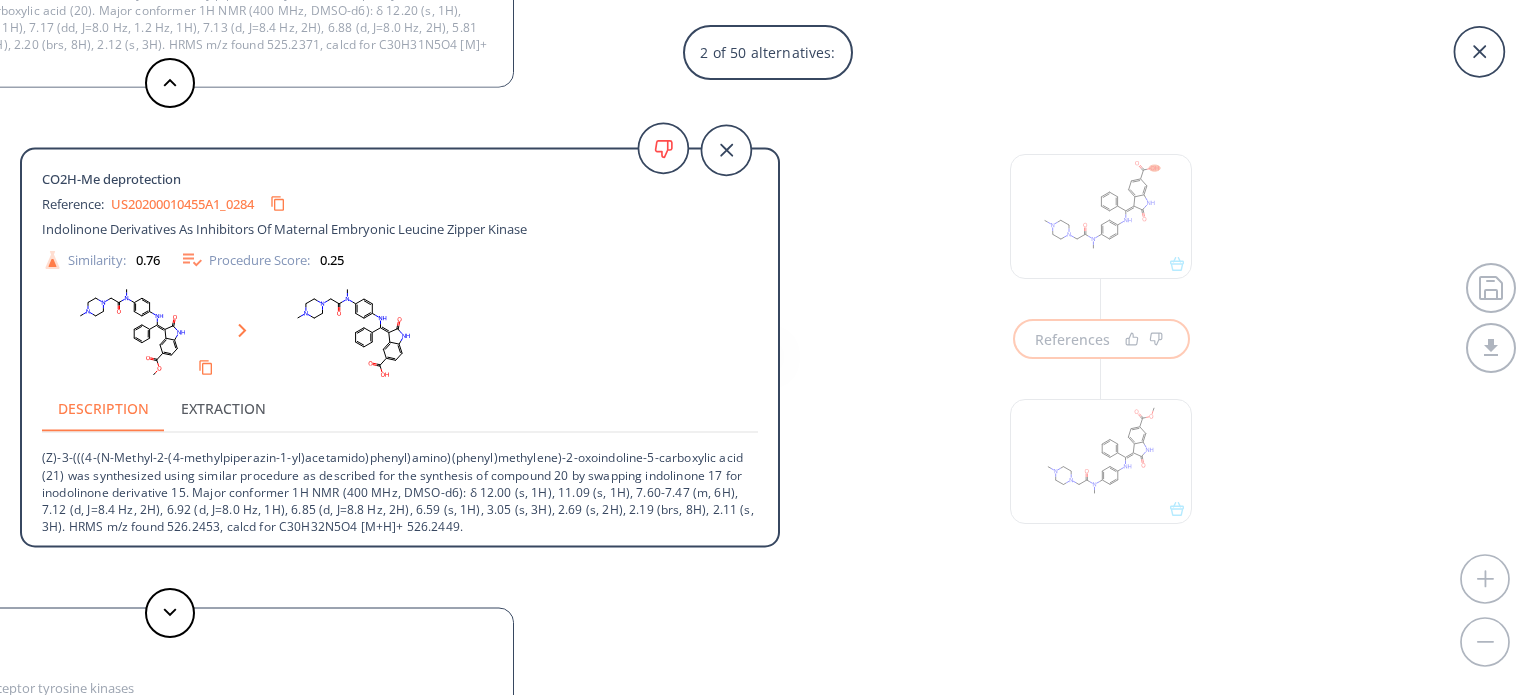 scroll, scrollTop: 2, scrollLeft: 0, axis: vertical 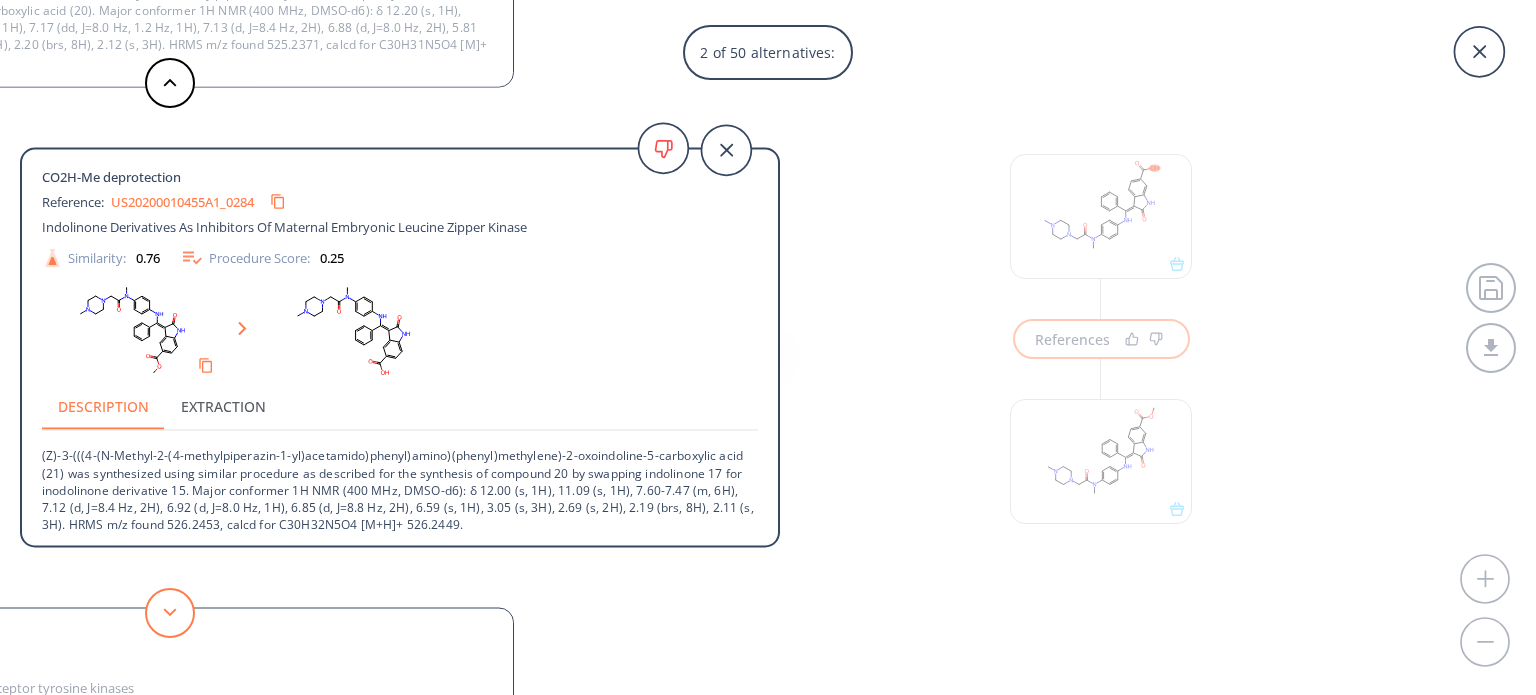 click at bounding box center [170, 613] 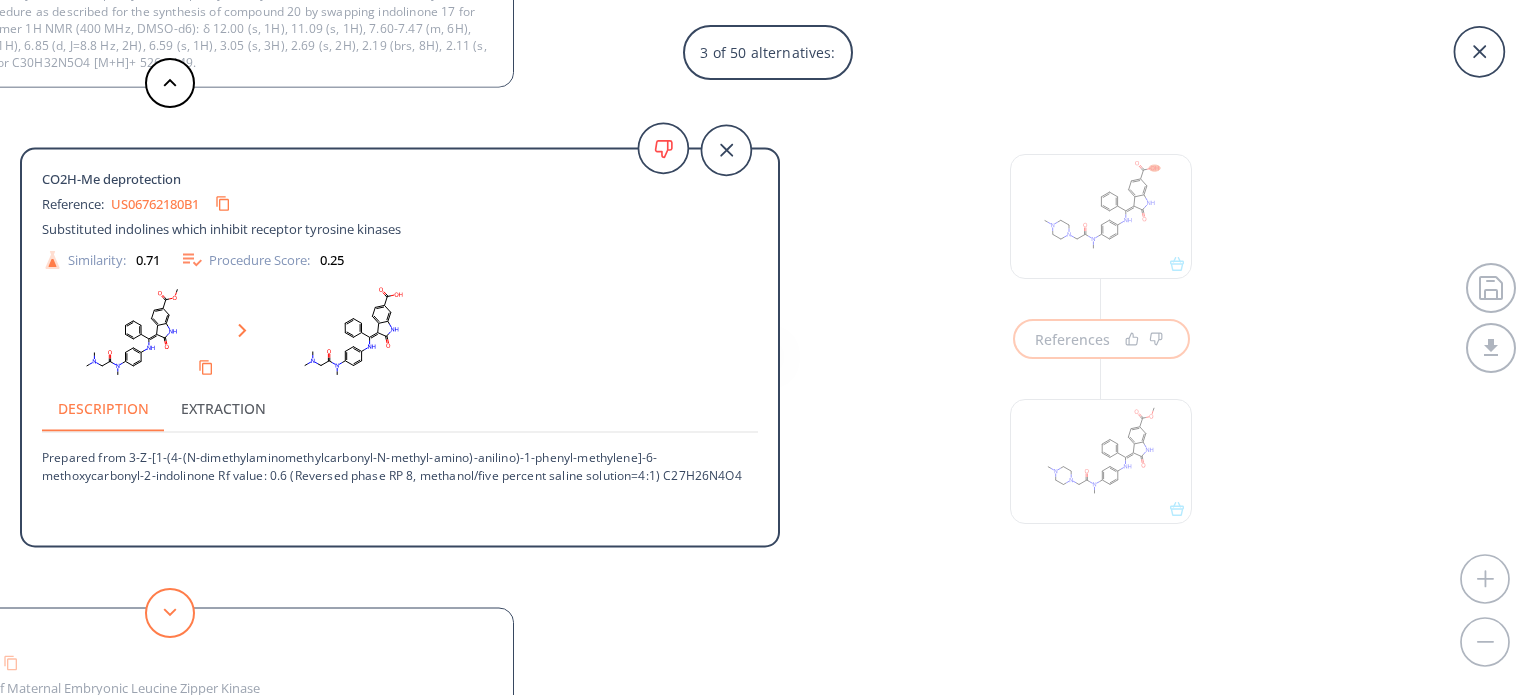 click at bounding box center (170, 613) 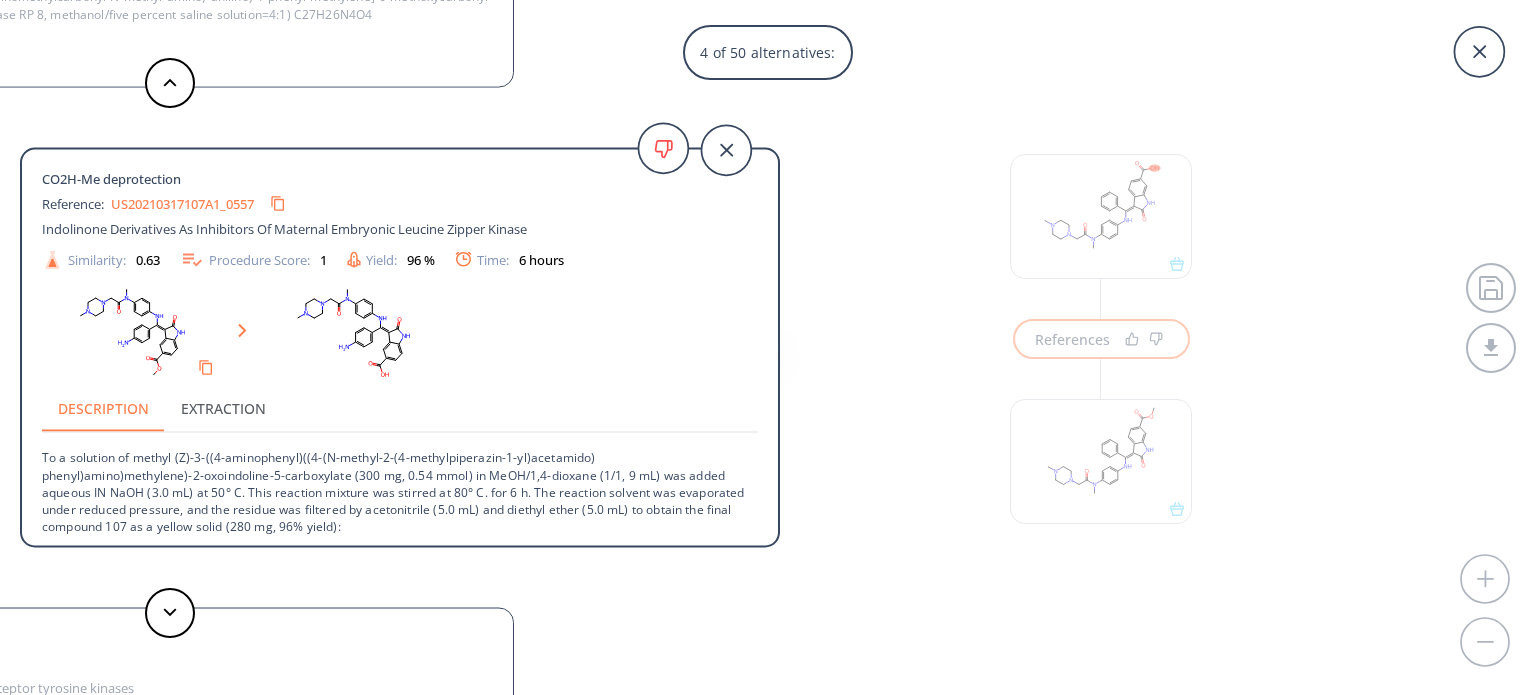 type 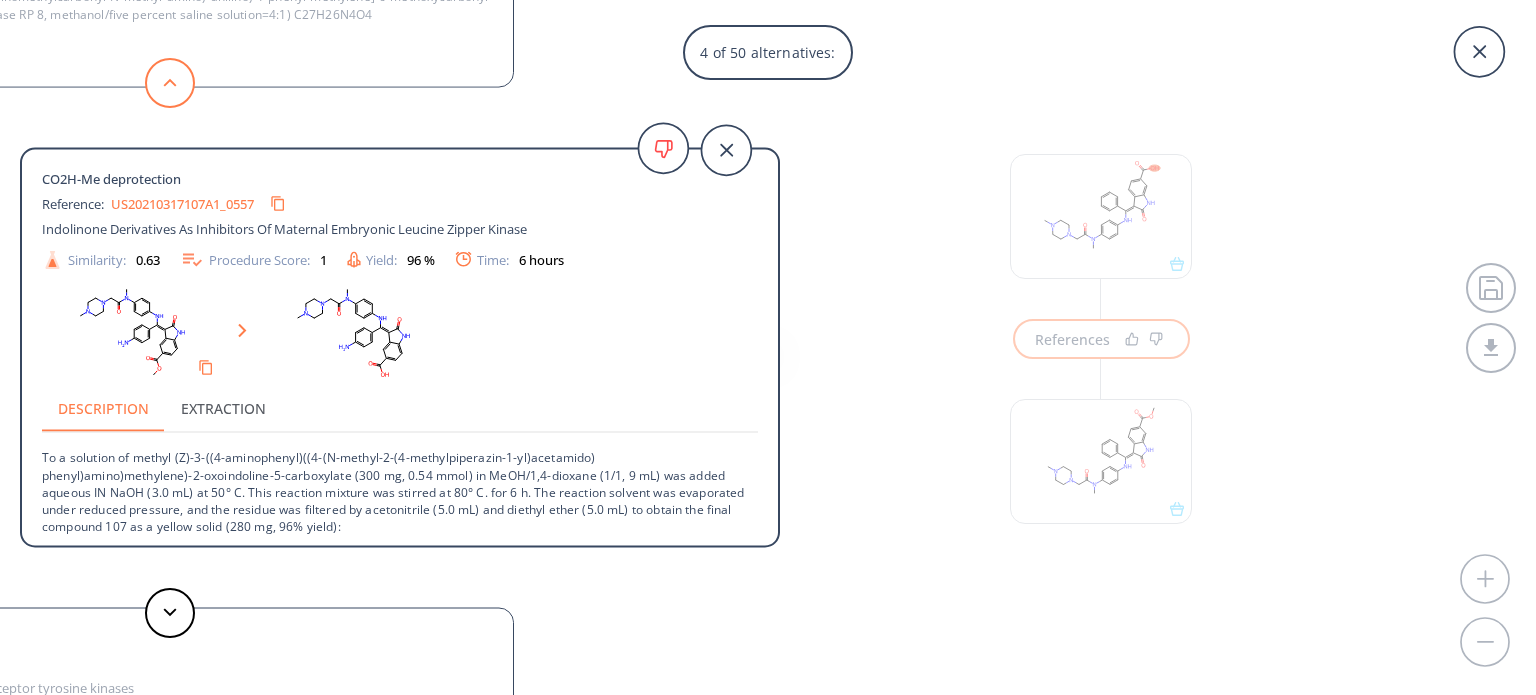 click at bounding box center [170, 83] 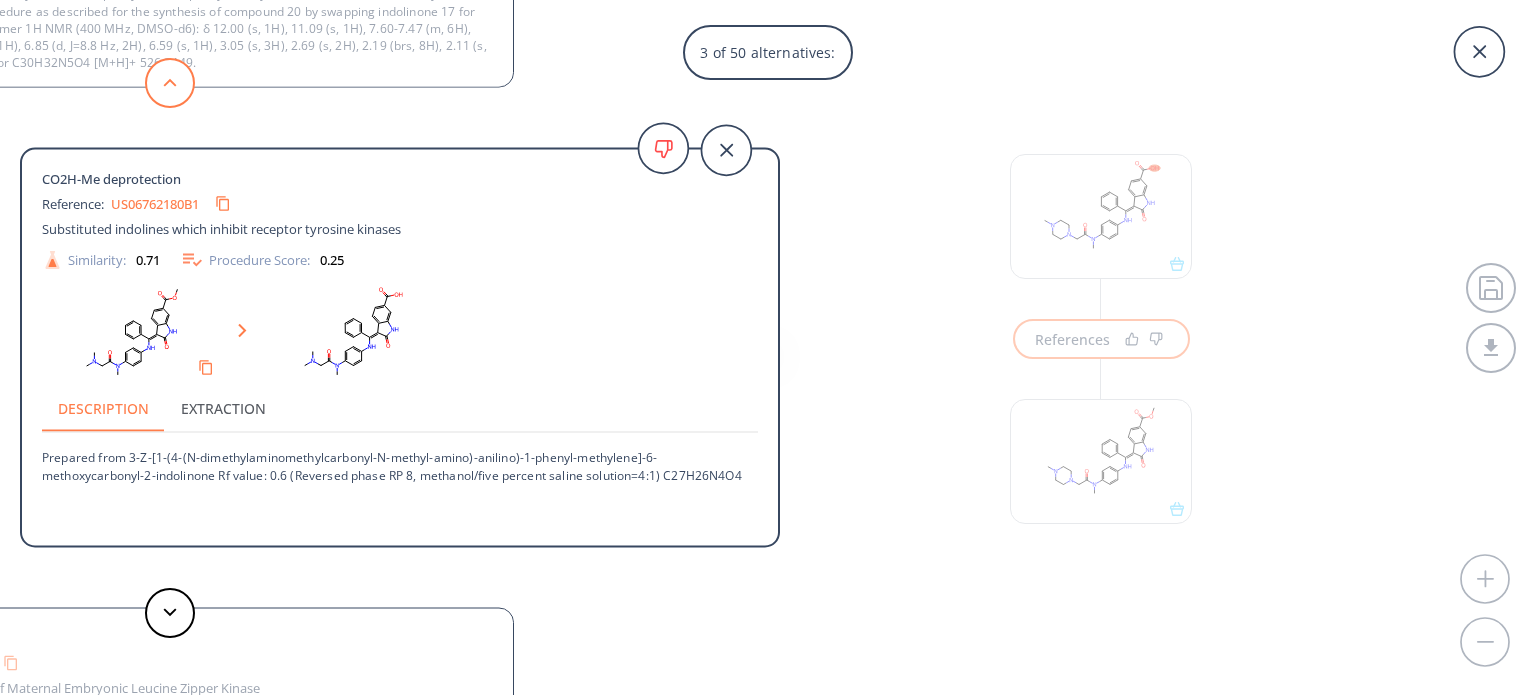 click at bounding box center (170, 83) 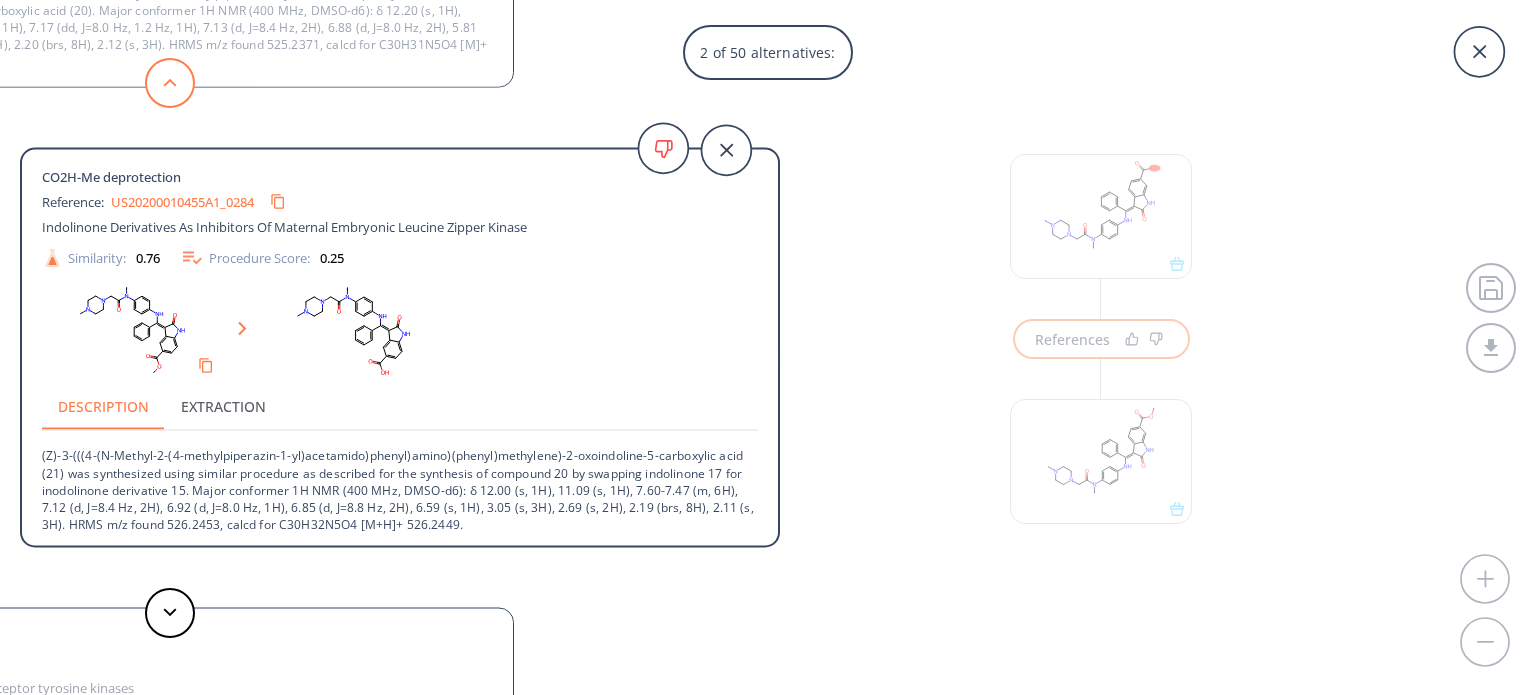 click at bounding box center (170, 83) 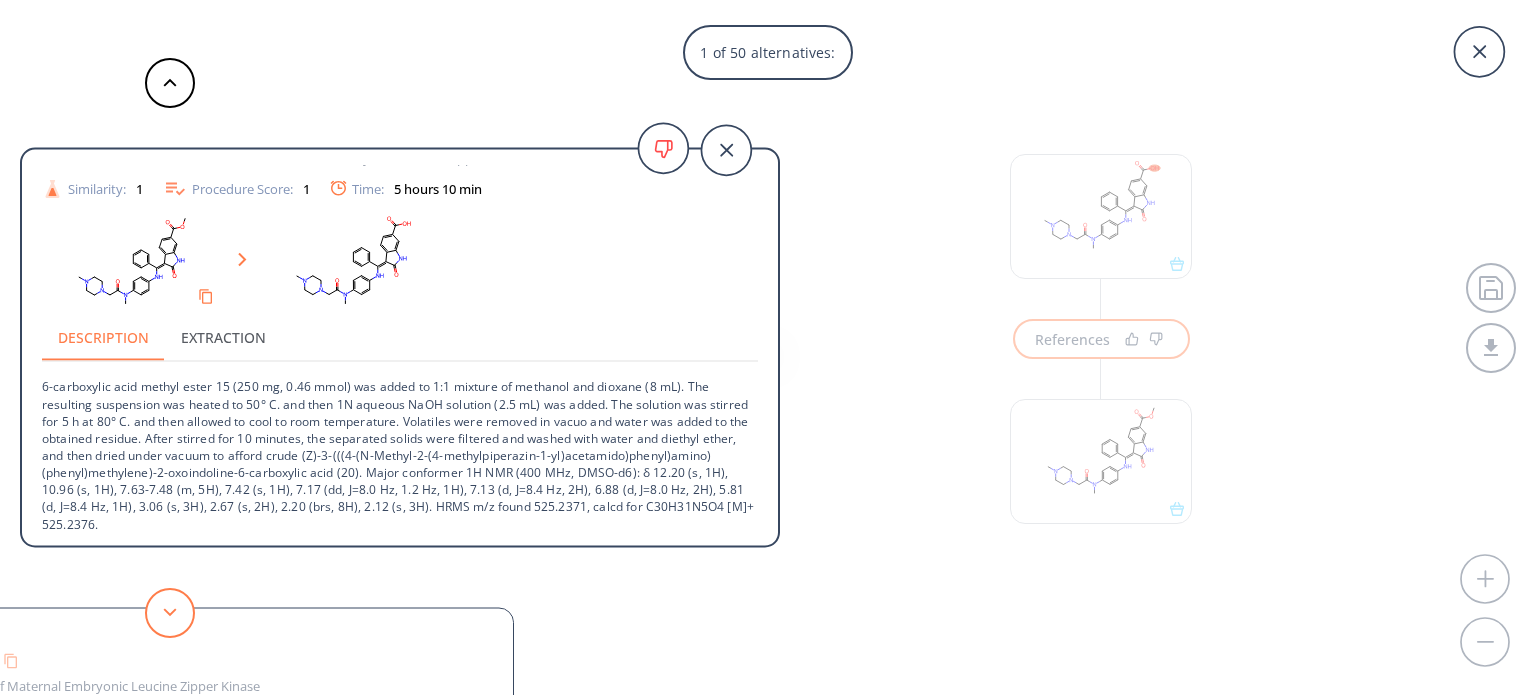 click at bounding box center [170, 613] 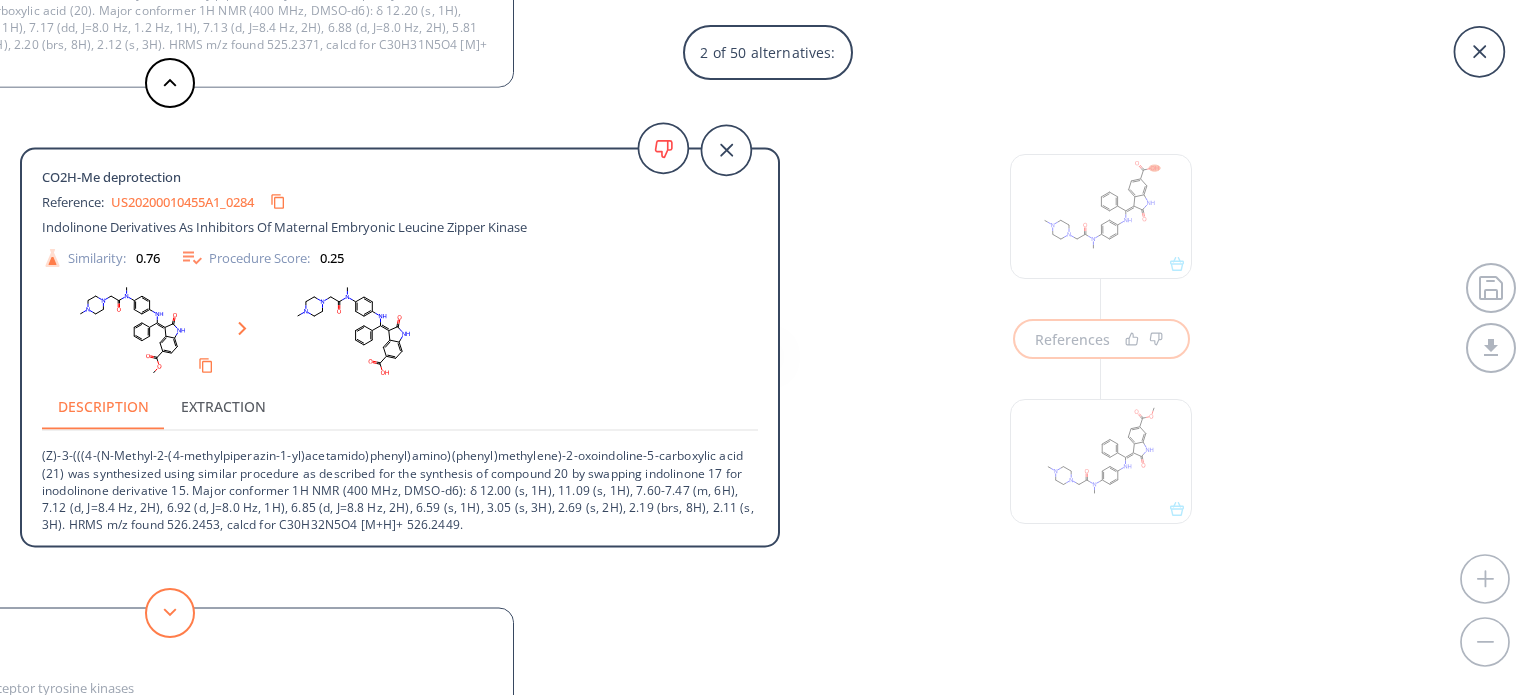 click at bounding box center (170, 613) 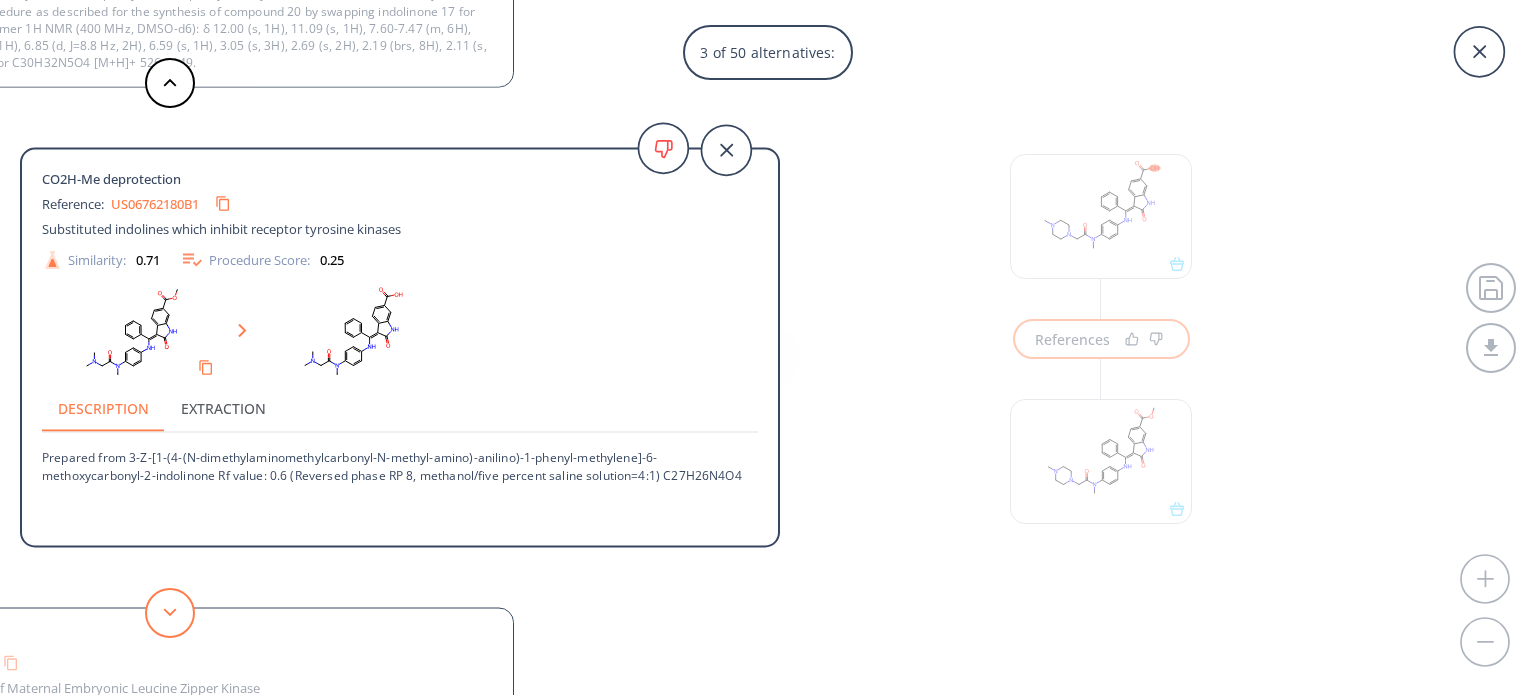 click at bounding box center (170, 613) 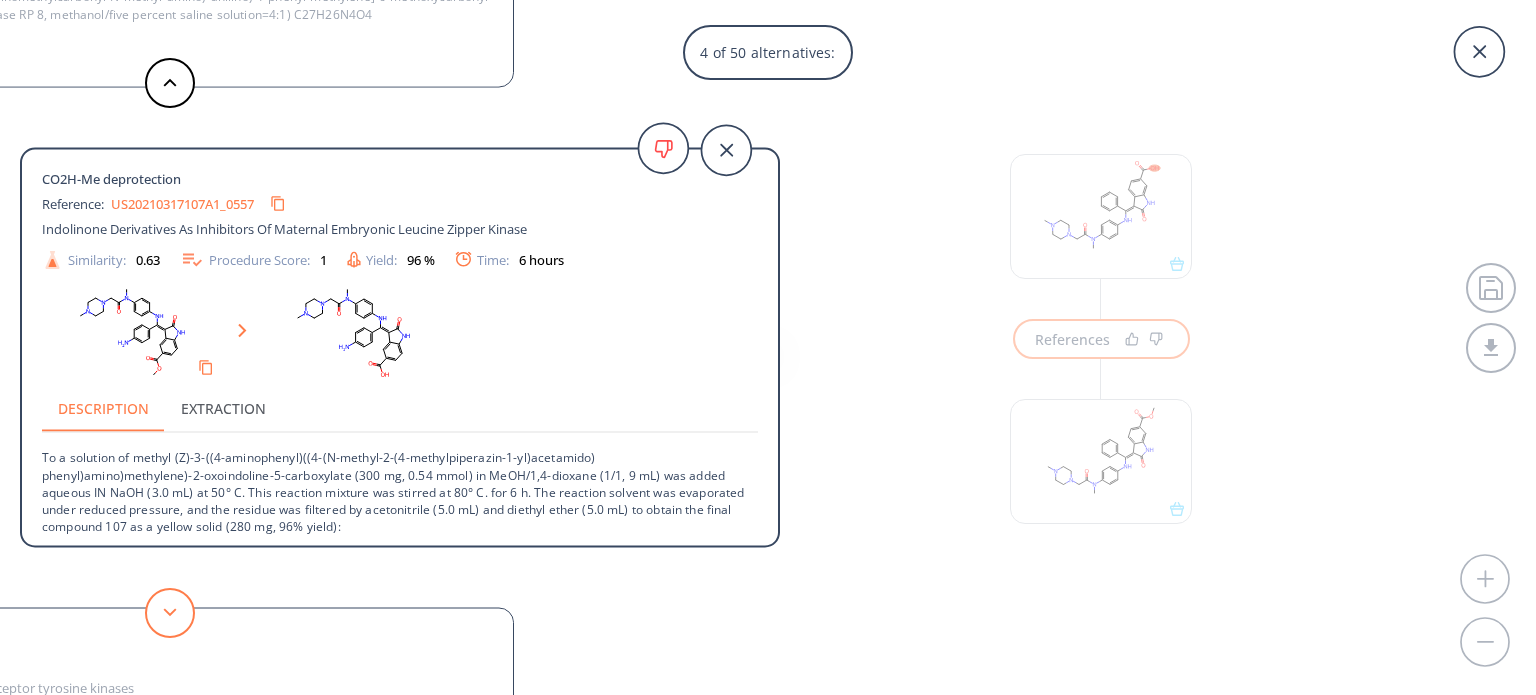 click at bounding box center [170, 613] 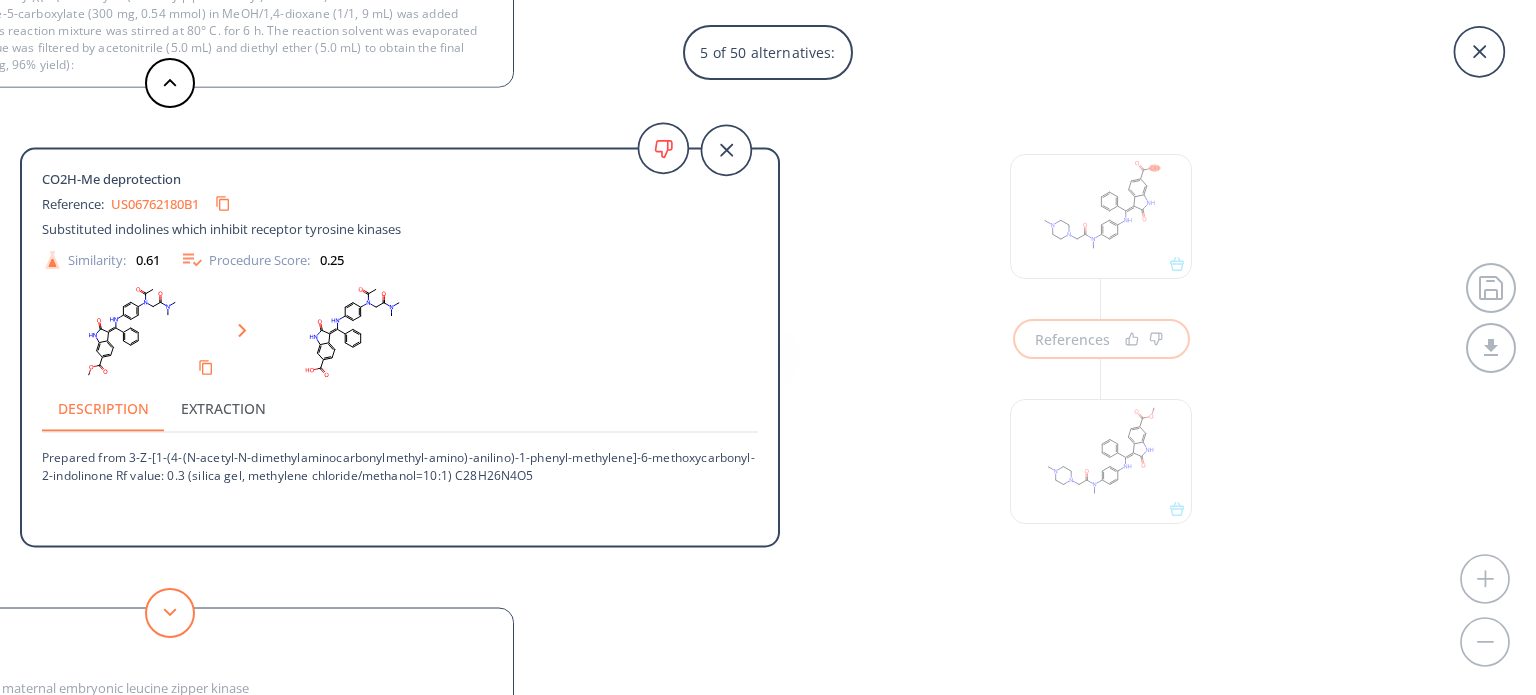click at bounding box center [170, 613] 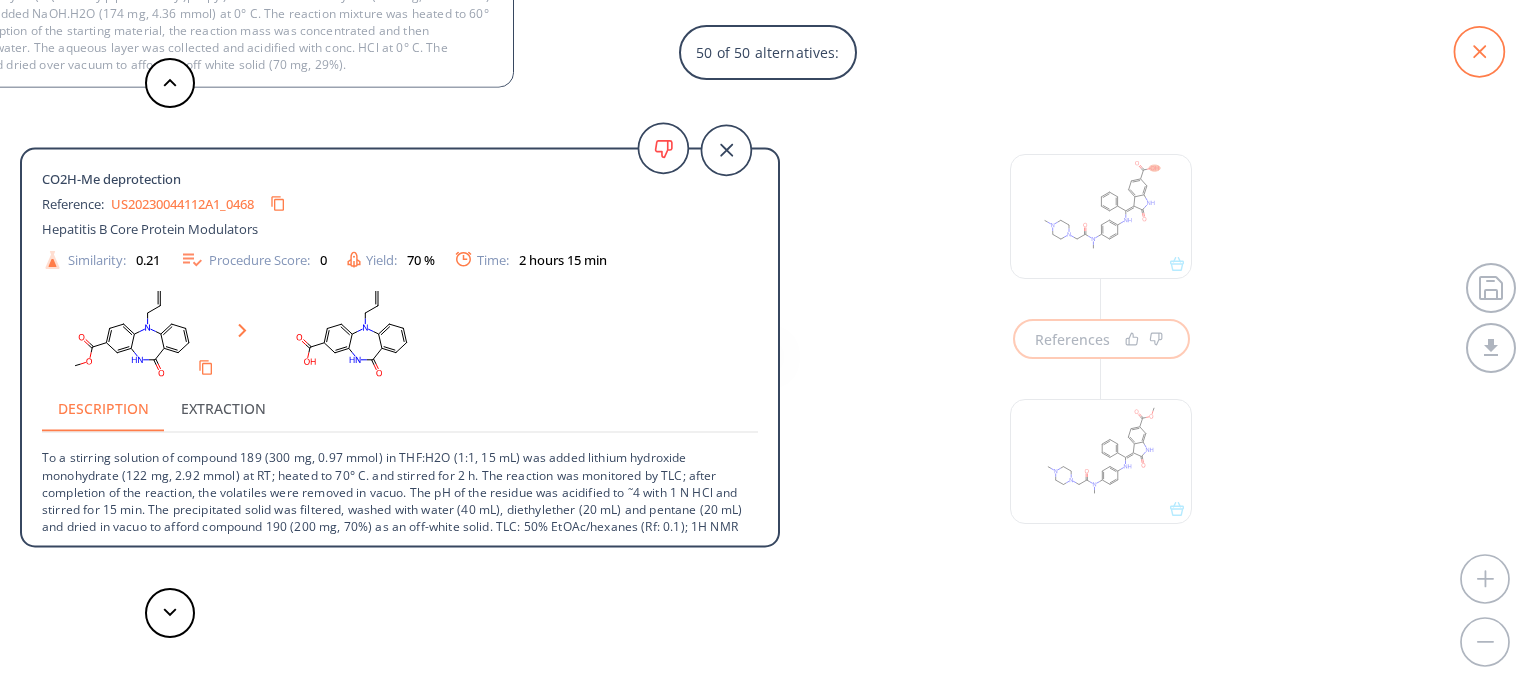click 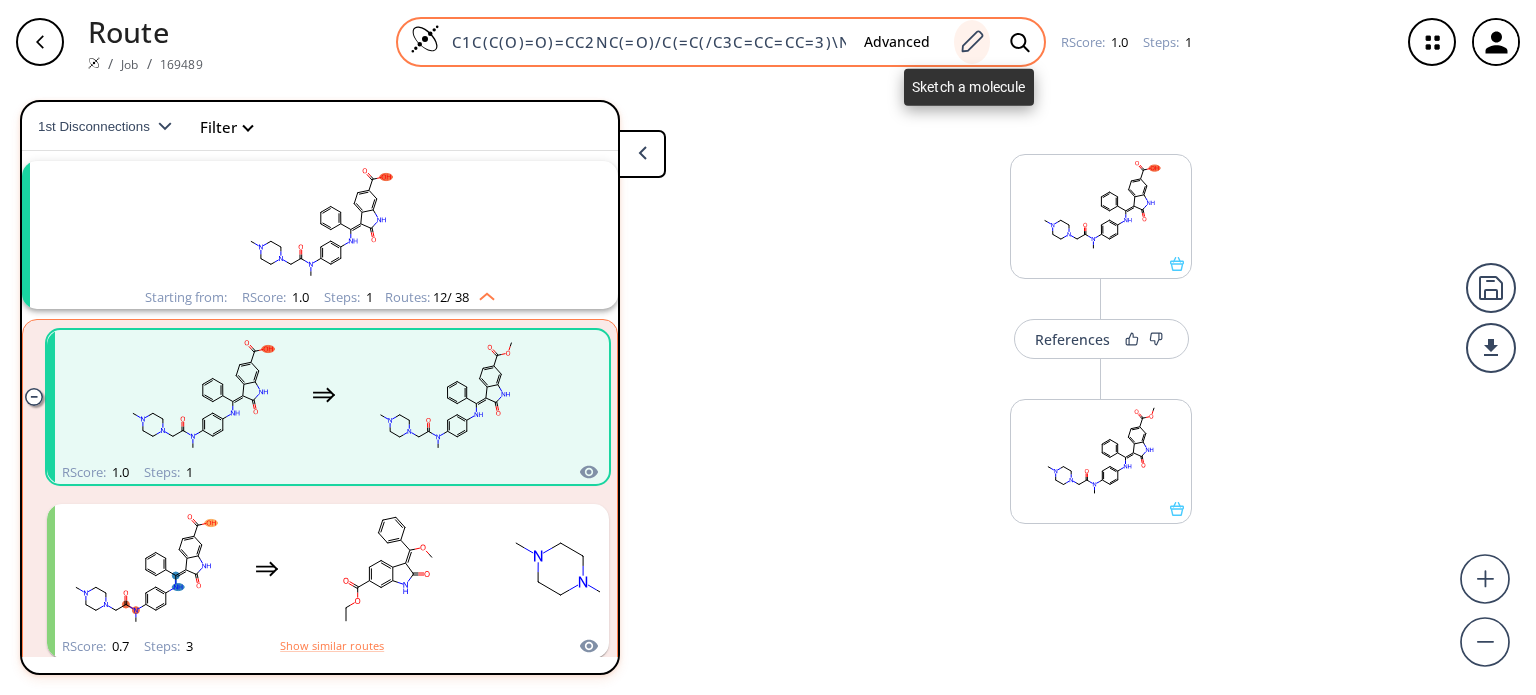 click 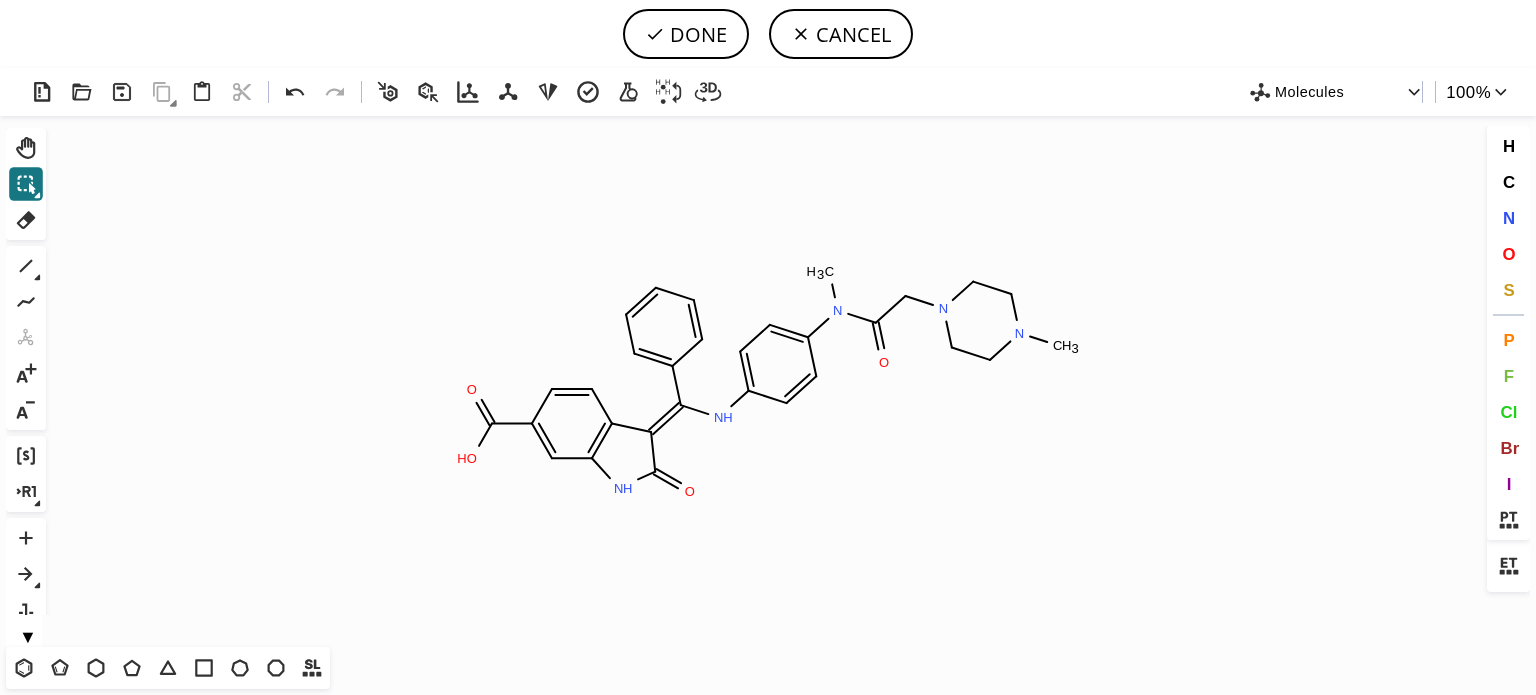 scroll, scrollTop: 0, scrollLeft: 0, axis: both 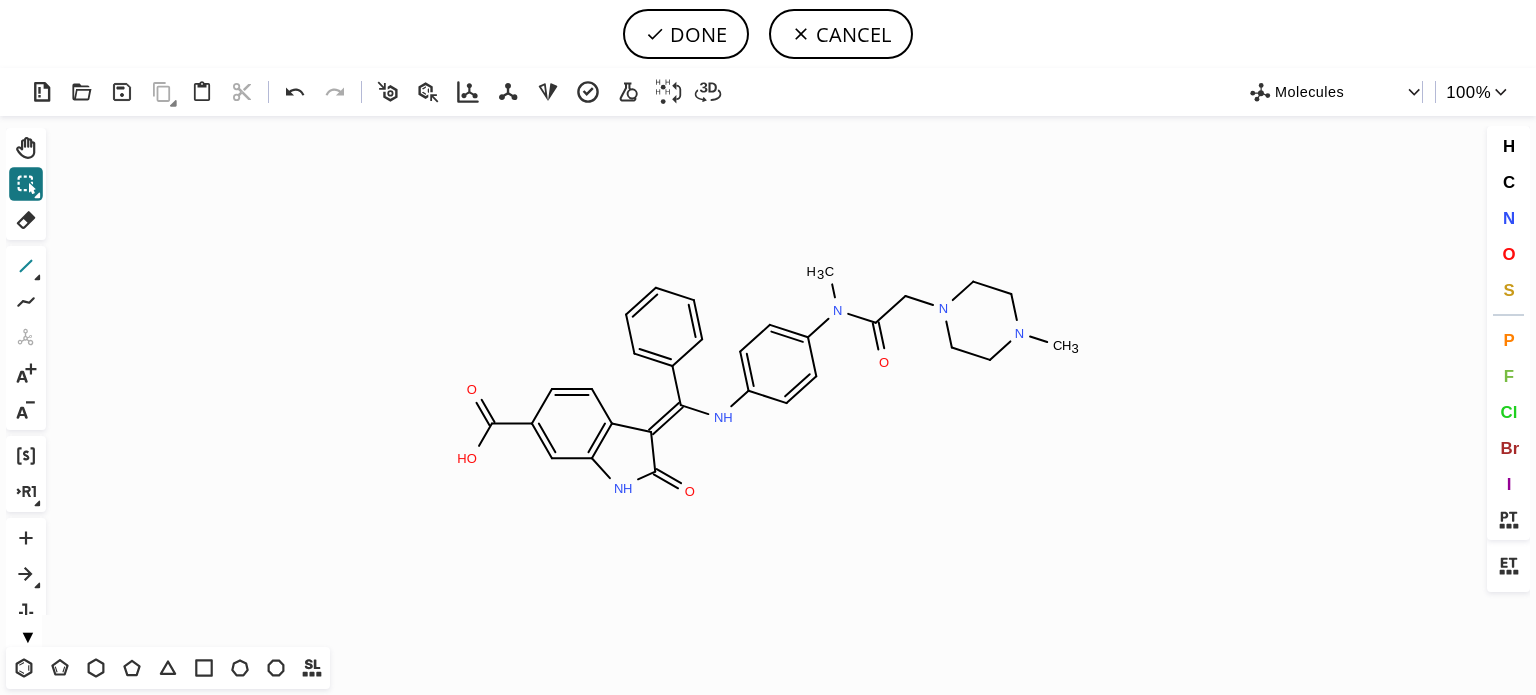click on "1" at bounding box center [26, 266] 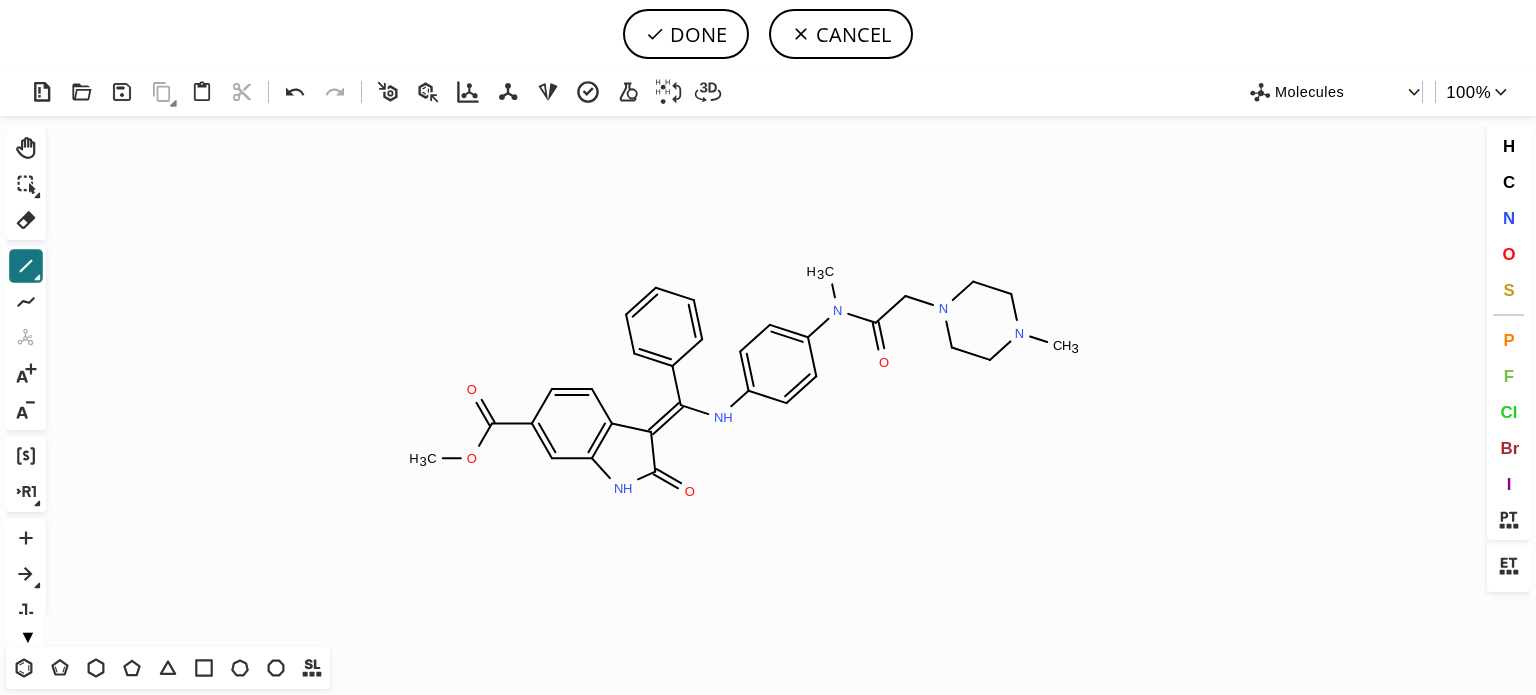 drag, startPoint x: 18, startPoint y: 224, endPoint x: 92, endPoint y: 224, distance: 74 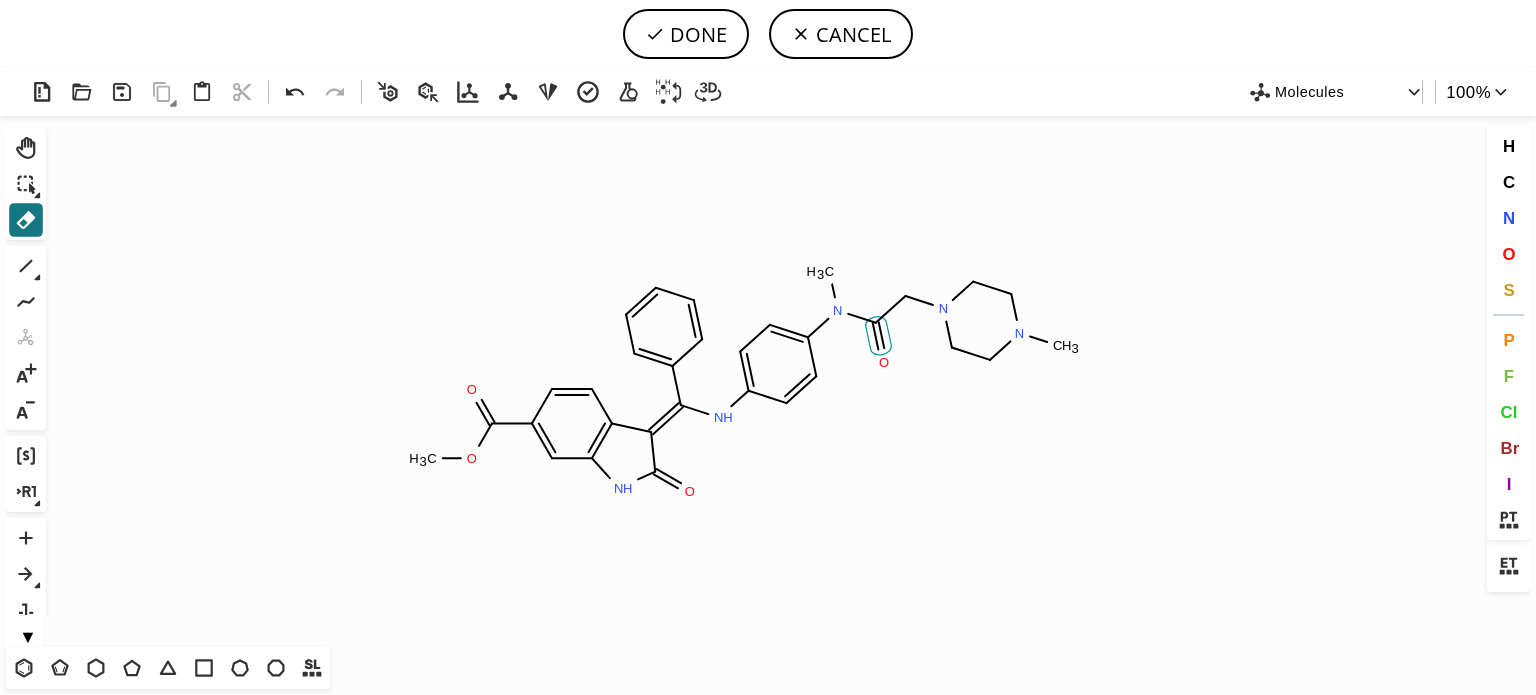 click 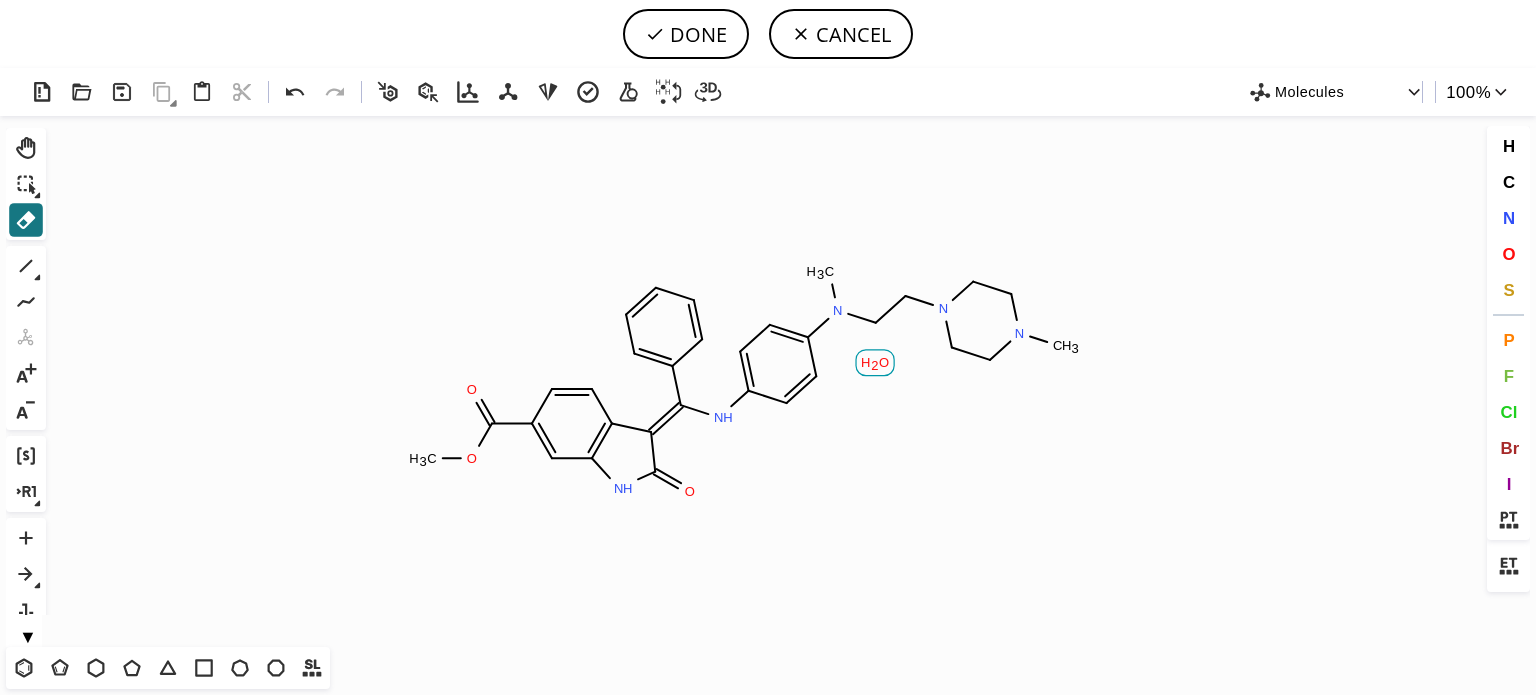 click on "2" 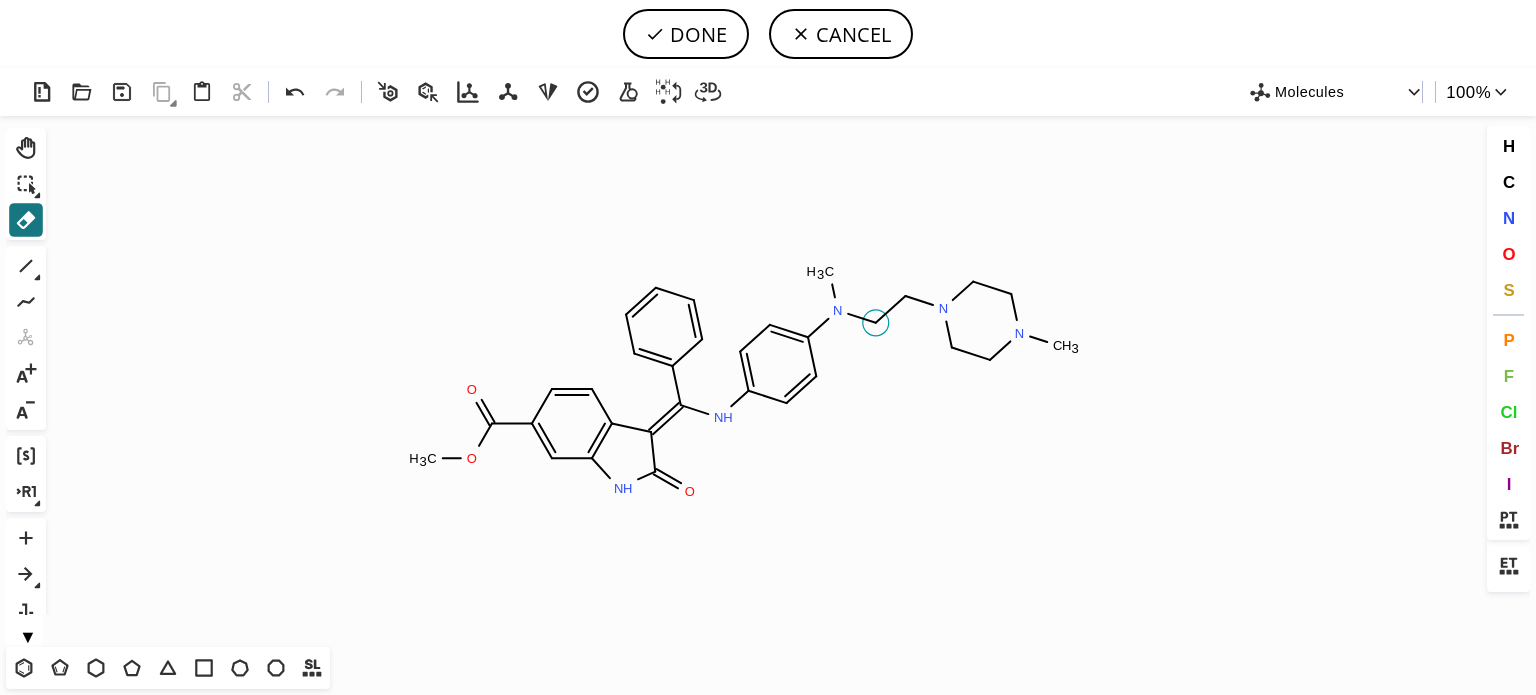 click 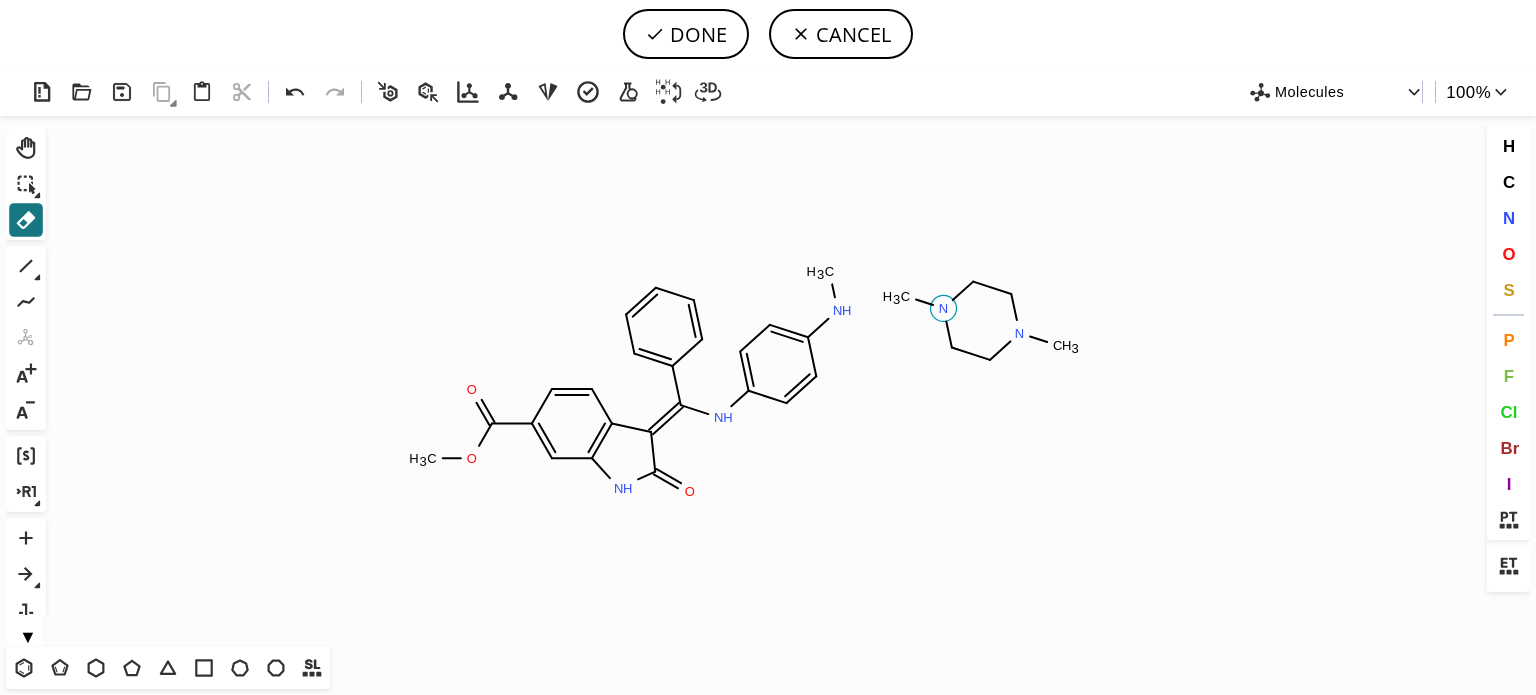 click on "Created with Raphaël 2.3.0 N H C H 3 O O N H O N H C H 3 N N C H 3 C H 3" 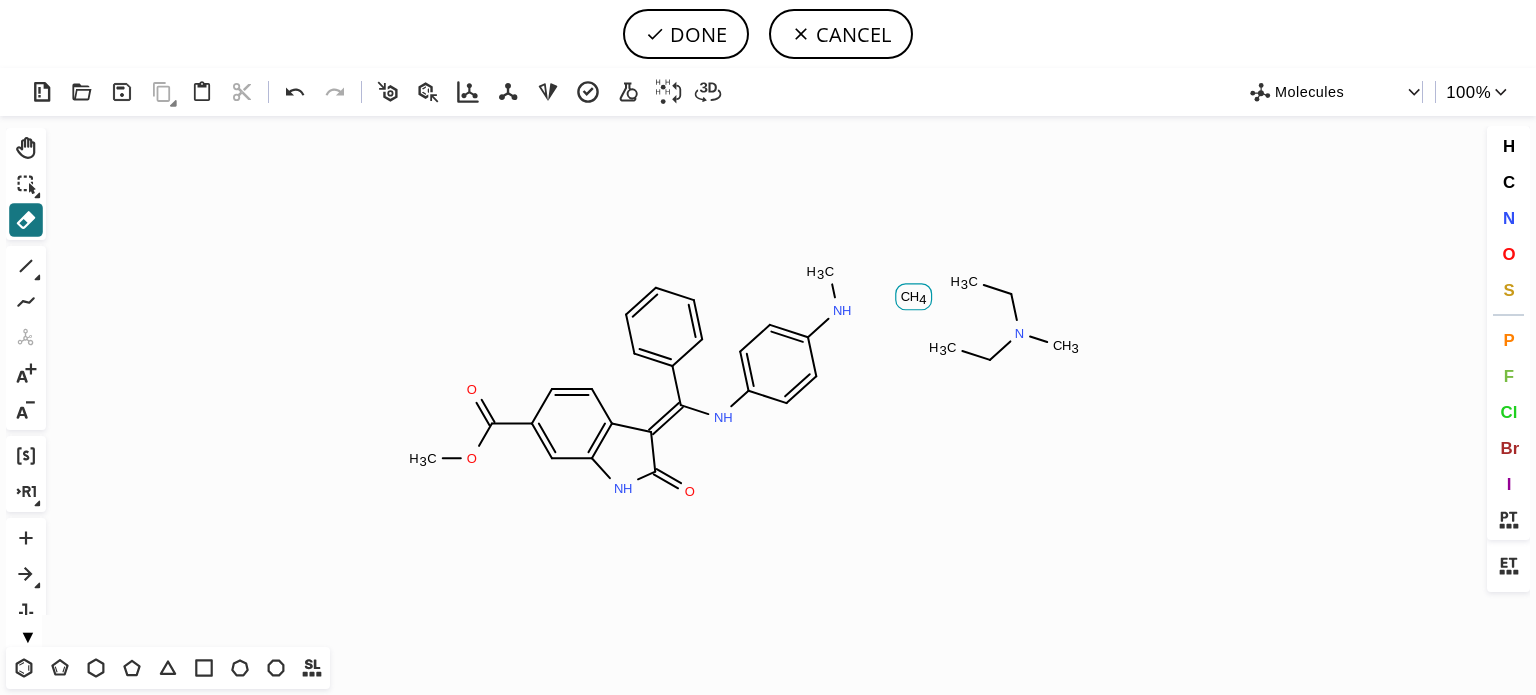 click on "H" 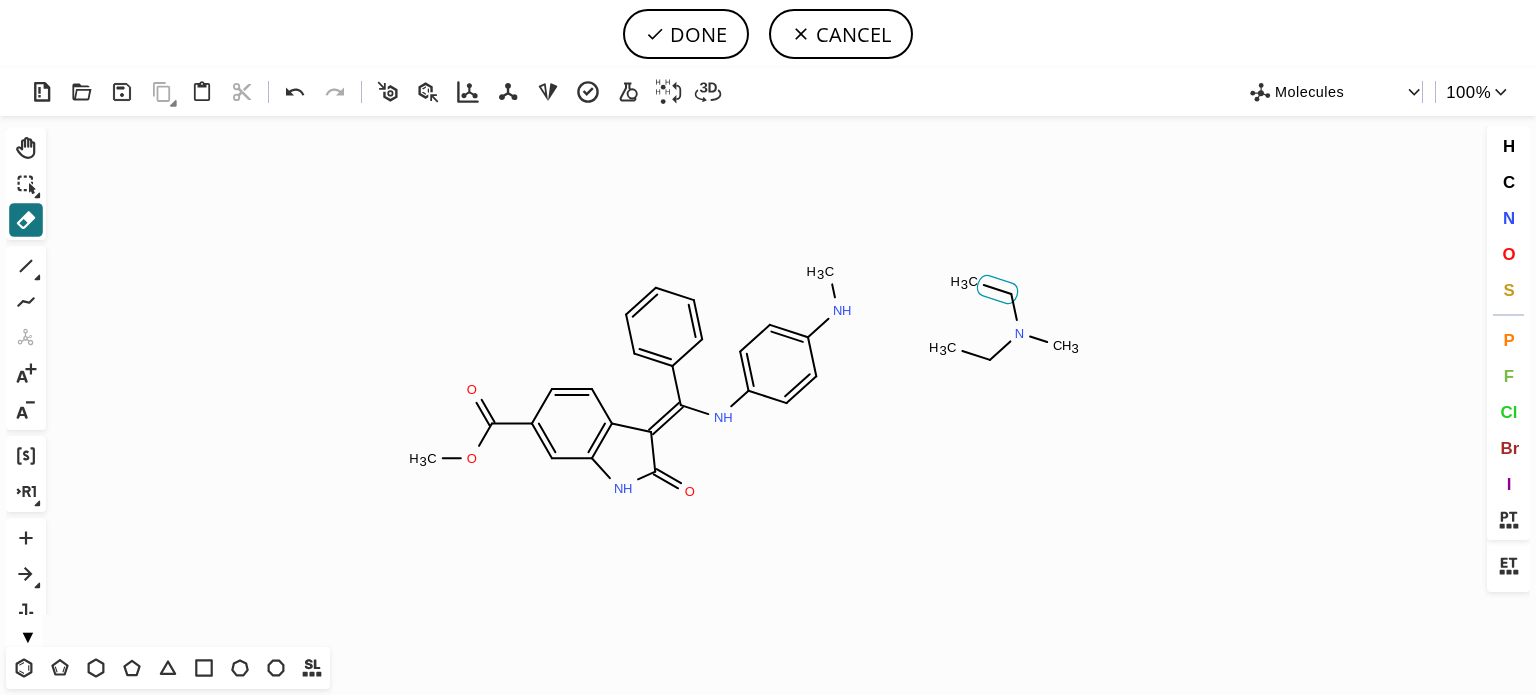 click 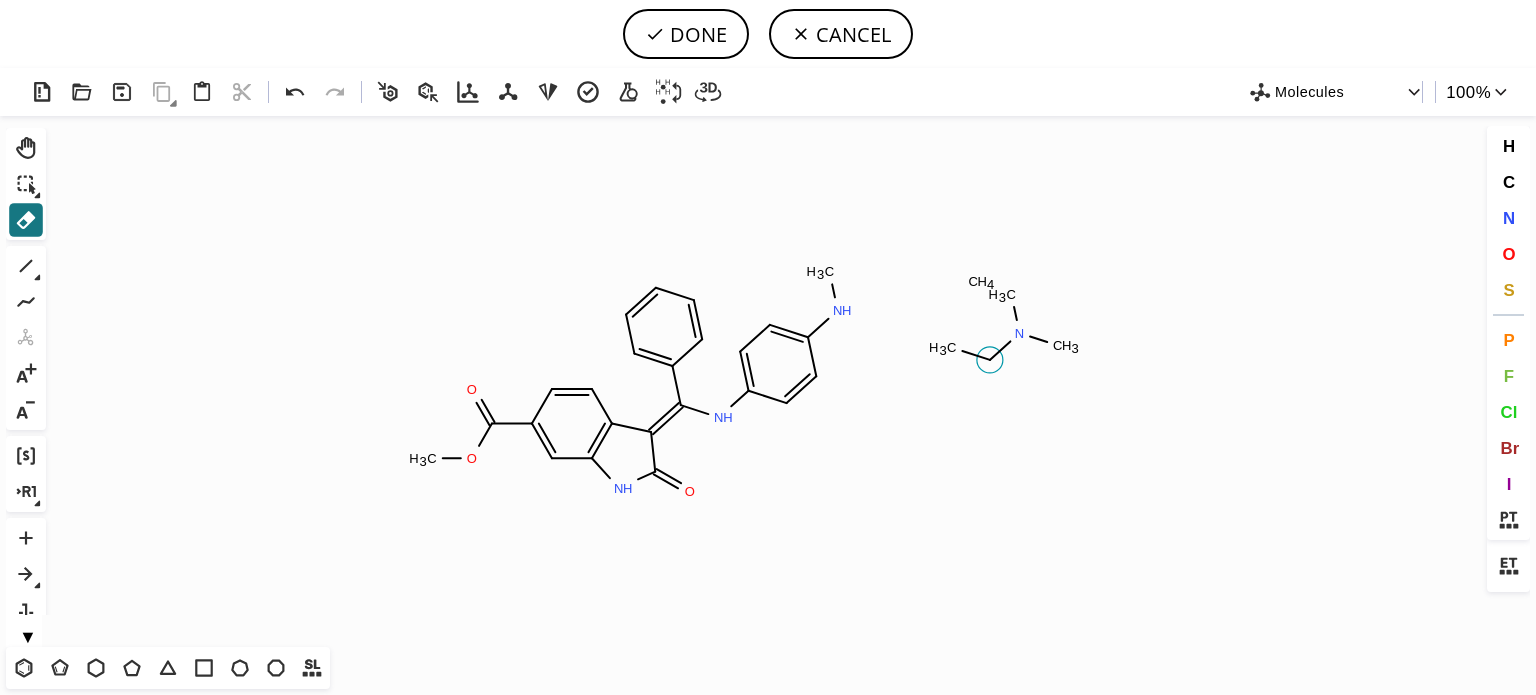 click 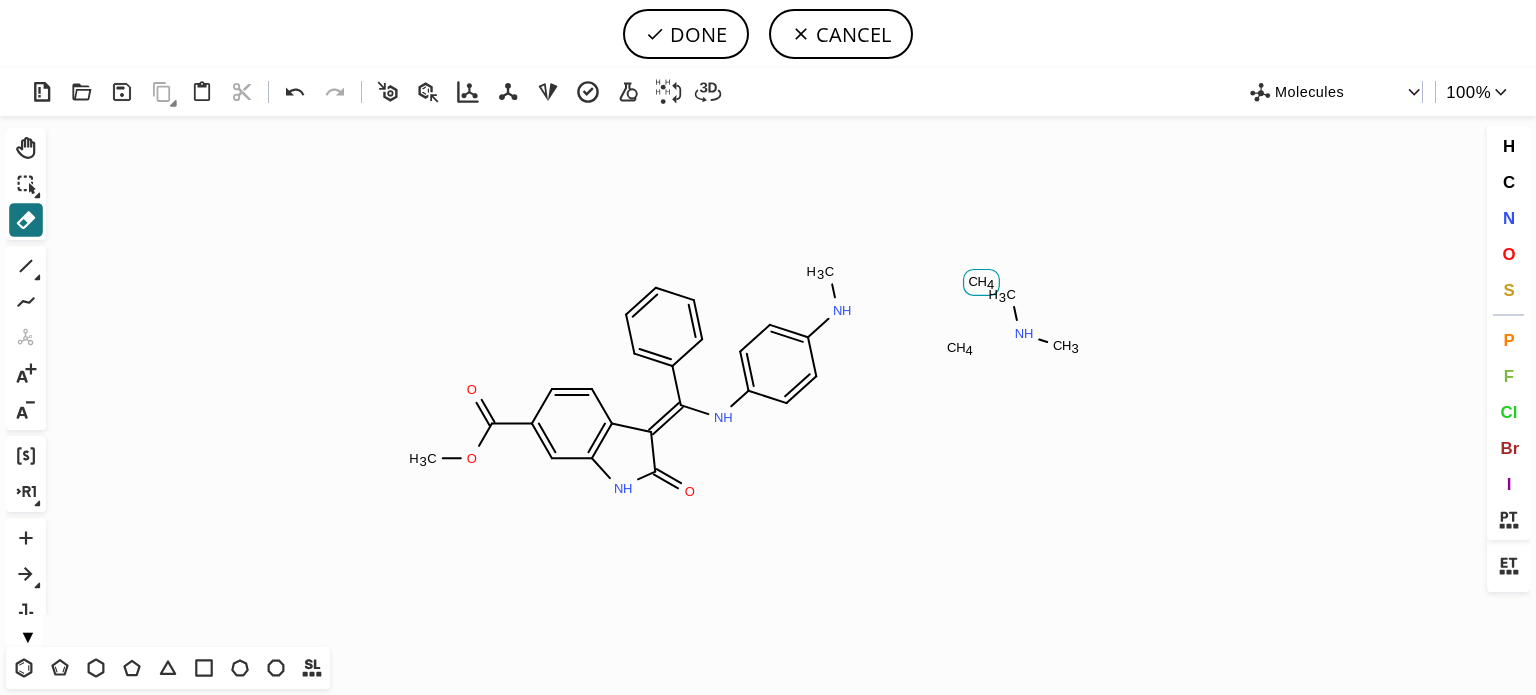 click 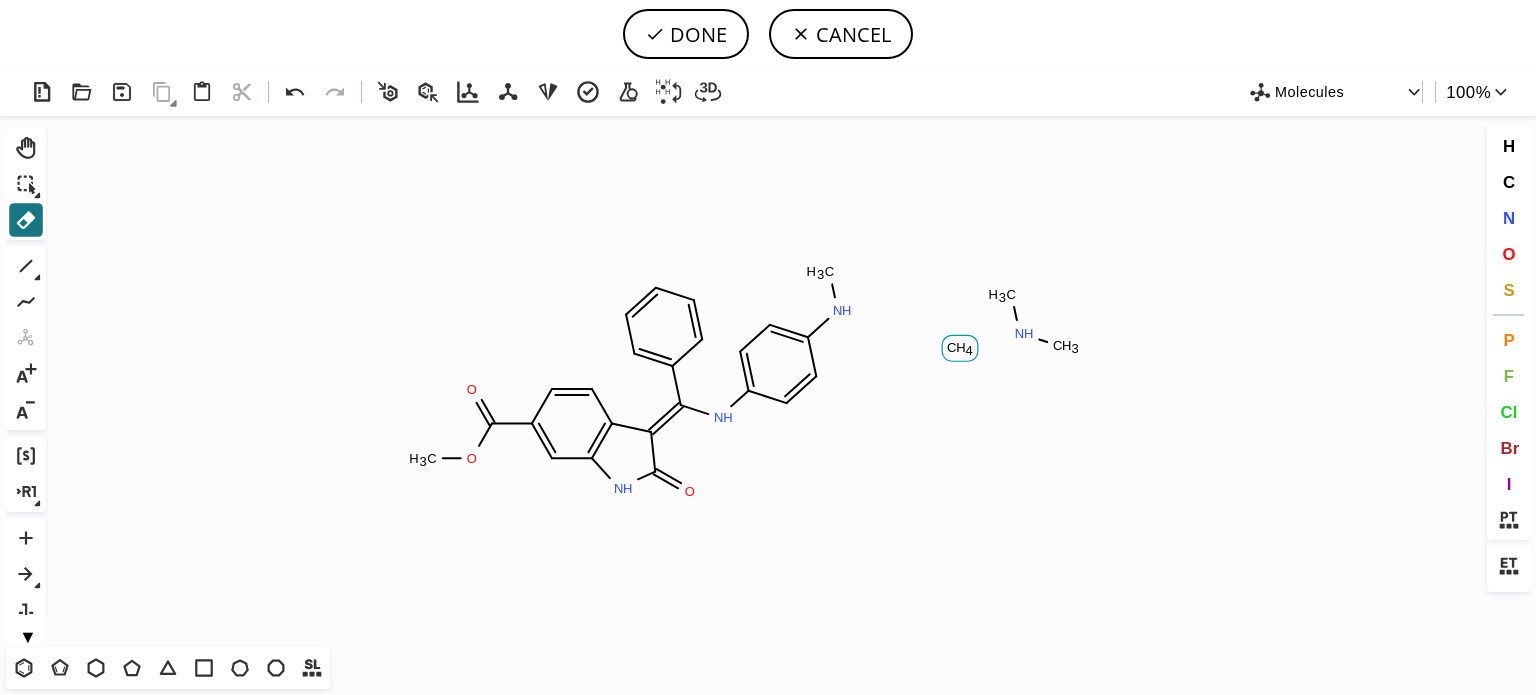click on "H" 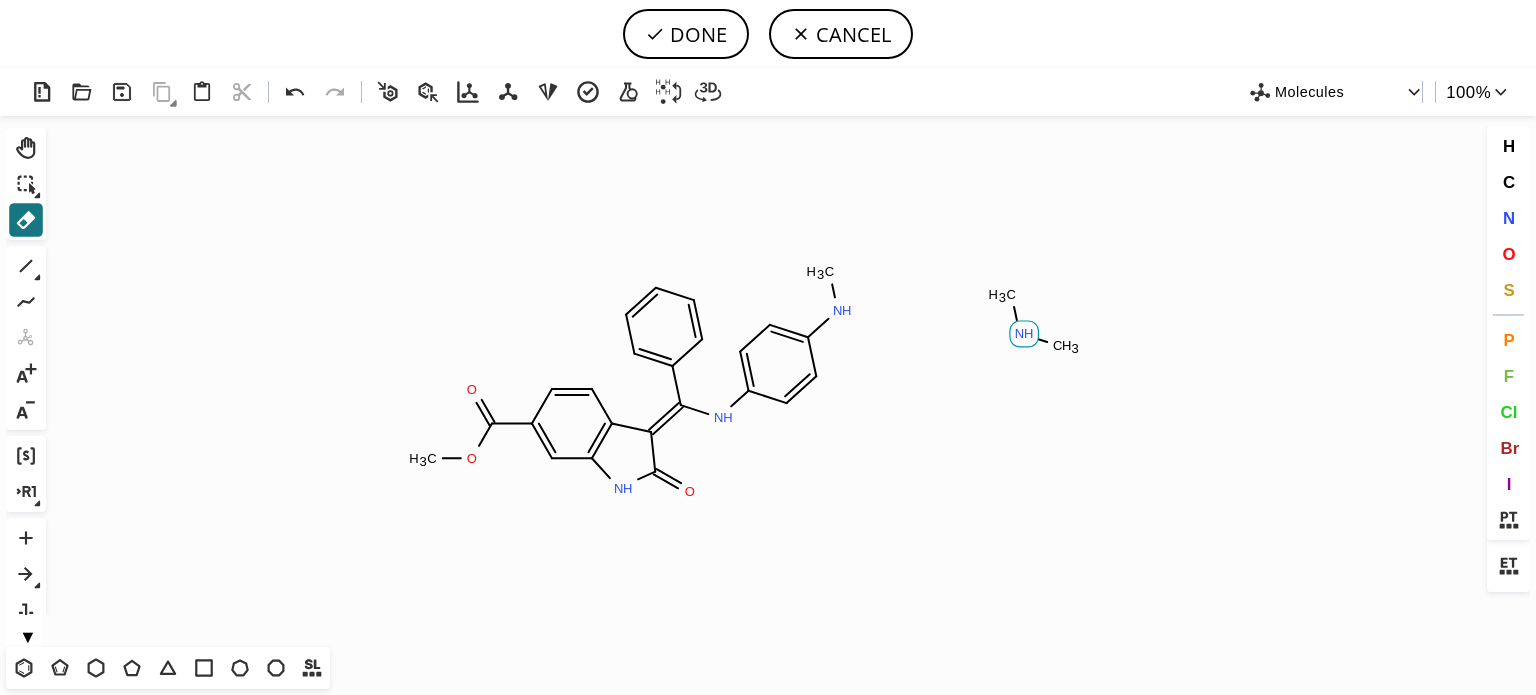 click on "N" 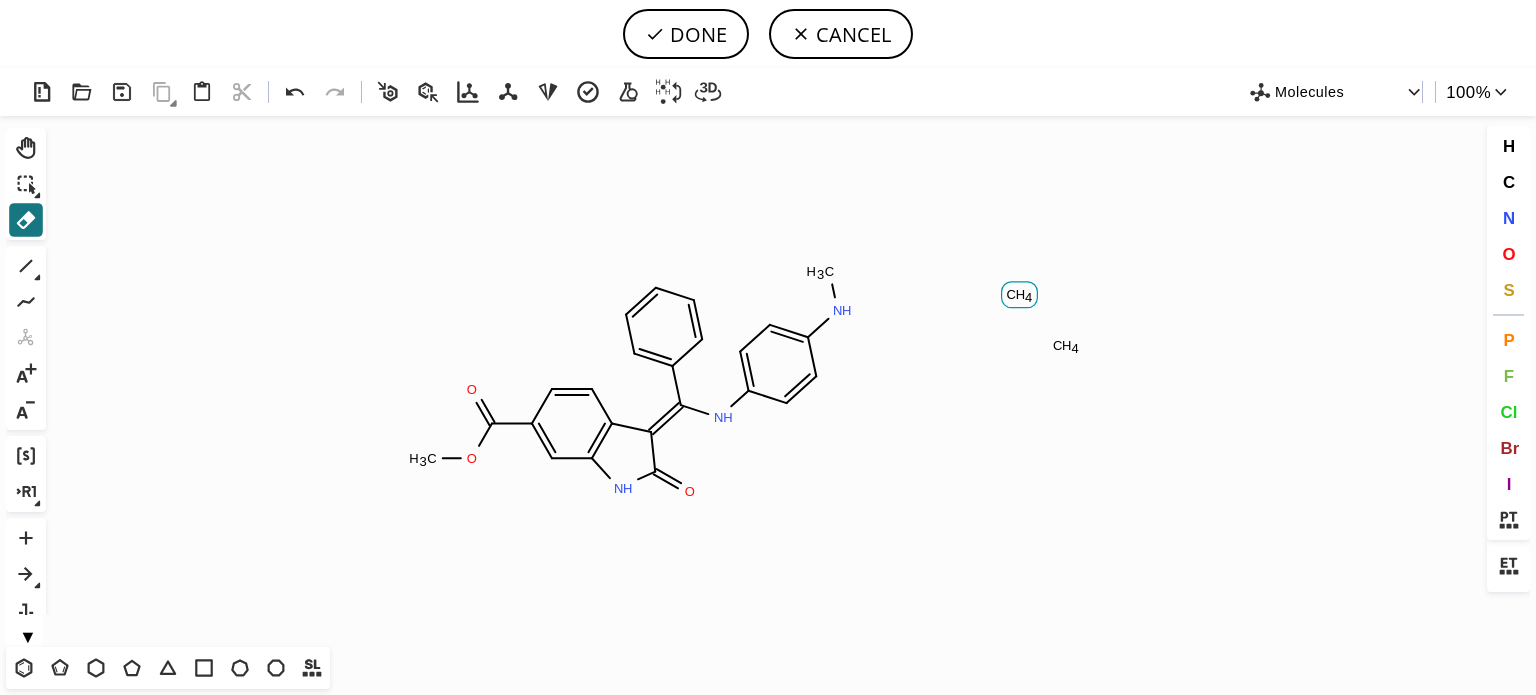 click on "C" 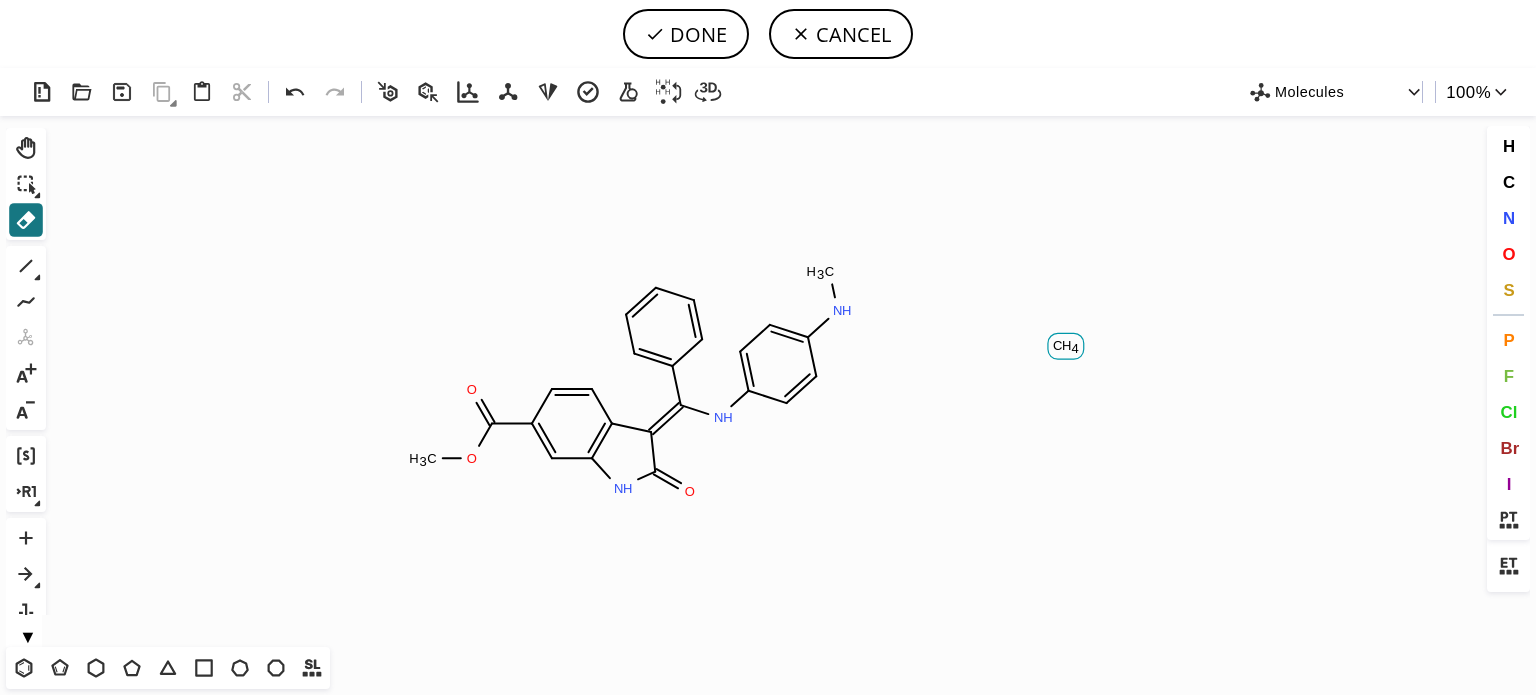 click on "C" 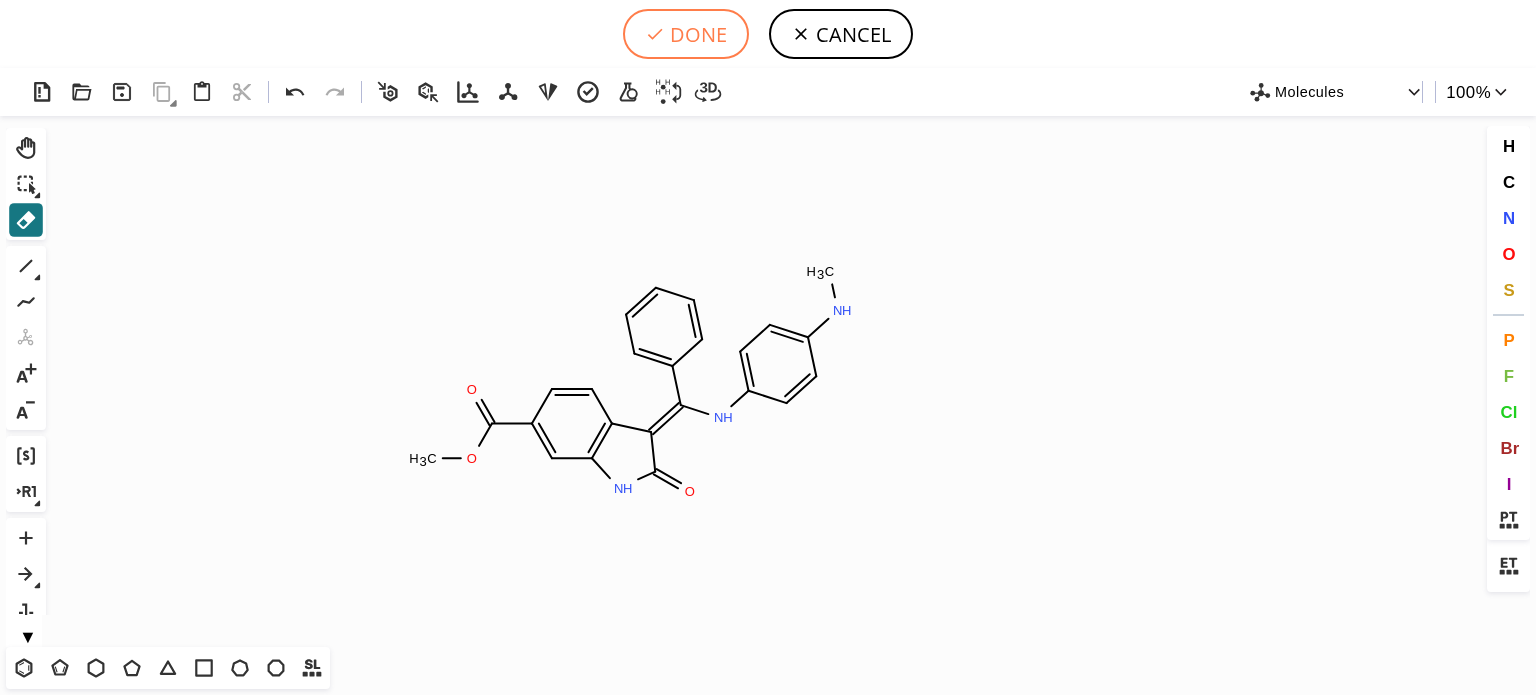 click on "DONE" at bounding box center [686, 34] 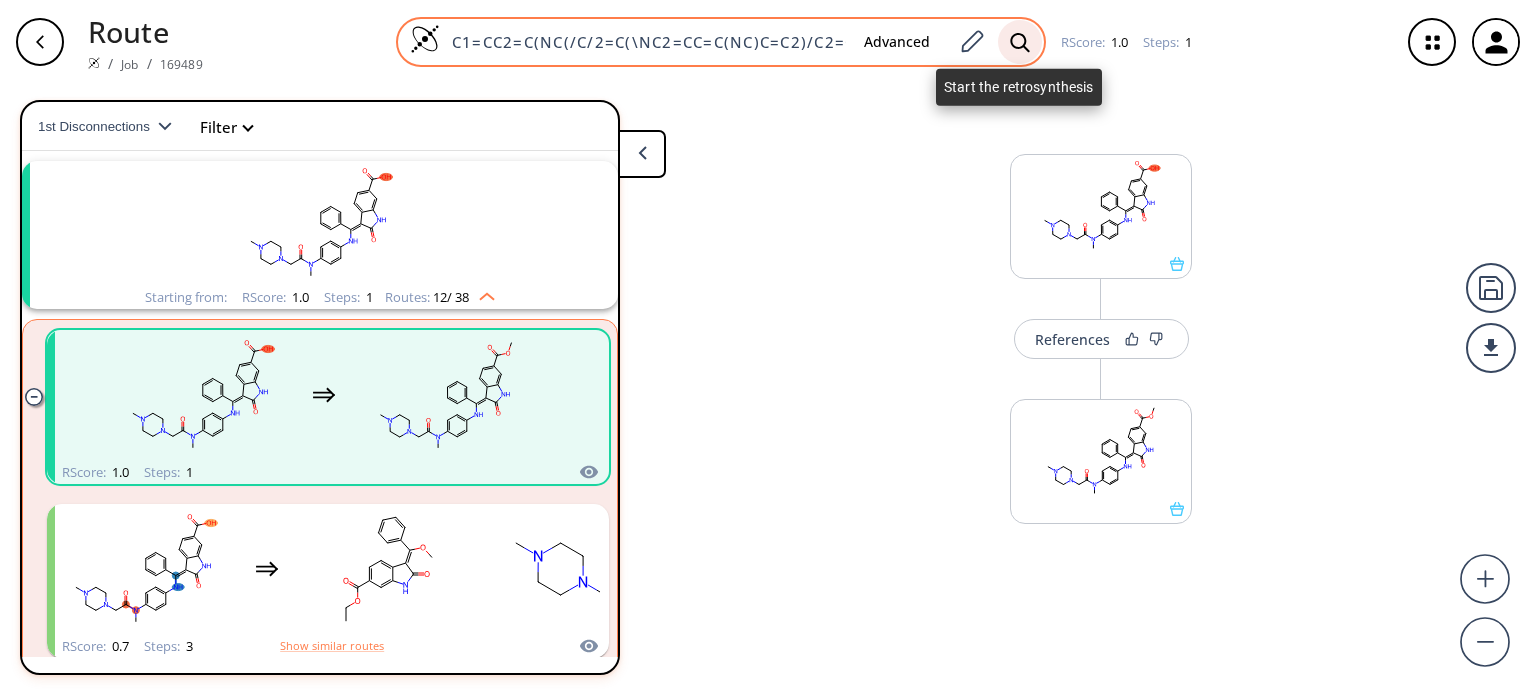 click 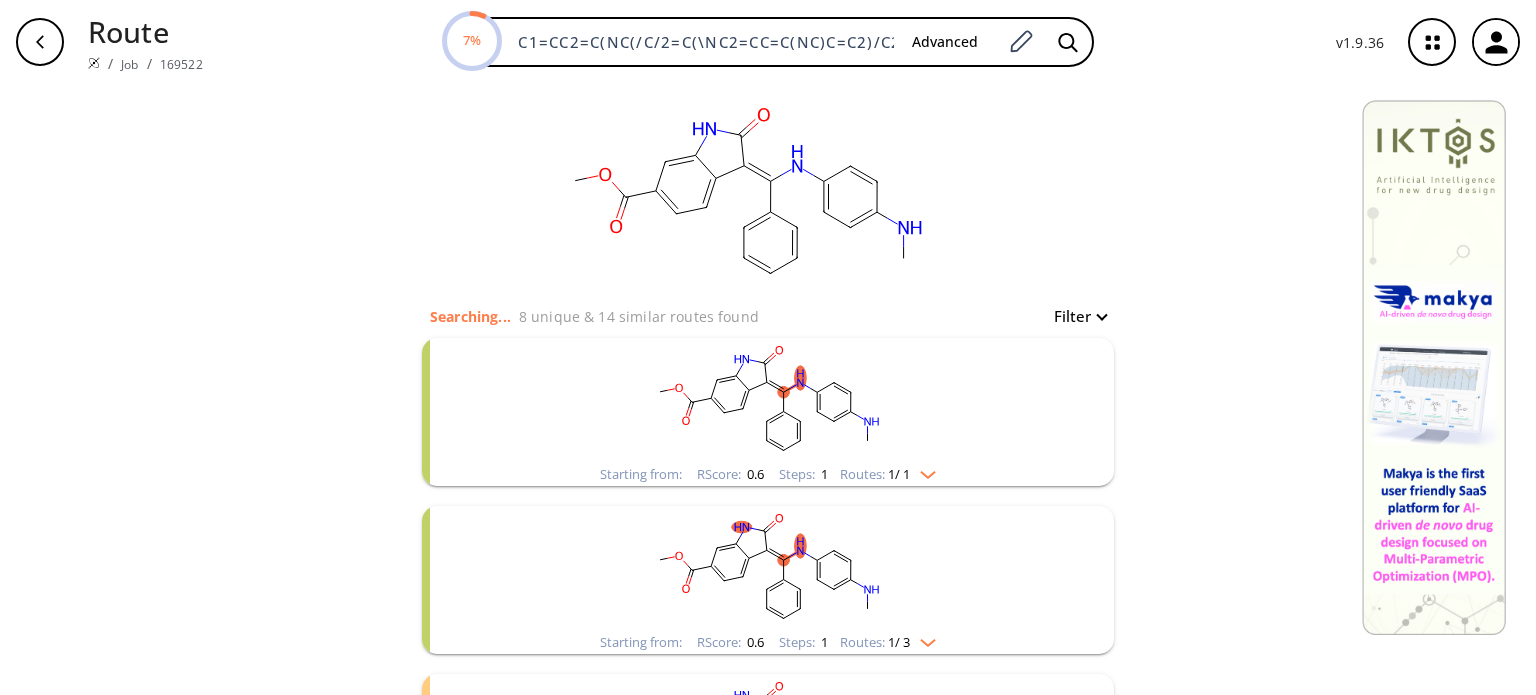 click on "Starting from: RScore :   0.6   Steps :   1   Routes:   1  / 1" at bounding box center (768, 474) 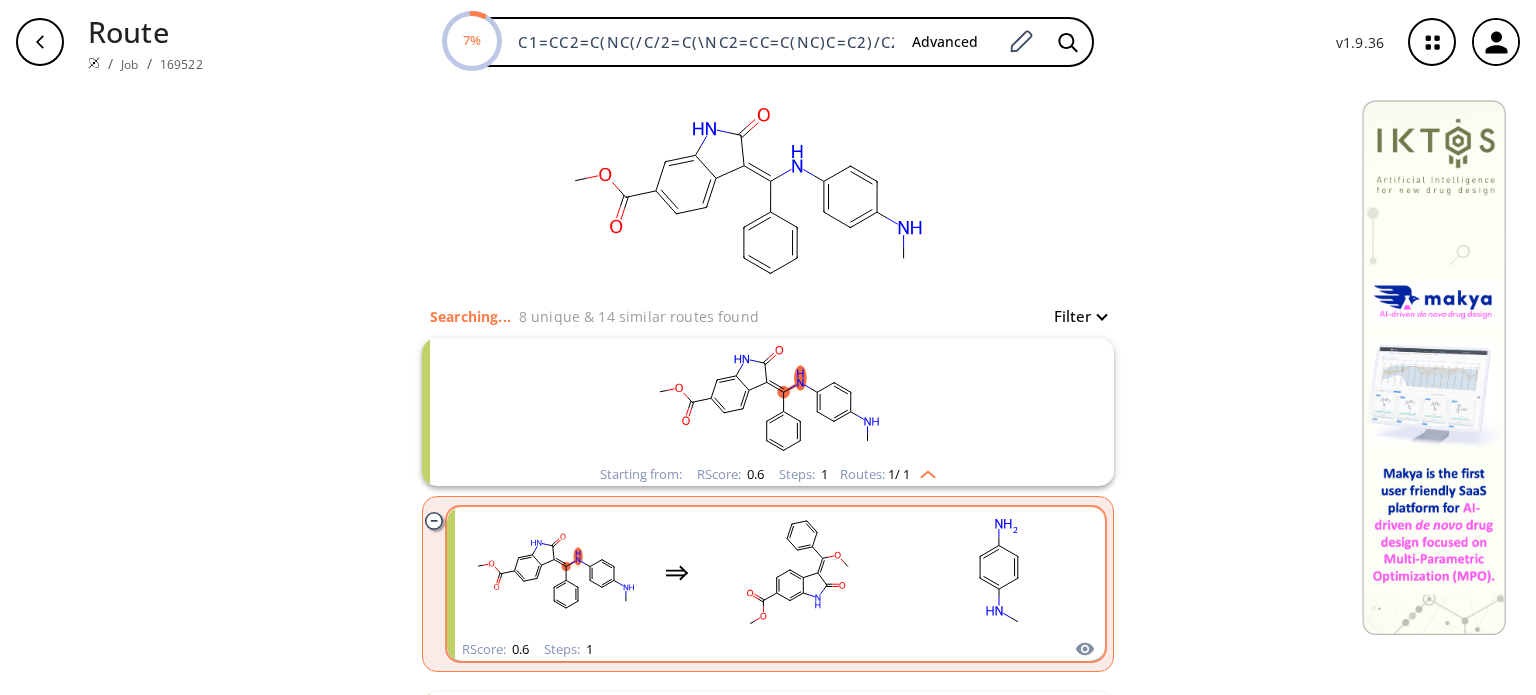 click 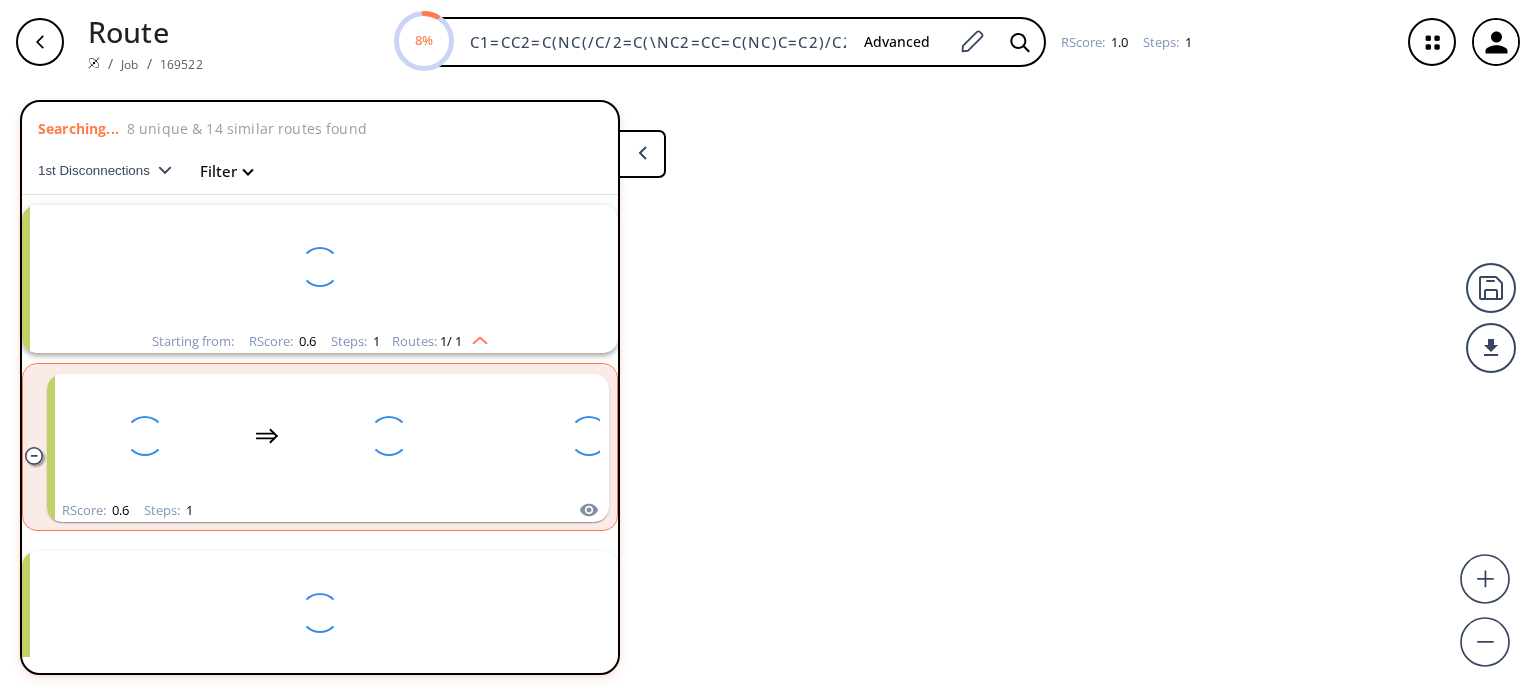scroll, scrollTop: 44, scrollLeft: 0, axis: vertical 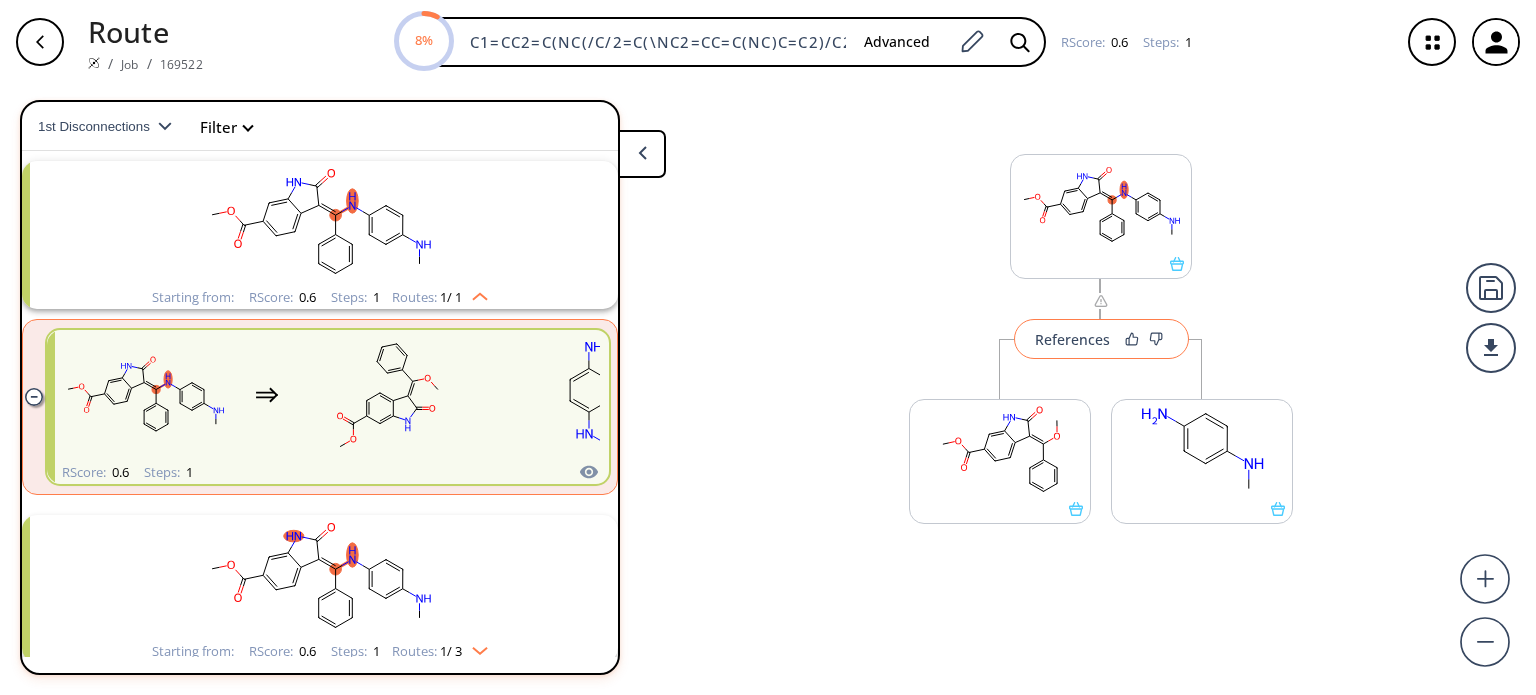 click on "References" at bounding box center [1072, 339] 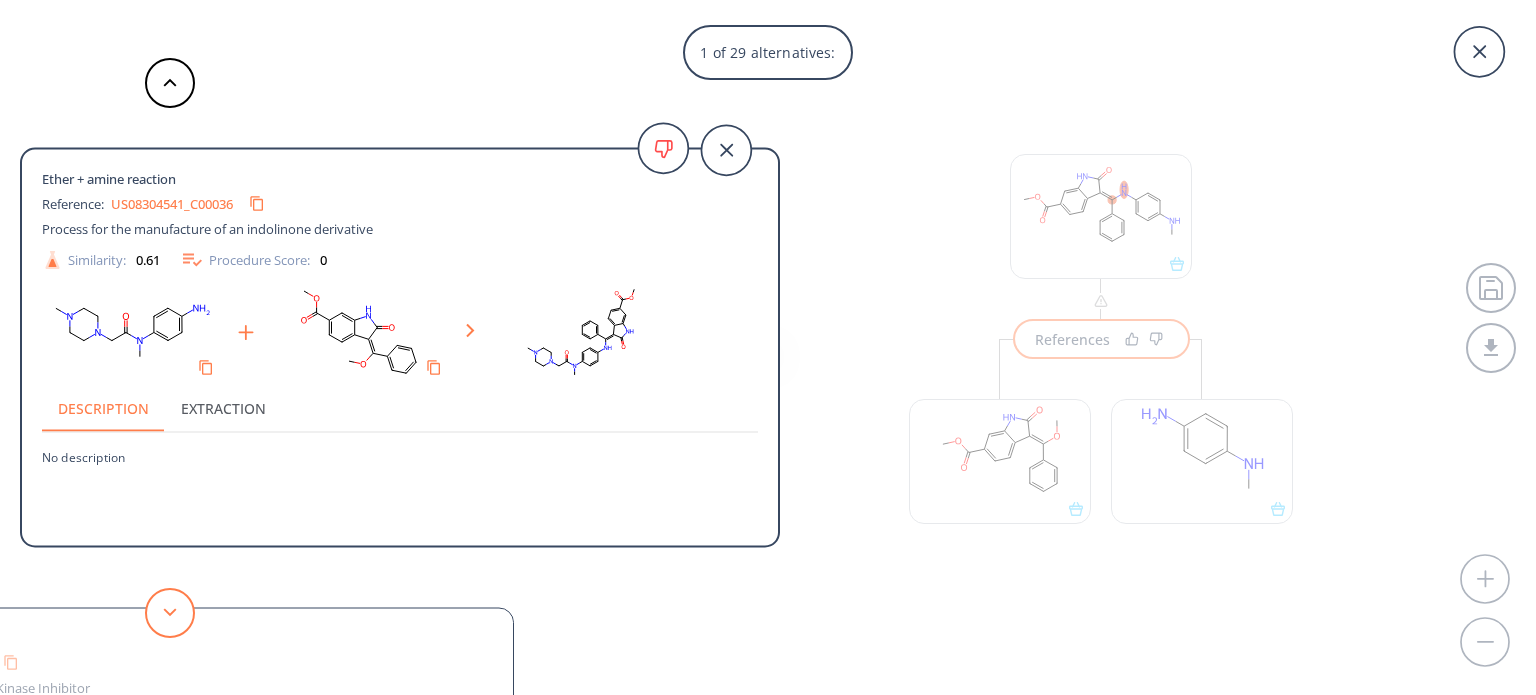 click at bounding box center (170, 613) 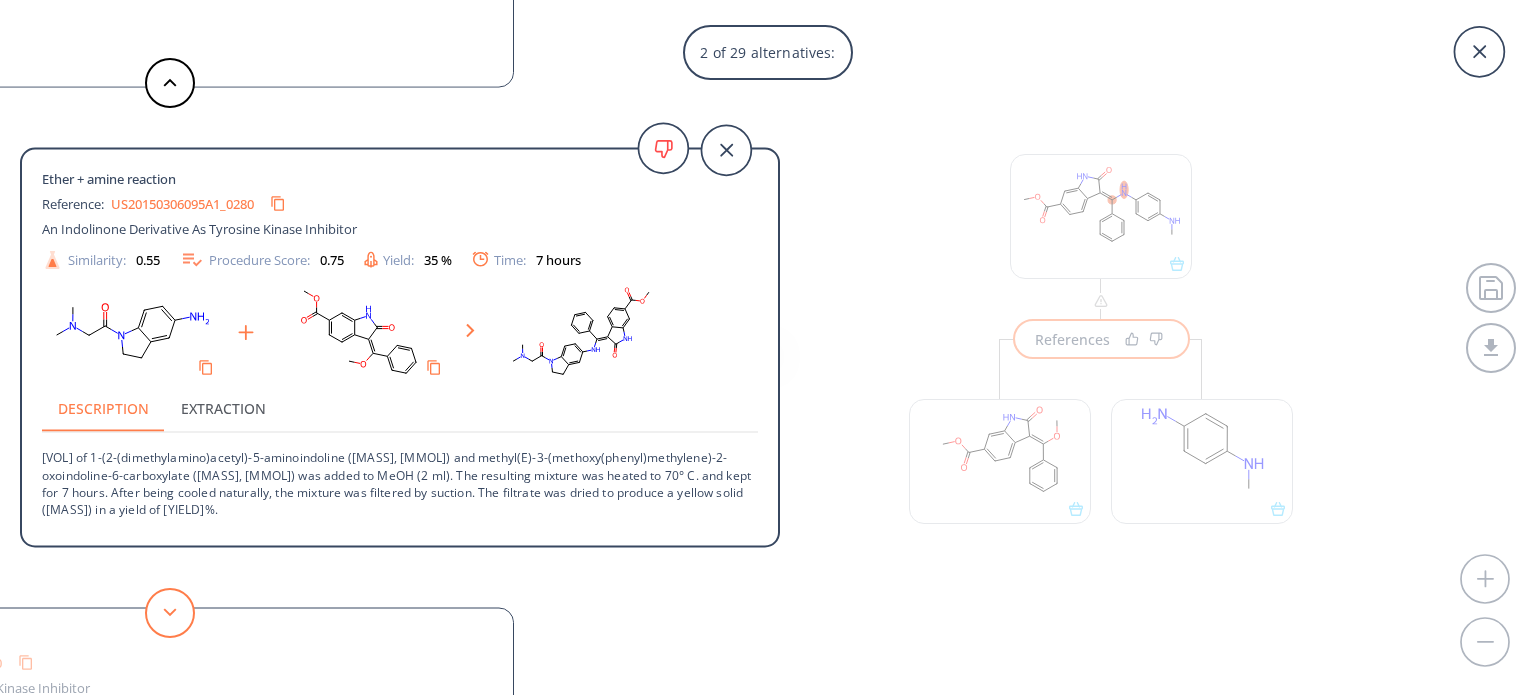 click at bounding box center [170, 613] 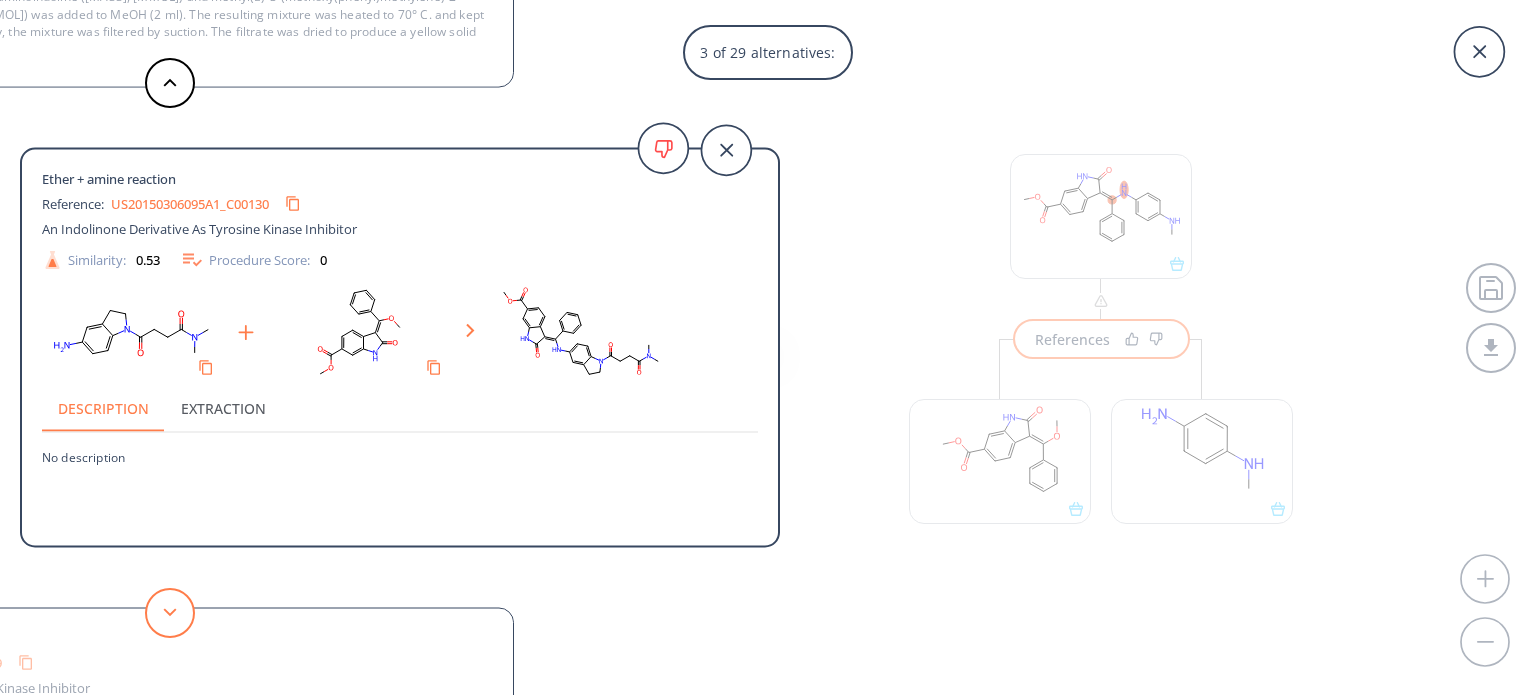 click at bounding box center (170, 613) 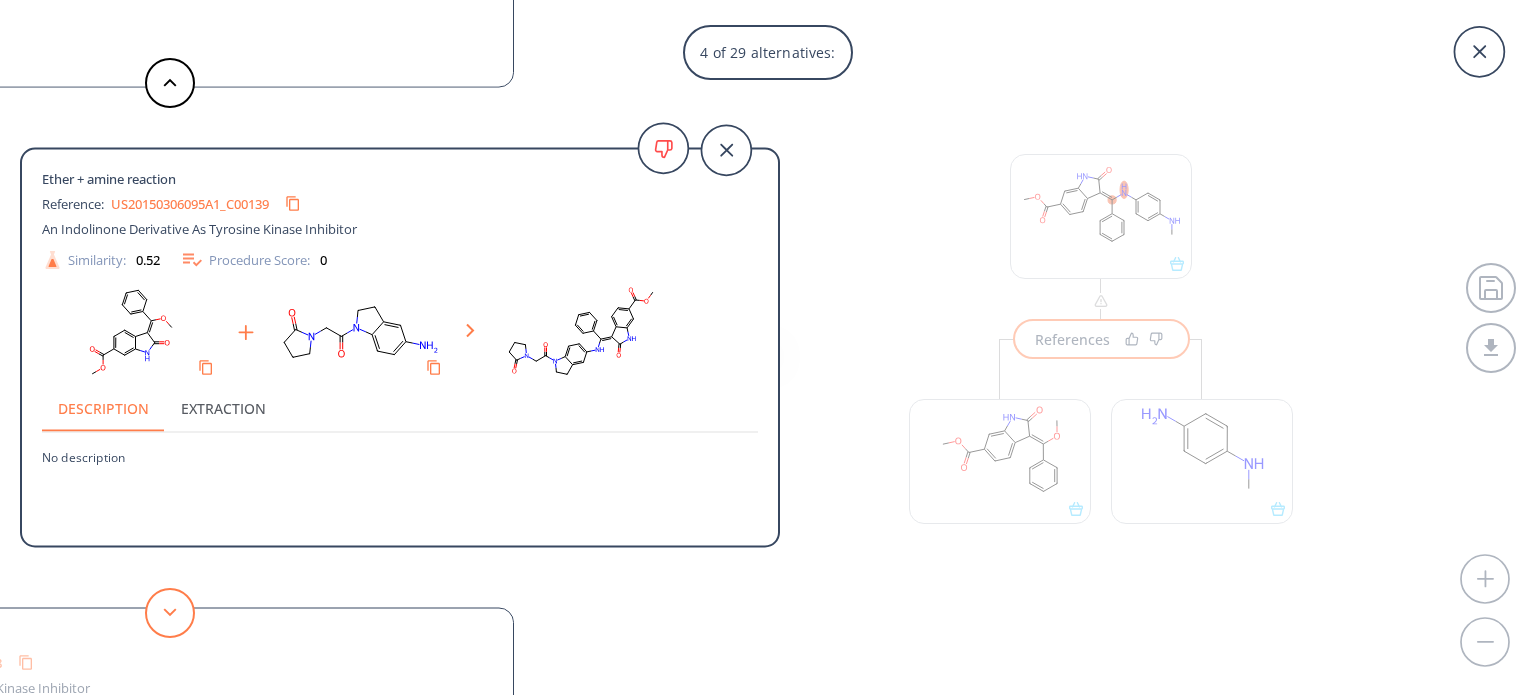 click at bounding box center [170, 613] 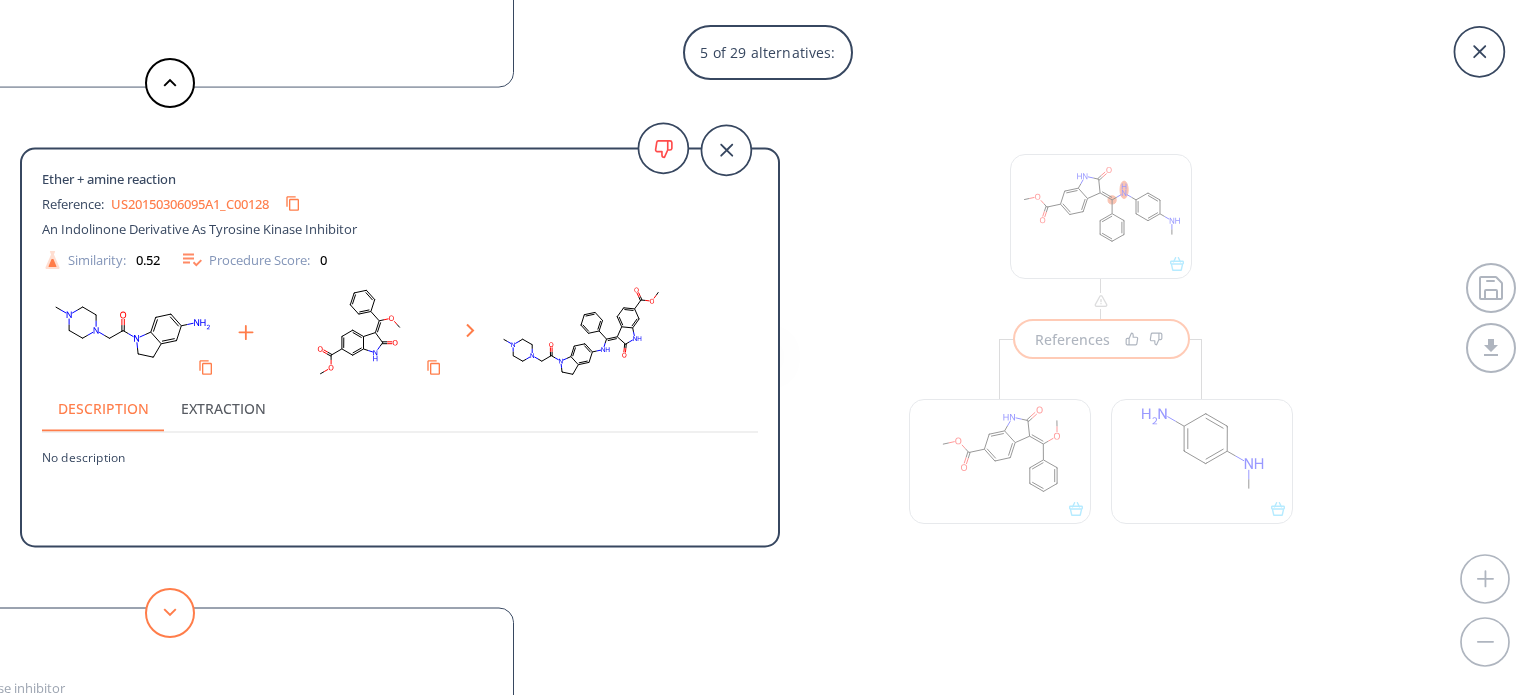 click at bounding box center (170, 613) 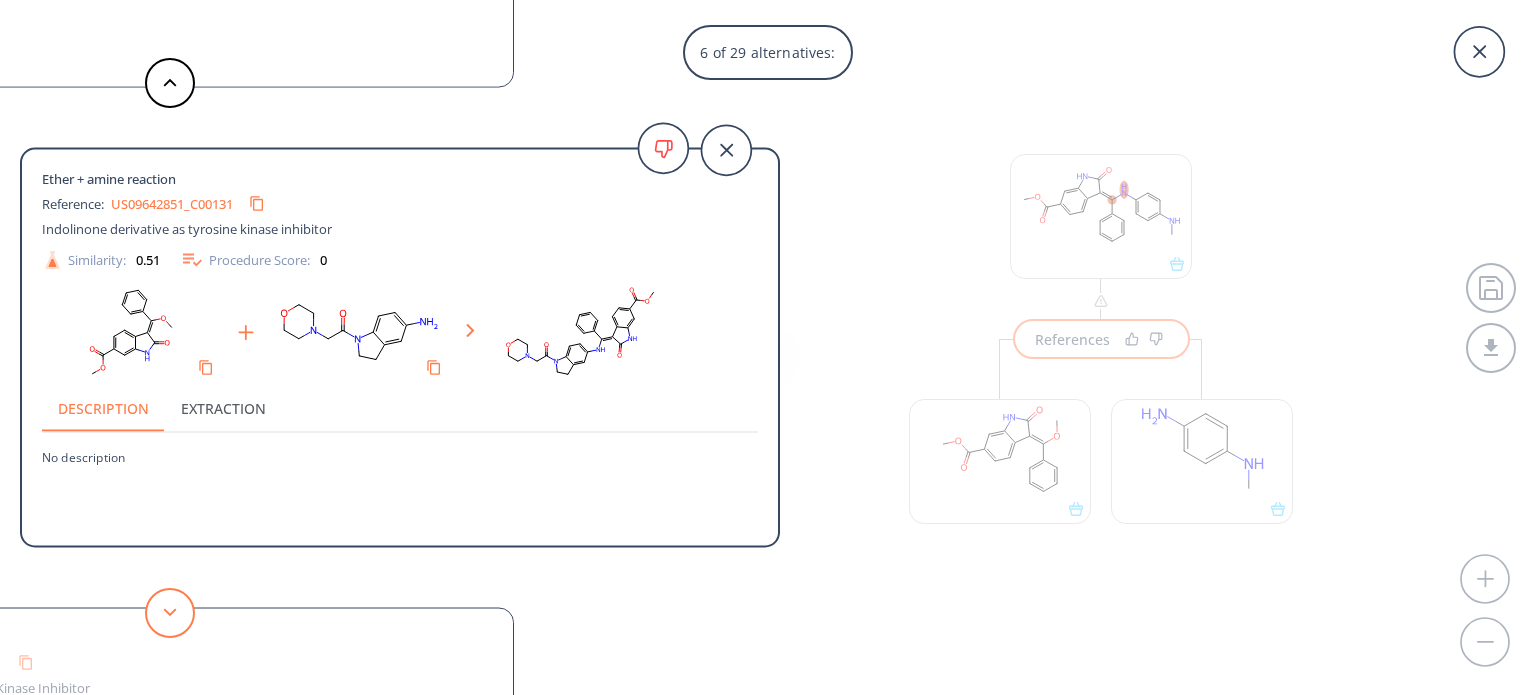click at bounding box center (170, 613) 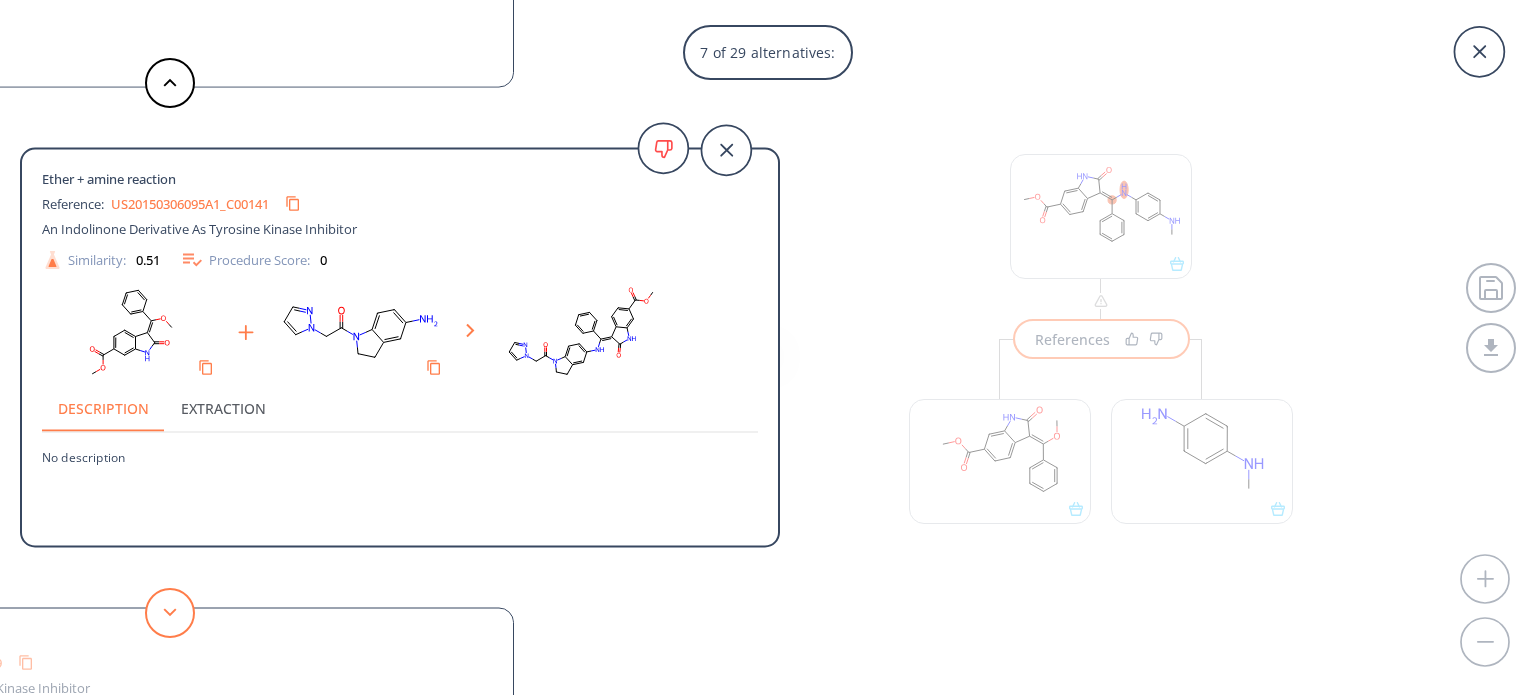 click at bounding box center [170, 613] 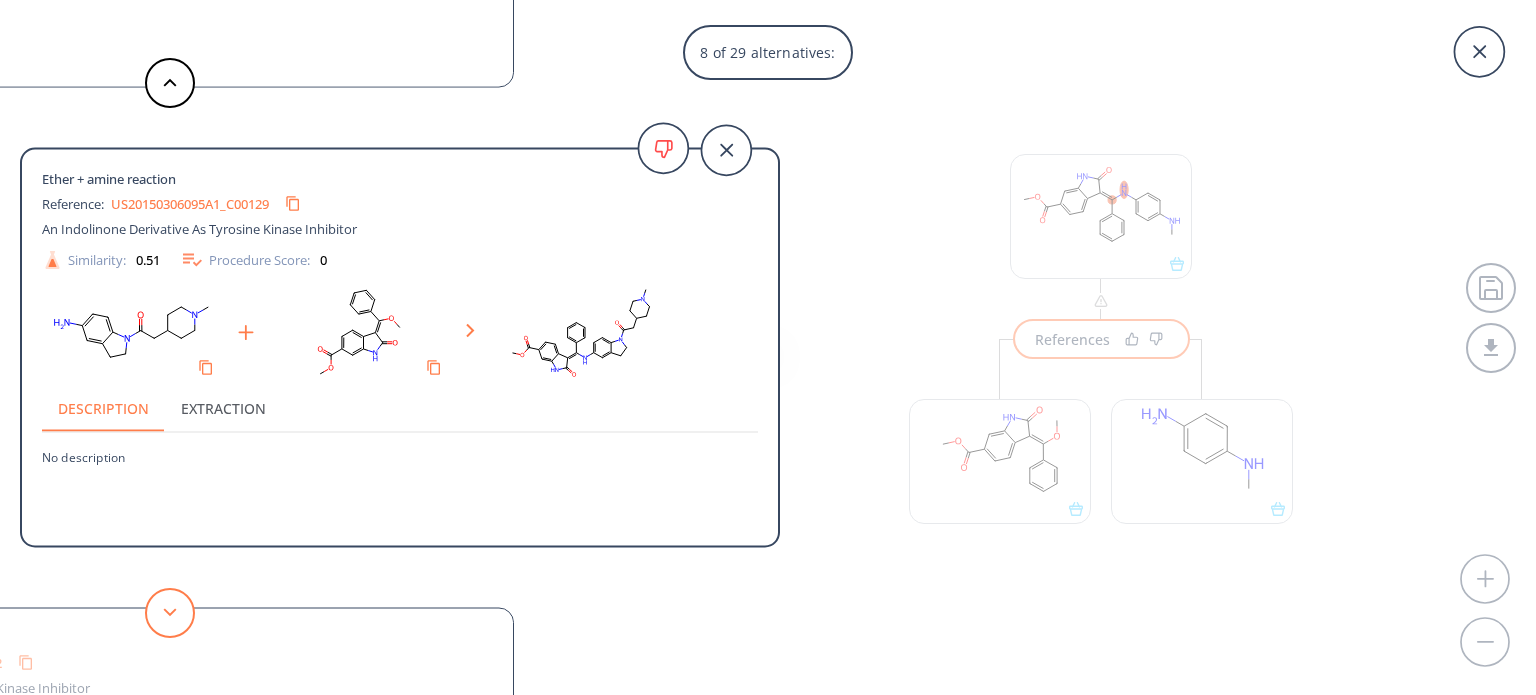 click at bounding box center (170, 613) 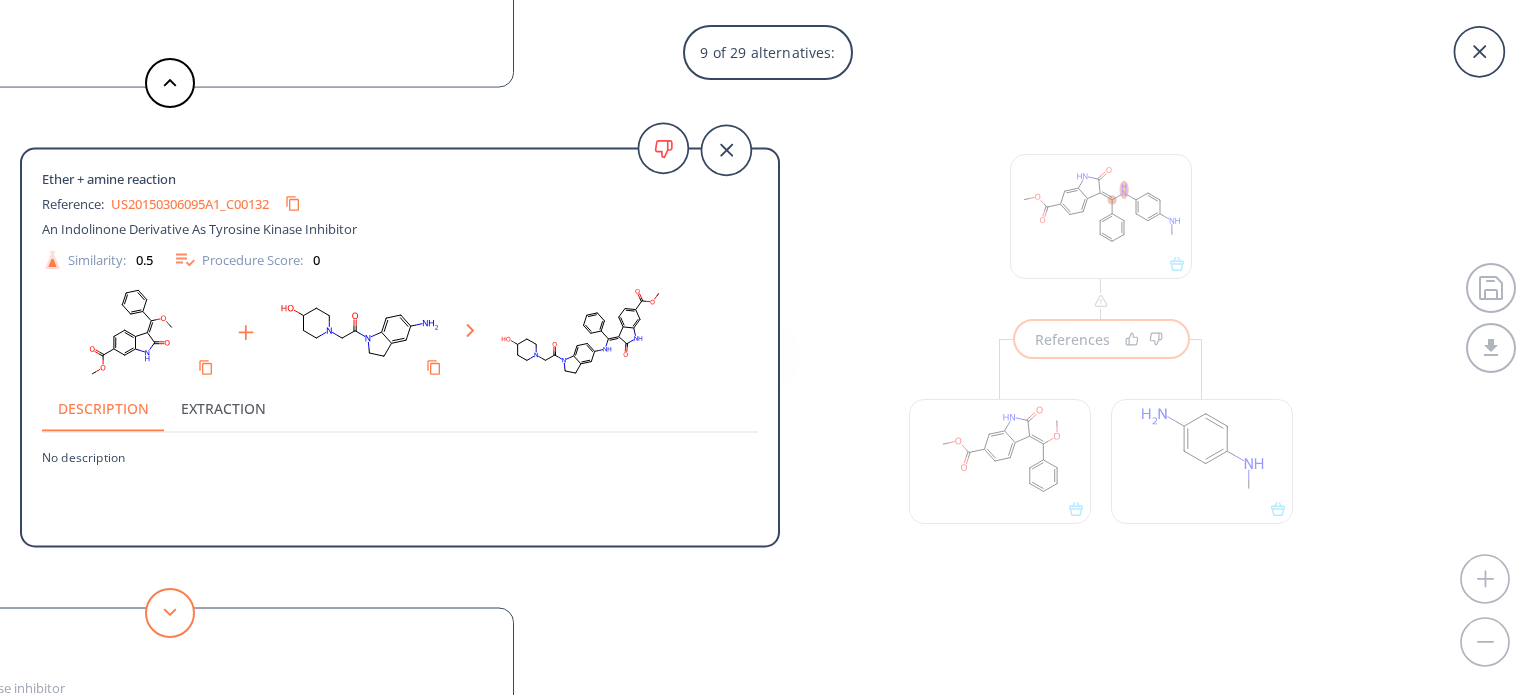 click at bounding box center (170, 613) 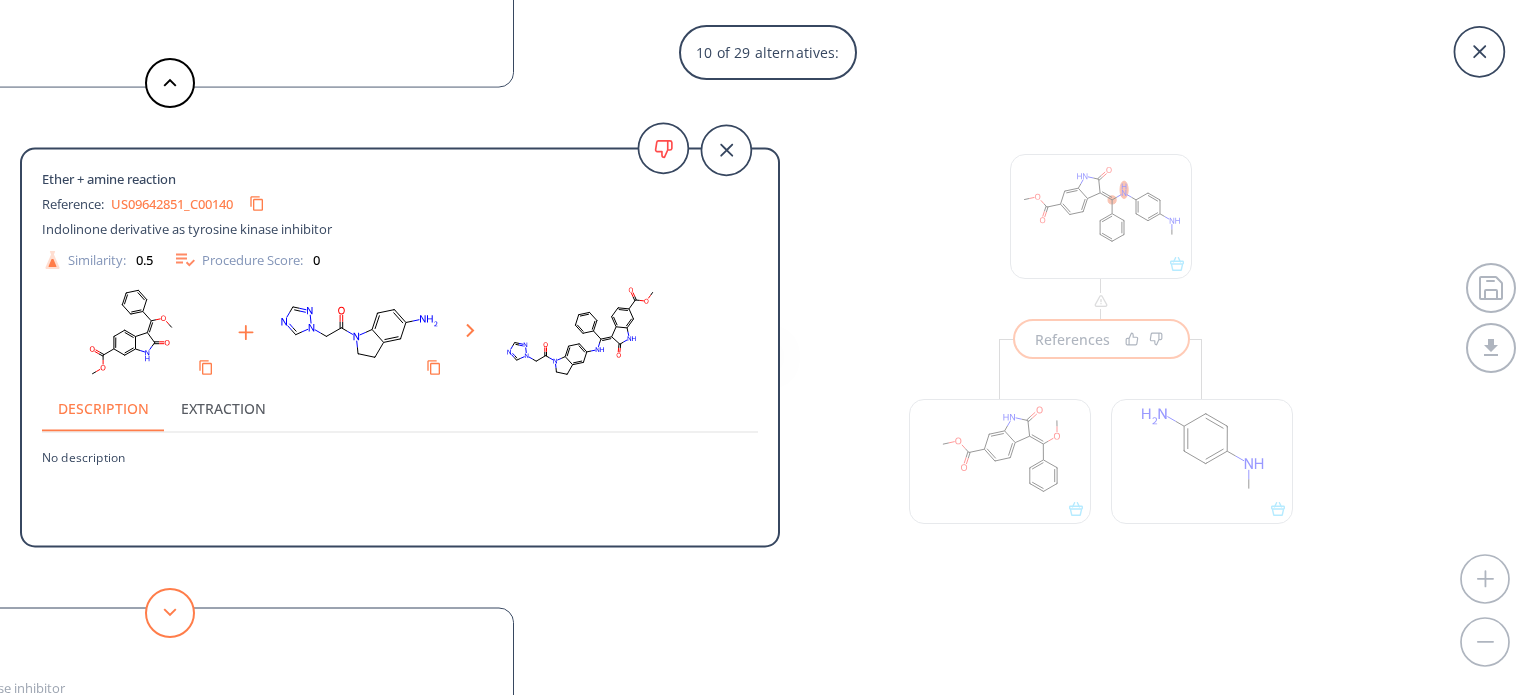 click at bounding box center [170, 613] 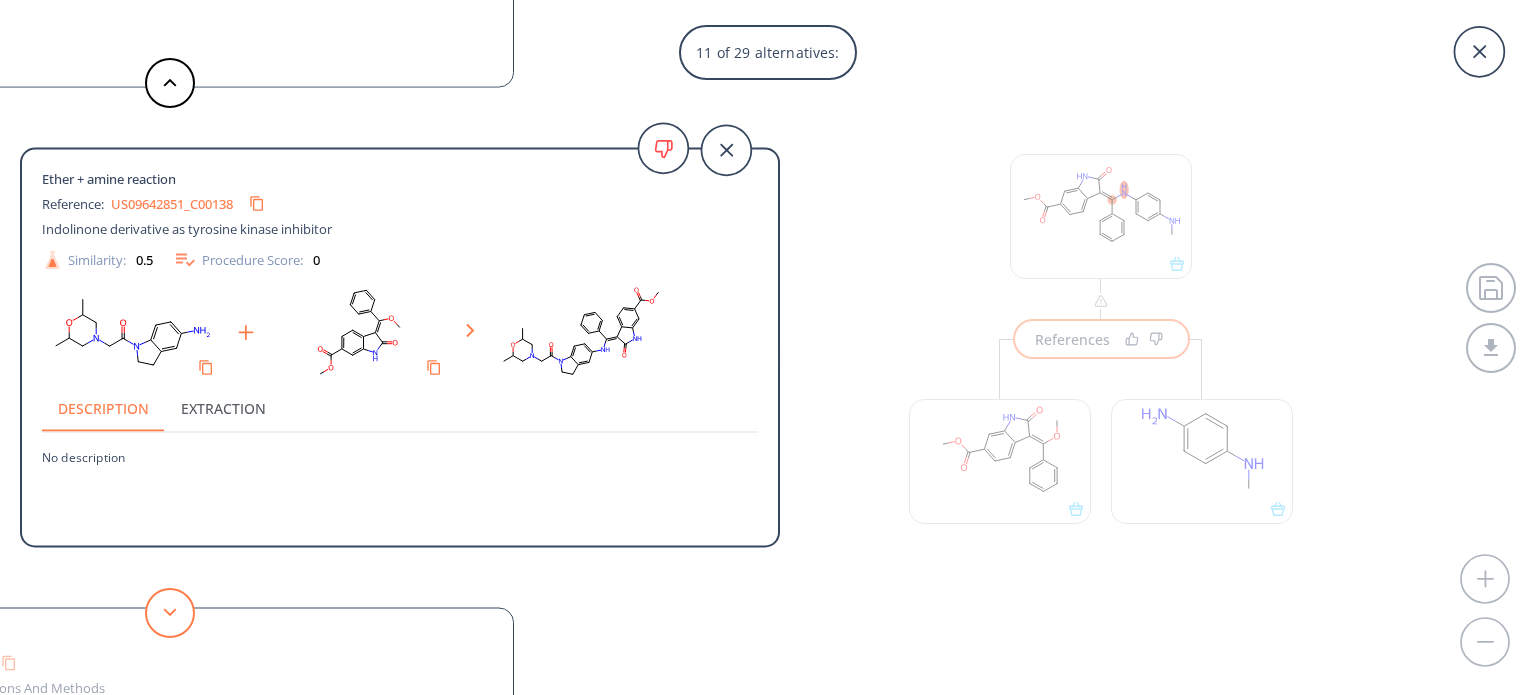 click at bounding box center [170, 613] 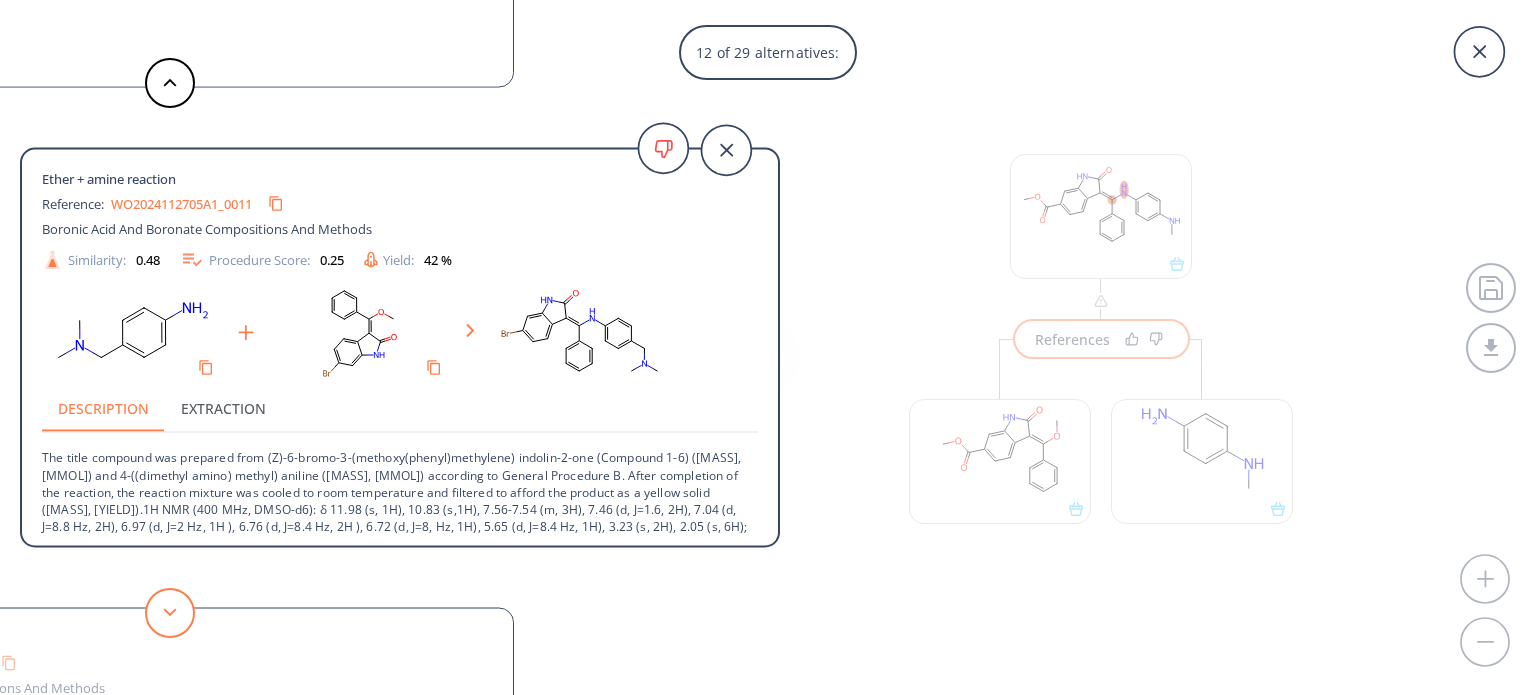 click at bounding box center (170, 613) 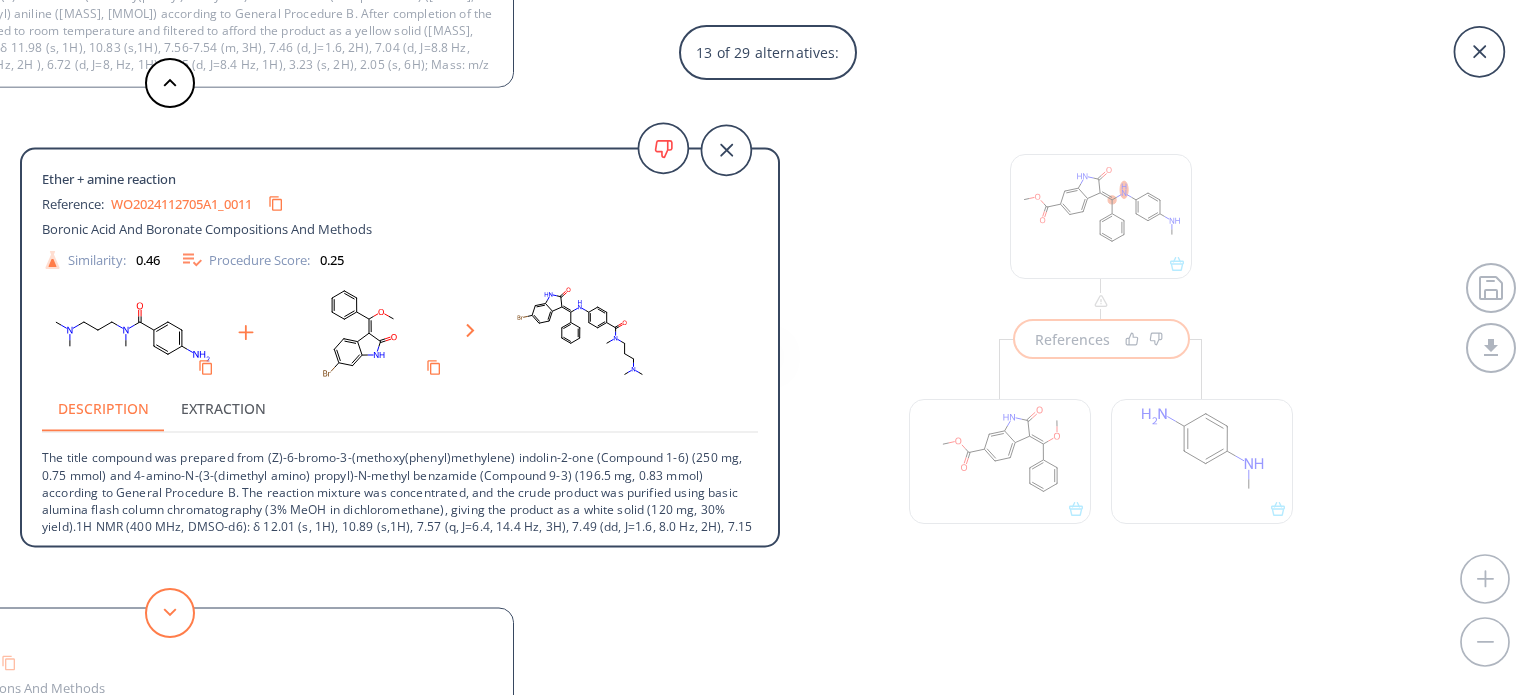 click at bounding box center (170, 613) 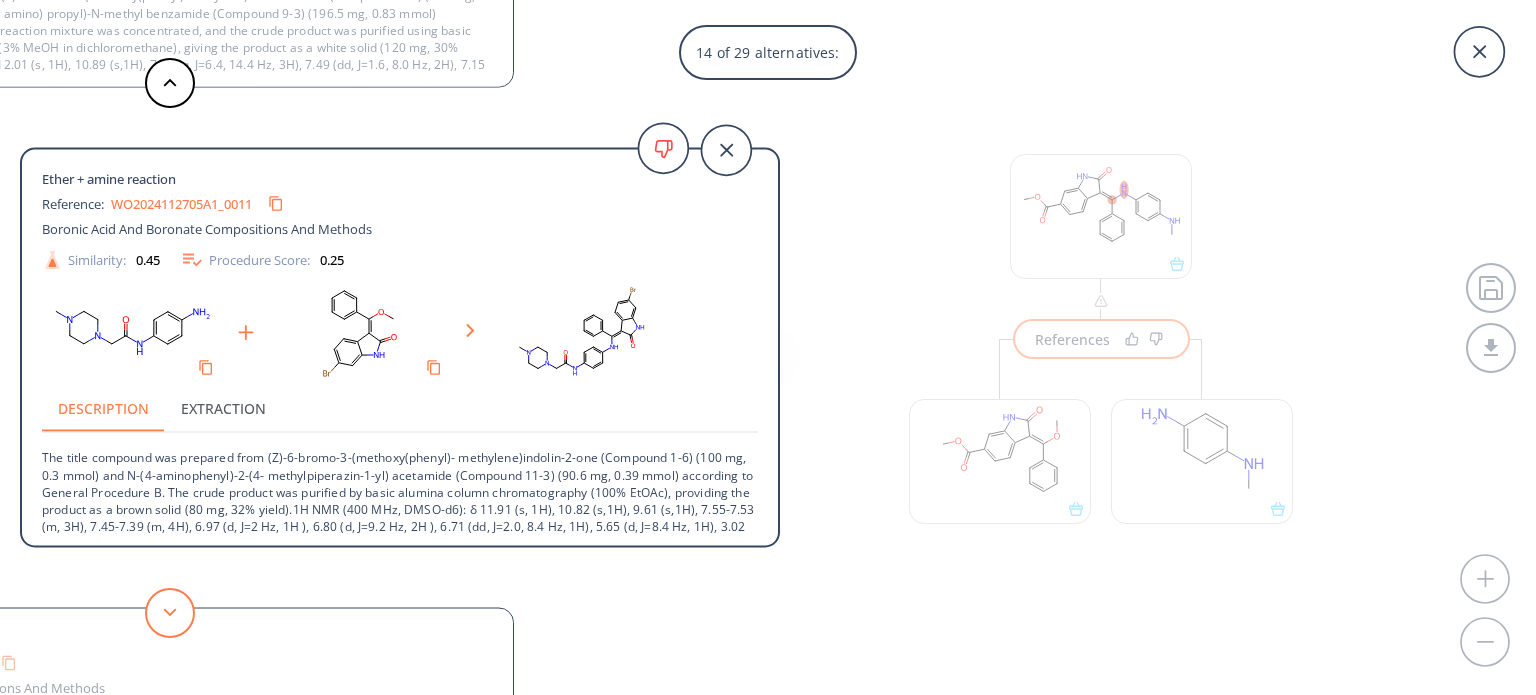 click at bounding box center [170, 613] 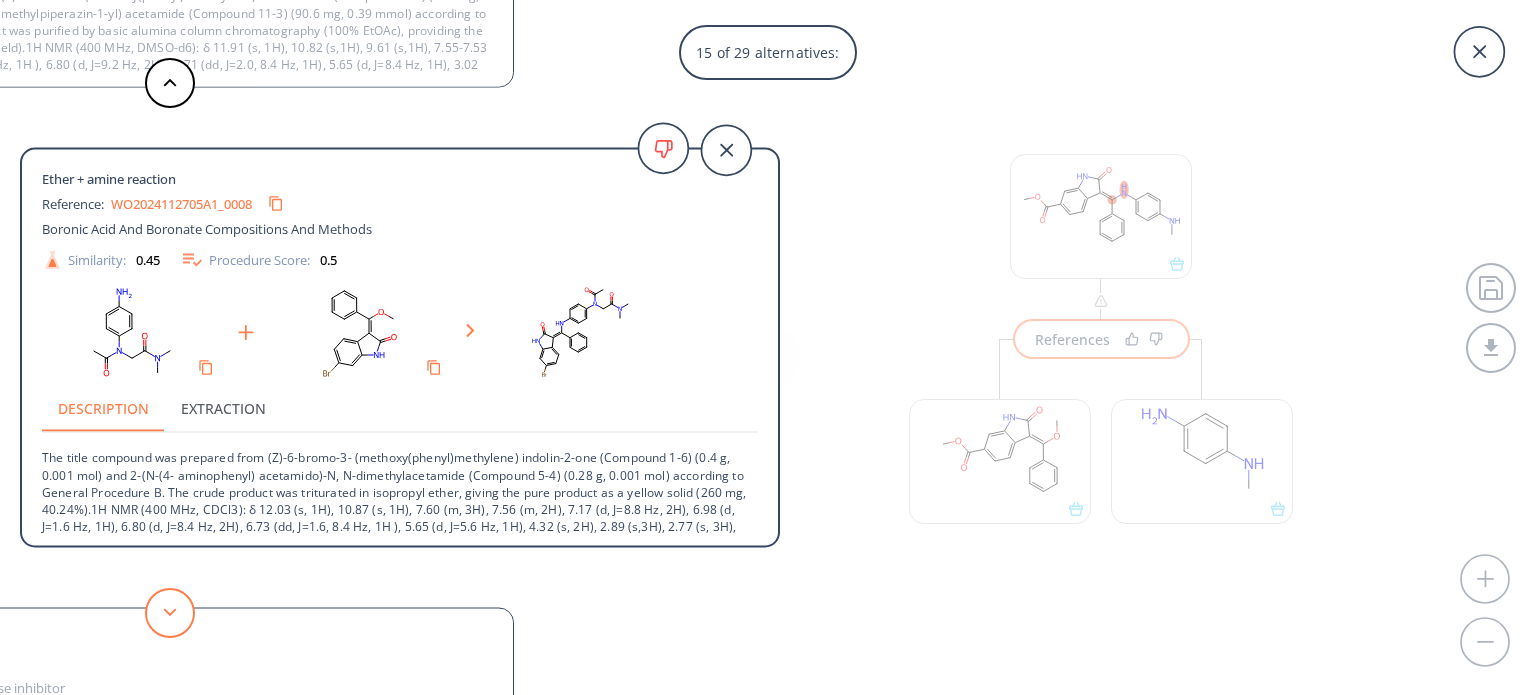 click at bounding box center [170, 613] 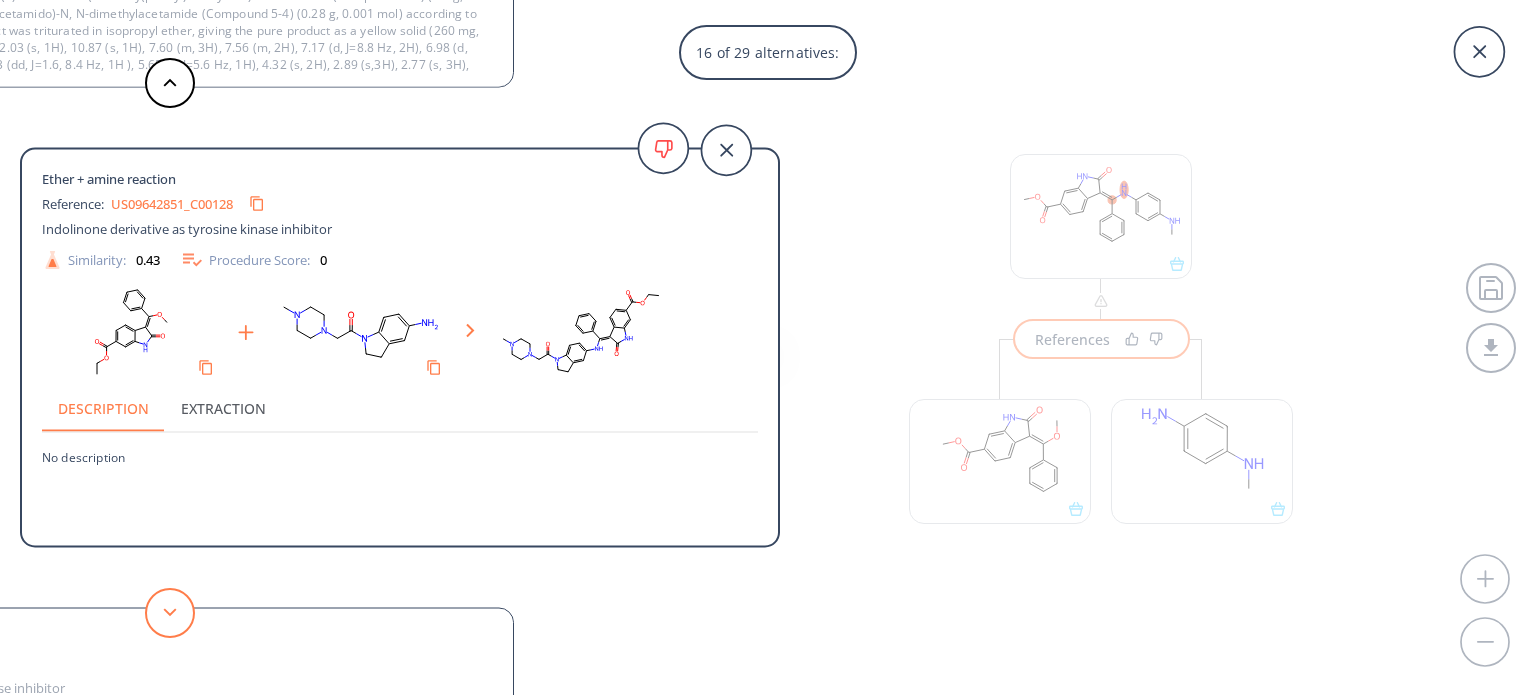 click at bounding box center [170, 613] 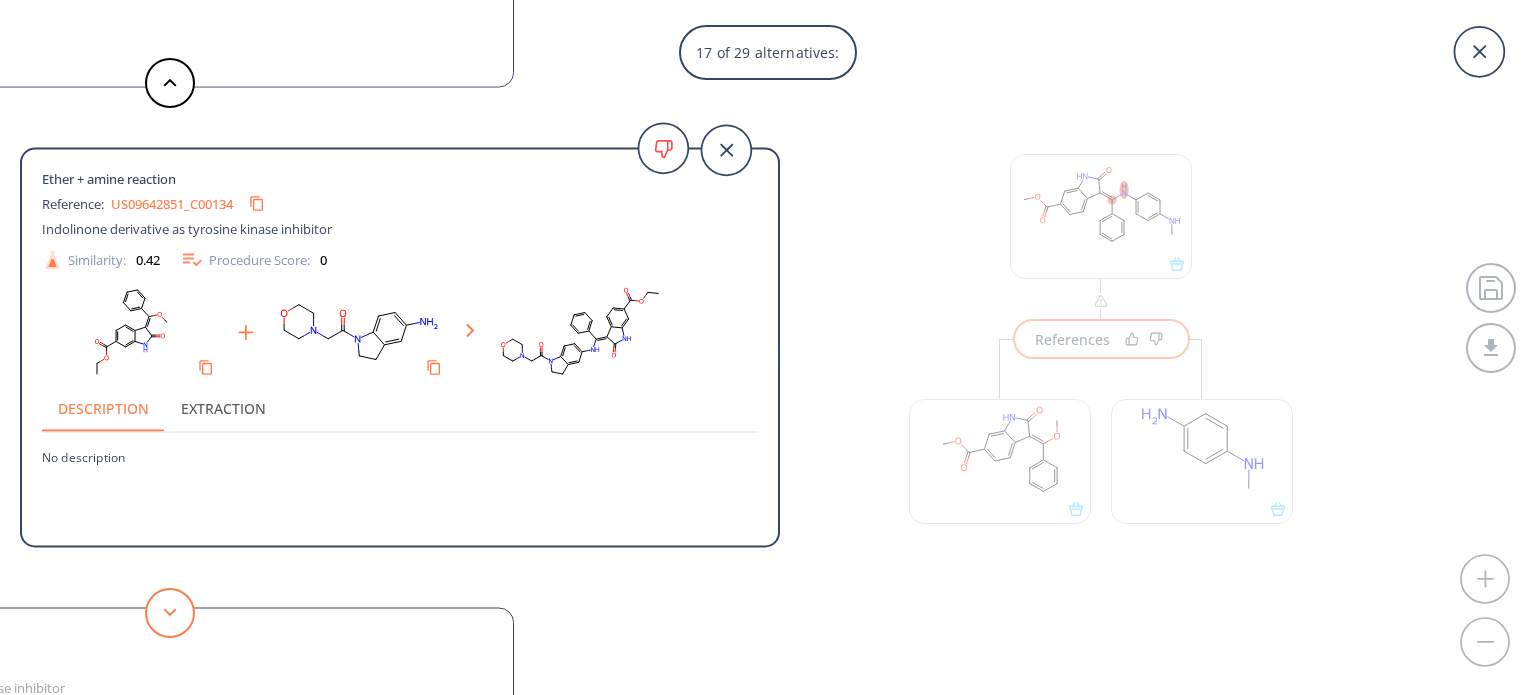 click at bounding box center (170, 613) 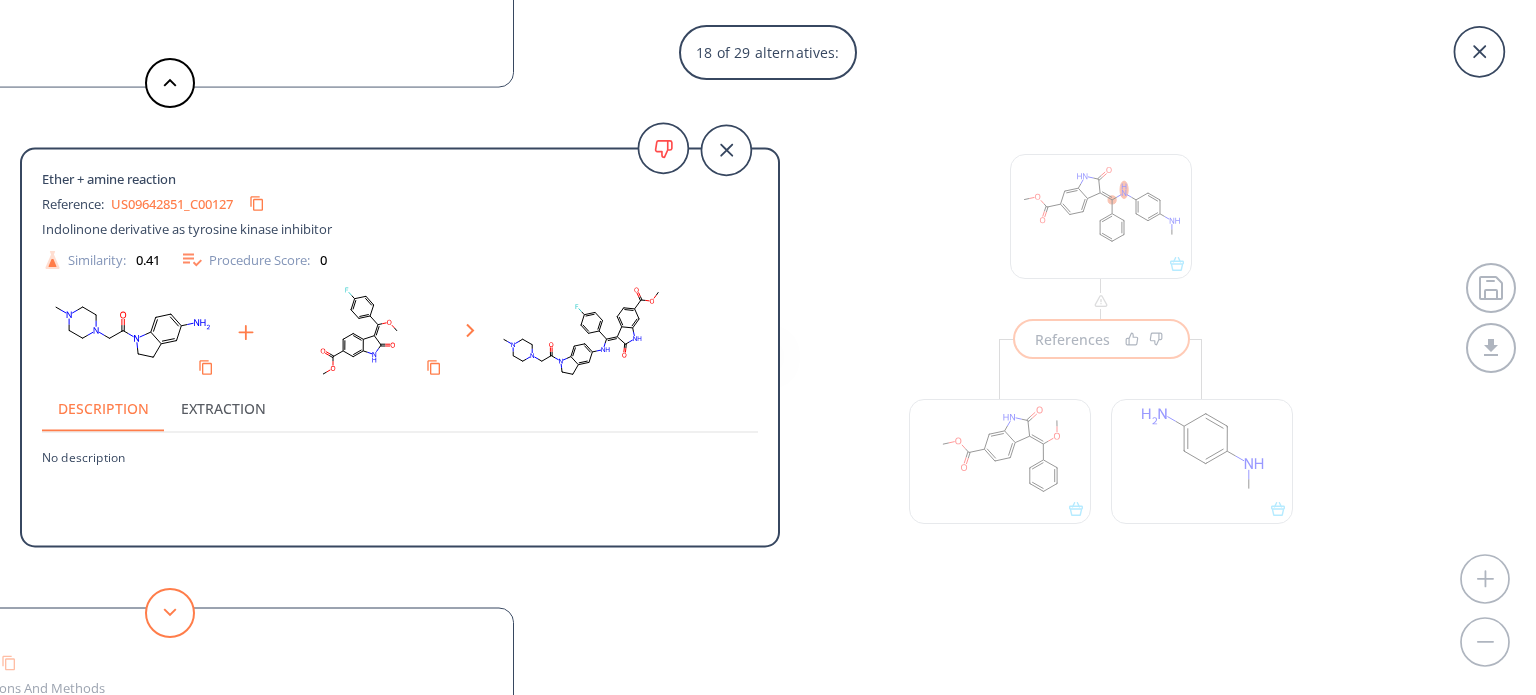 click at bounding box center [170, 613] 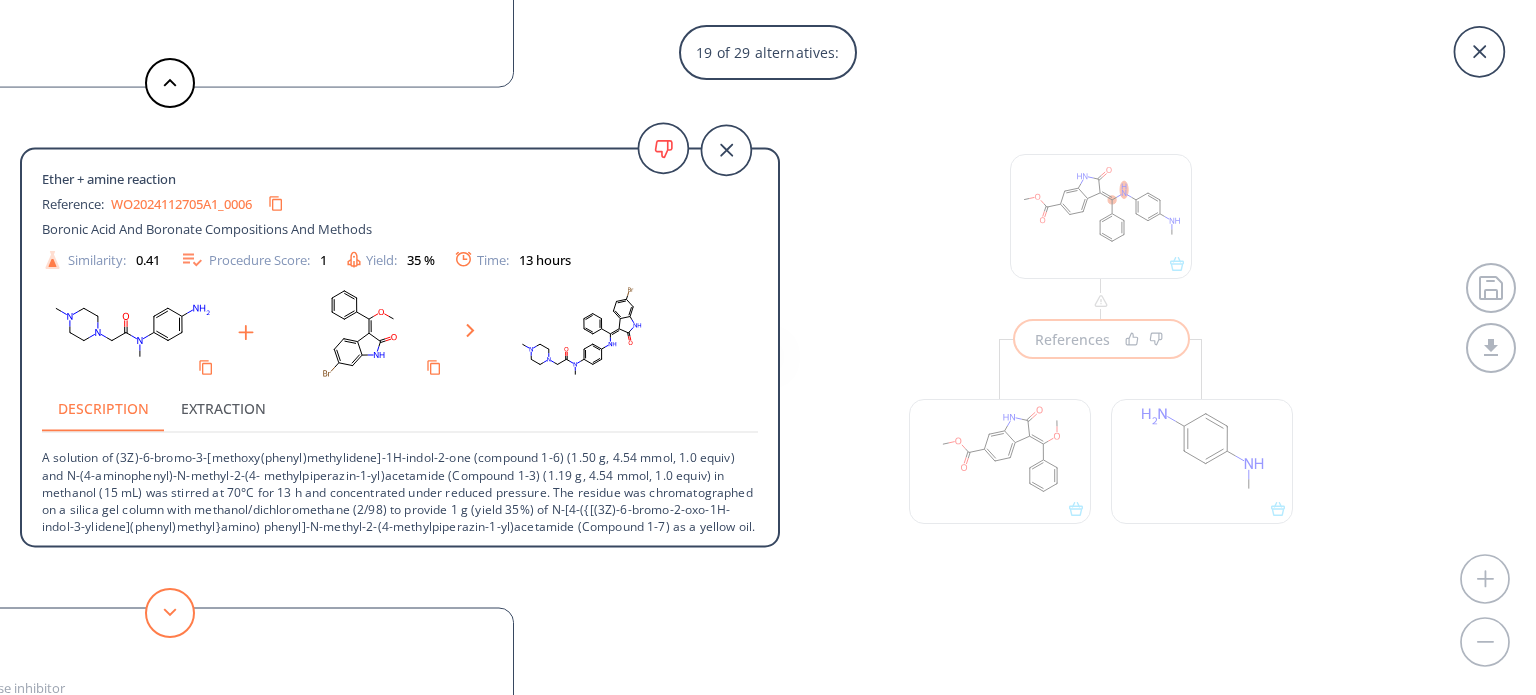 click at bounding box center [170, 613] 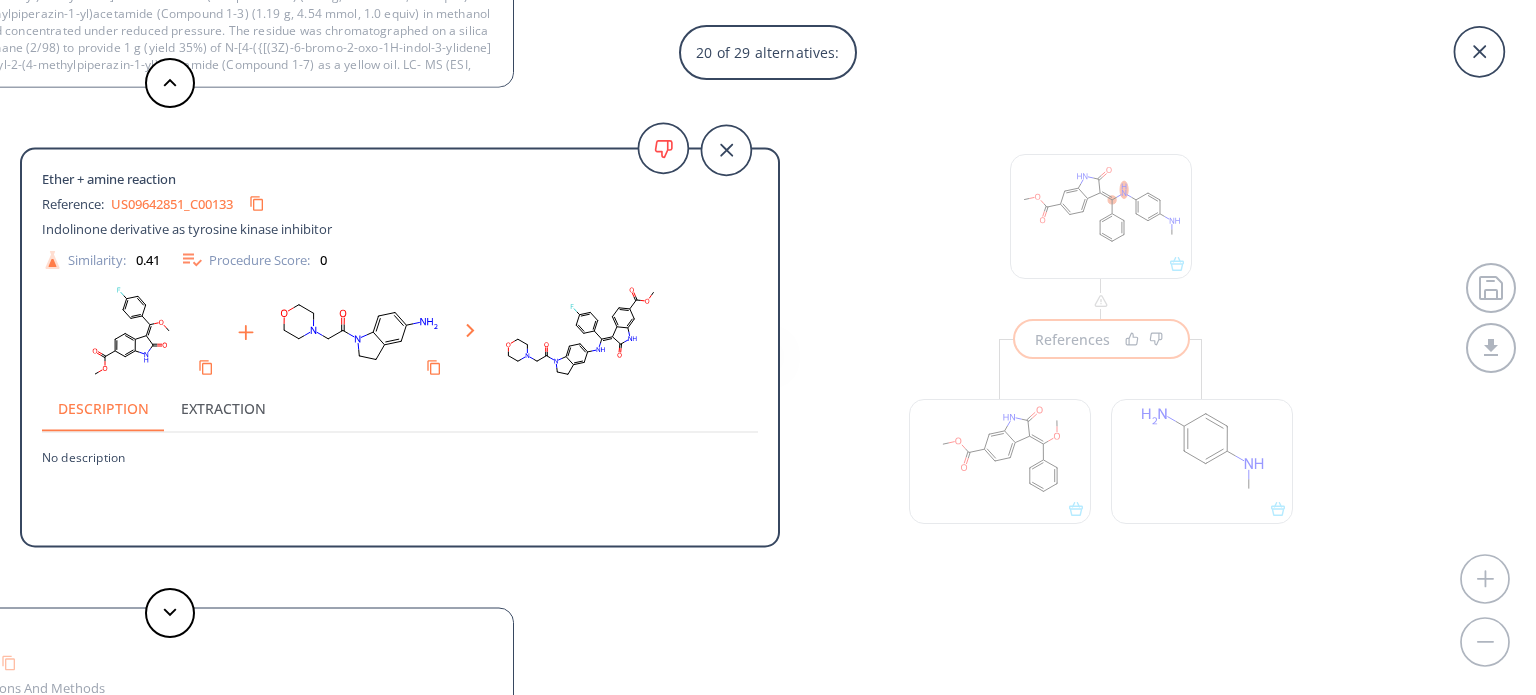 click on "20 of 29 alternatives: Ether + amine reaction Reference: US08304541_C00036 Process for the manufacture of an indolinone derivative Similarity: 0.61 Procedure Score: 0 Description Extraction No description Ether + amine reaction Reference: US20150306095A1_0280 An Indolinone Derivative As Tyrosine Kinase Inhibitor Similarity: 0.55 Procedure Score: 0.75  Yield:   35 %  Time: 7 hours  Description Extraction 1-(2-(dimethylamino)acetyl)-5-aminoindoline (0.082 g, 0.3 mmol) and methyl(E)-3-(methoxy(phenyl)methylene)-2-oxoindoline-6-carboxylate (0.086 g, 0.28 mmol) was added to MeOH (2 ml). The resulting mixture was heated to 70° C. and kept for 7 hours. After being cooled naturally, the mixture was filtered by suction. The filtrate was dried to produce a yellow solid (61 mg) in a yield of 35.4%. Ether + amine reaction Reference: US20150306095A1_C00130 An Indolinone Derivative As Tyrosine Kinase Inhibitor Similarity: 0.53 Procedure Score: 0 Description Extraction No description Ether + amine reaction Reference: 0.52" at bounding box center [768, 347] 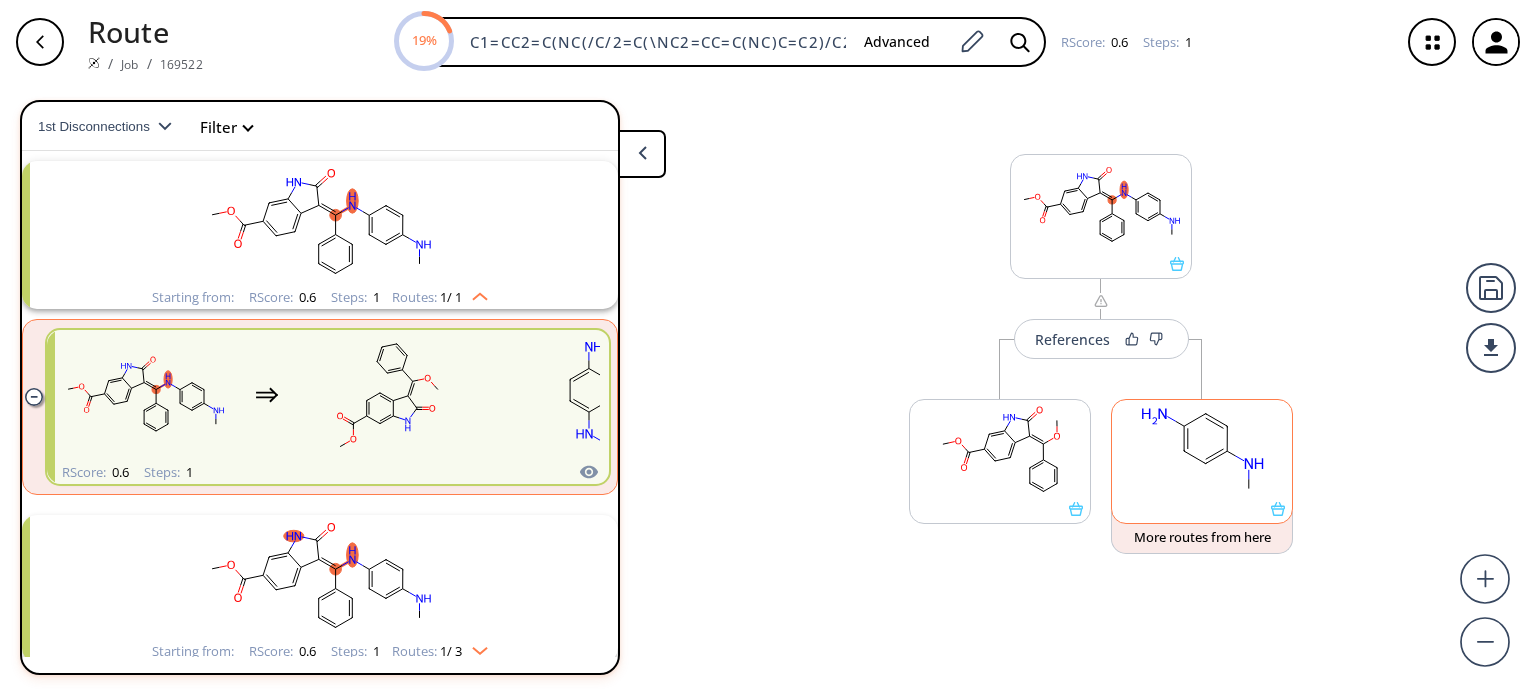 click 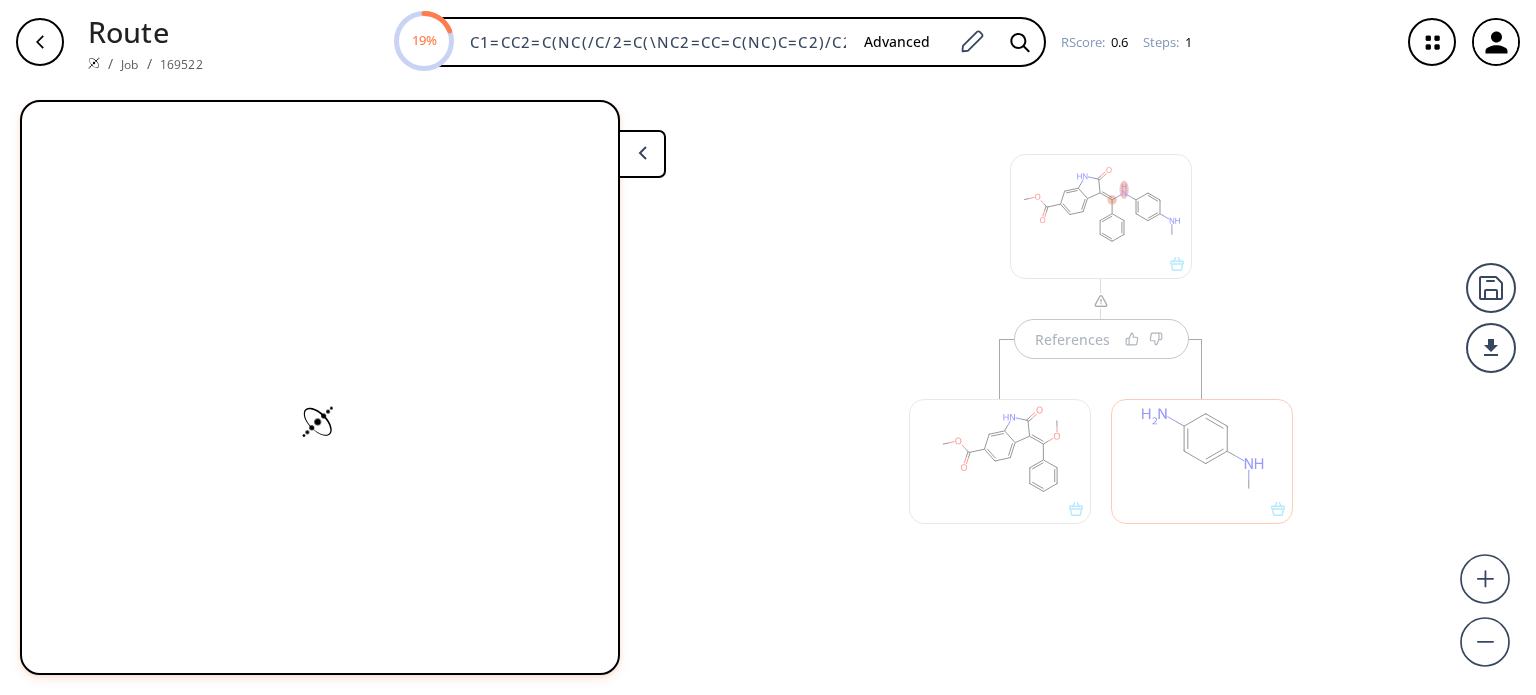 scroll, scrollTop: 0, scrollLeft: 0, axis: both 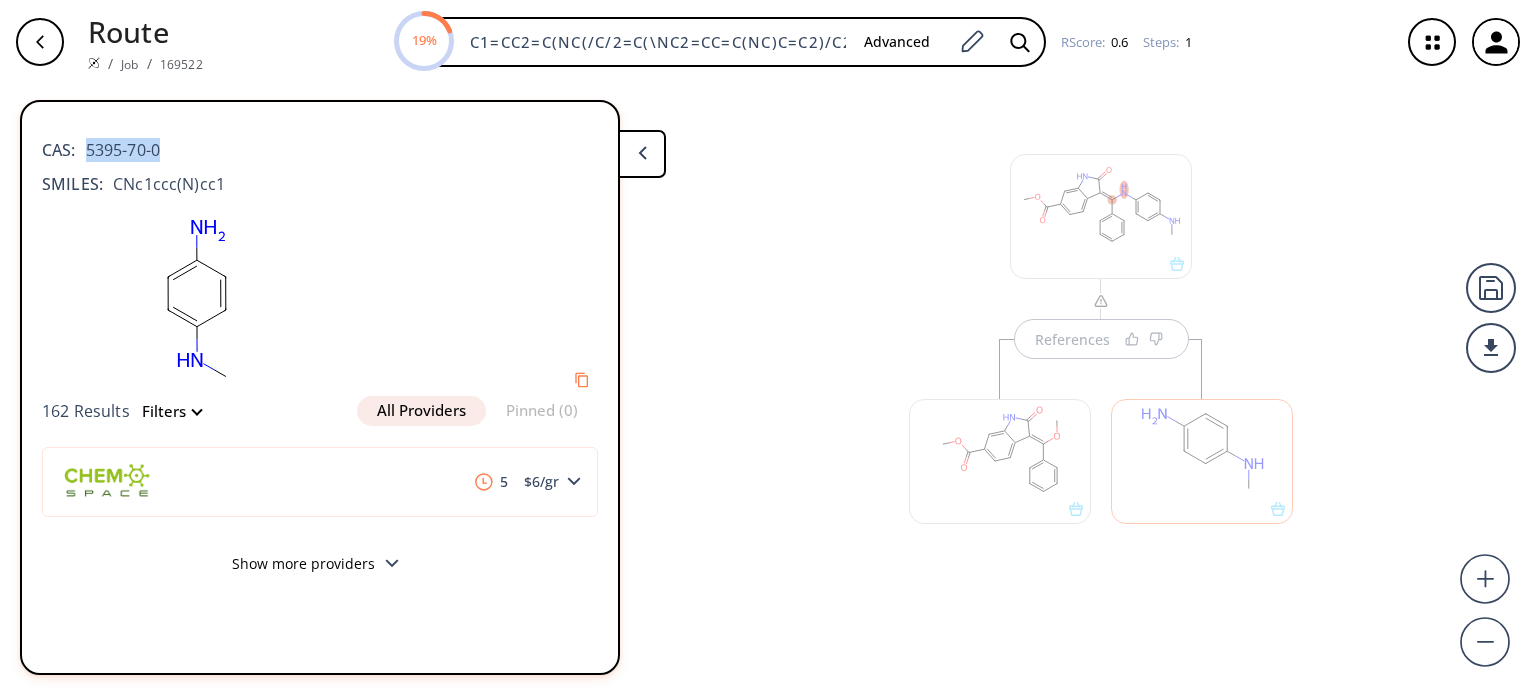drag, startPoint x: 168, startPoint y: 149, endPoint x: 74, endPoint y: 151, distance: 94.02127 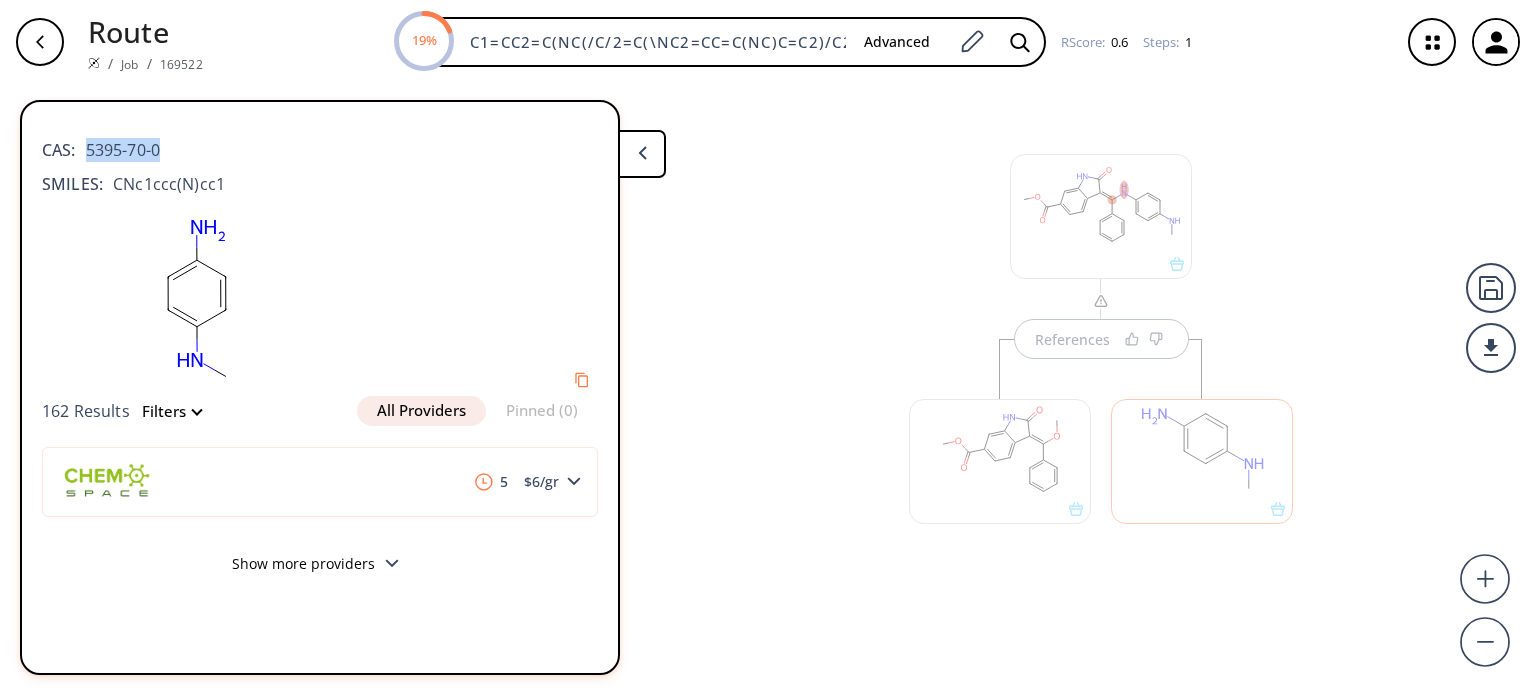 click on "CAS: 5395-70-0" at bounding box center (320, 140) 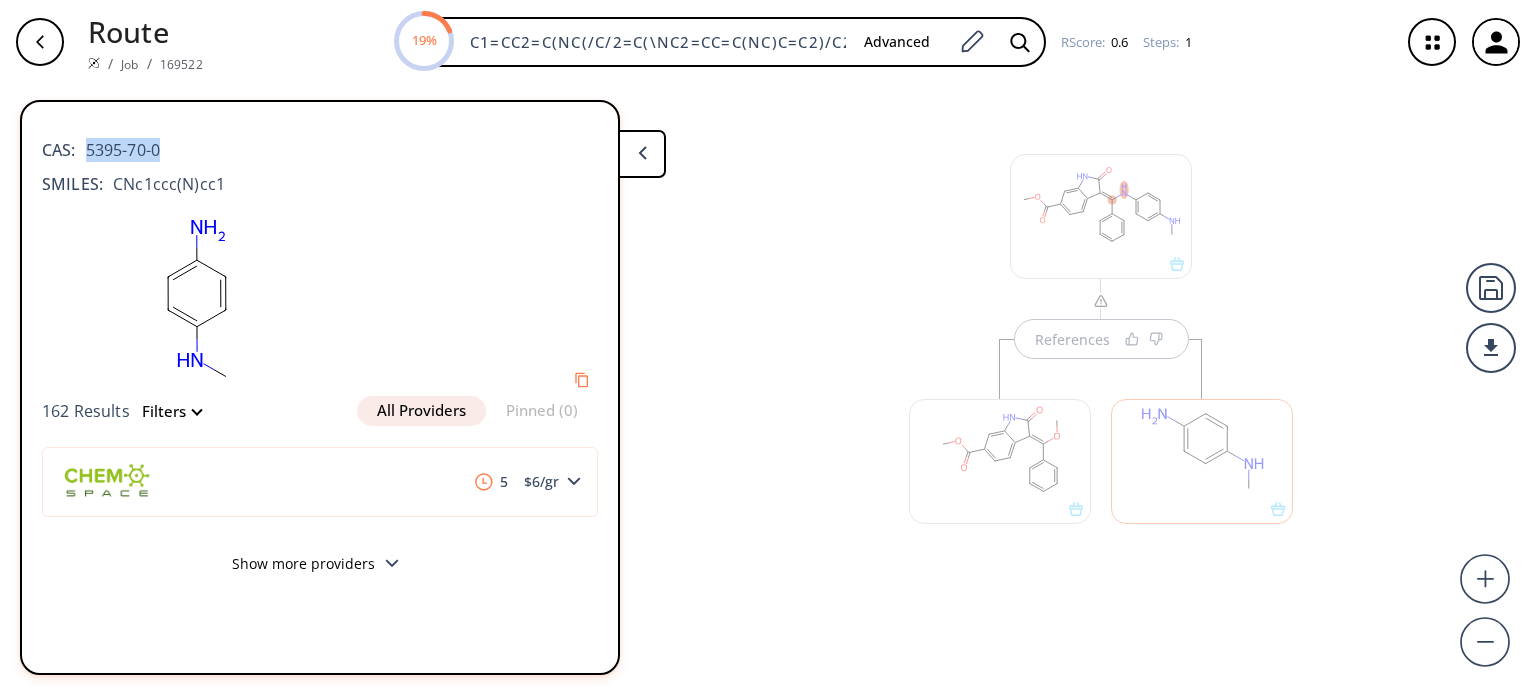 copy on "5395-70-0" 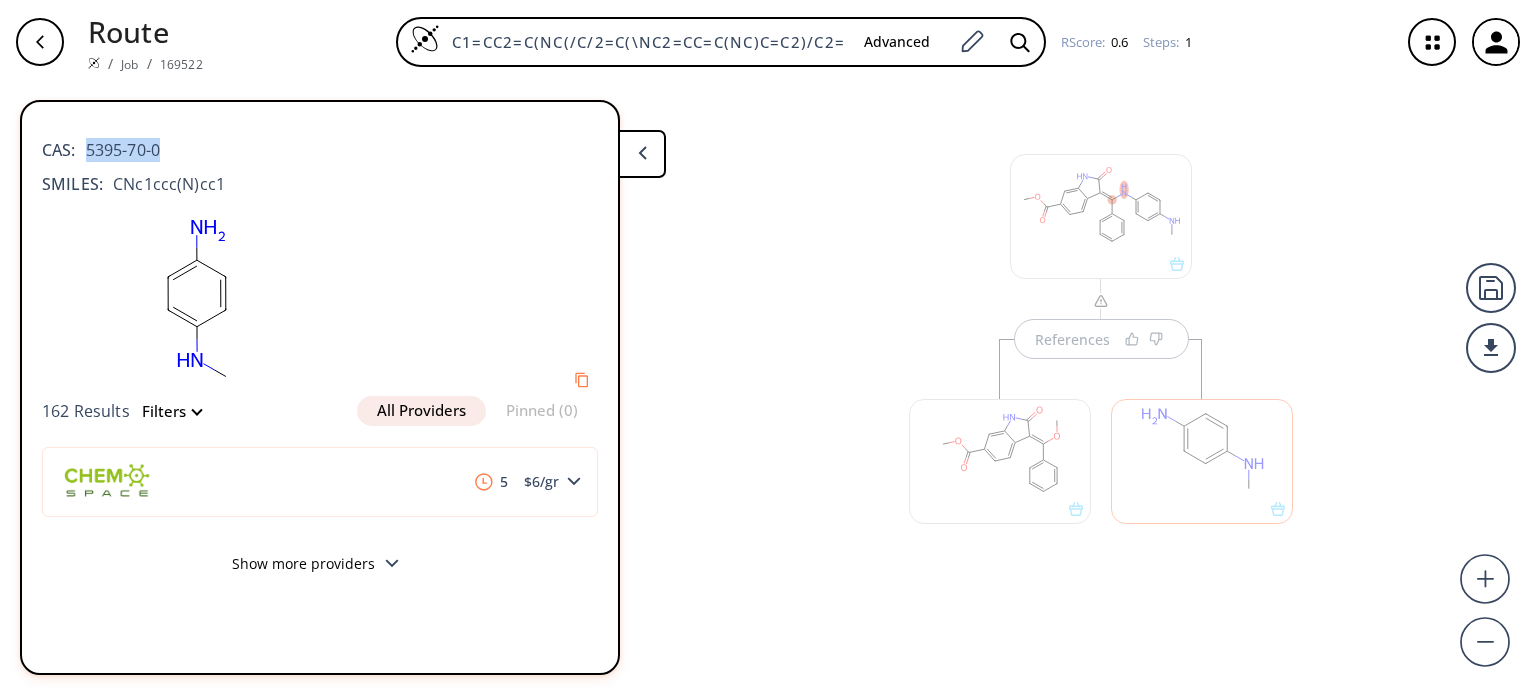 click at bounding box center [1000, 451] 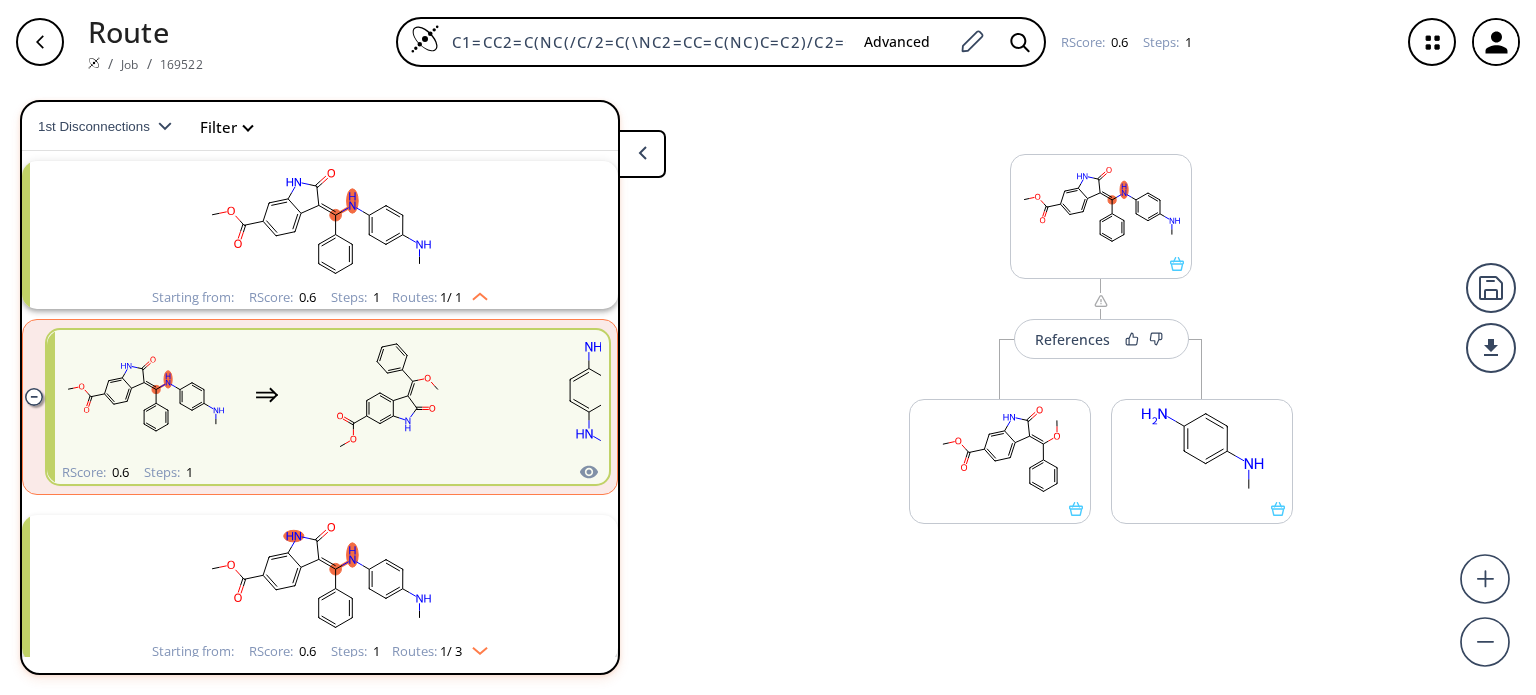 click on "References" at bounding box center [1072, 339] 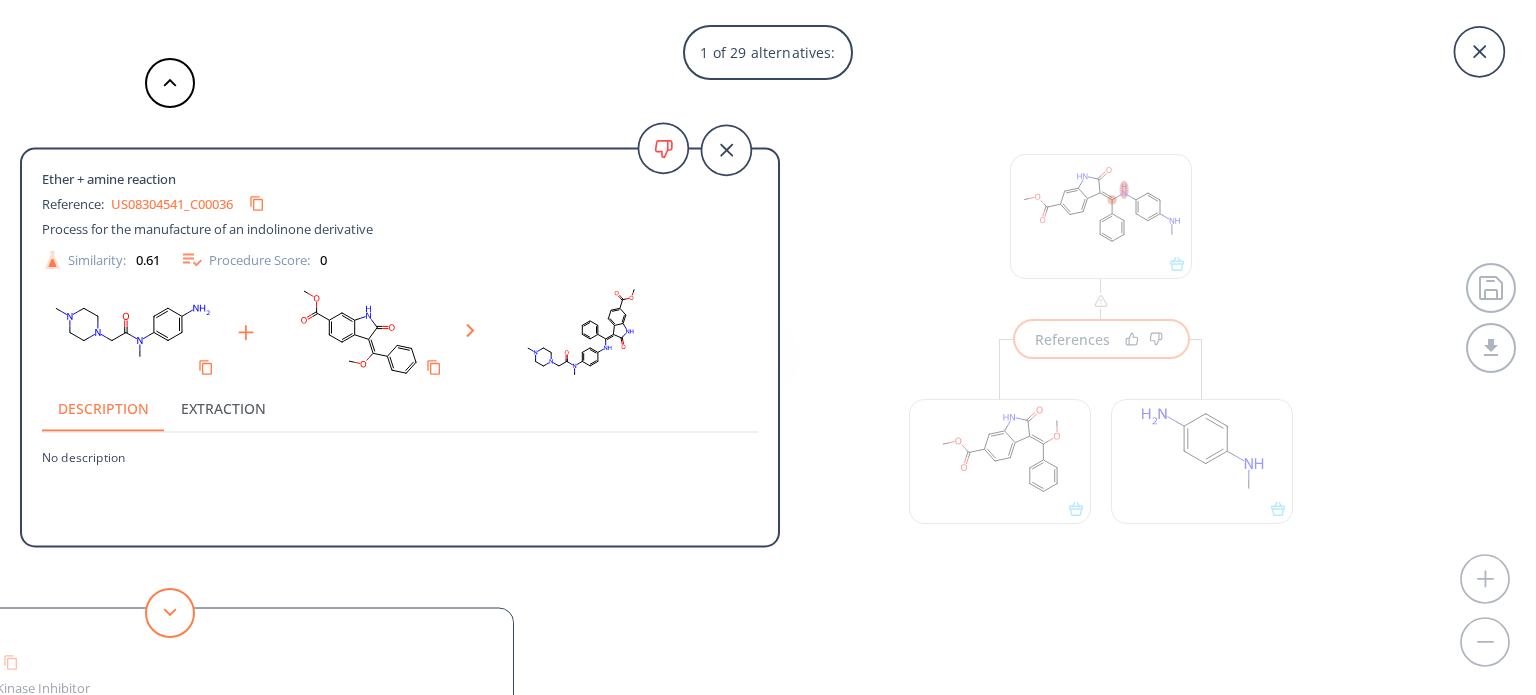 click at bounding box center (170, 613) 